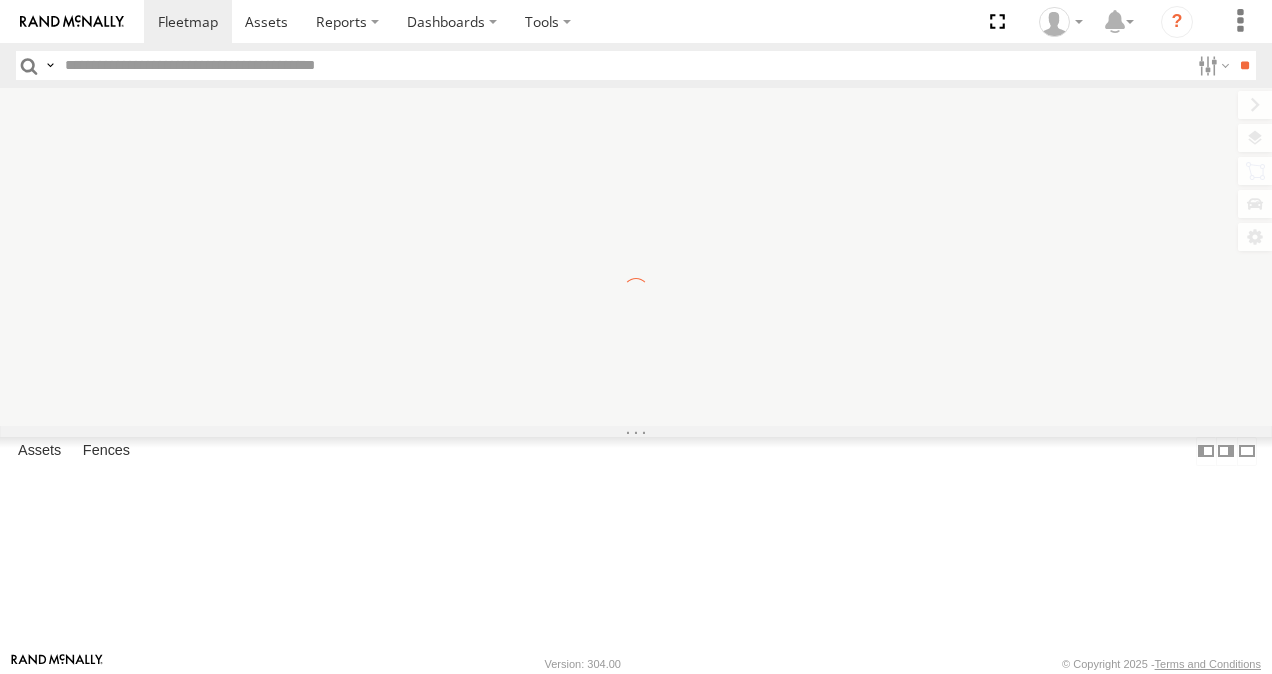 scroll, scrollTop: 0, scrollLeft: 0, axis: both 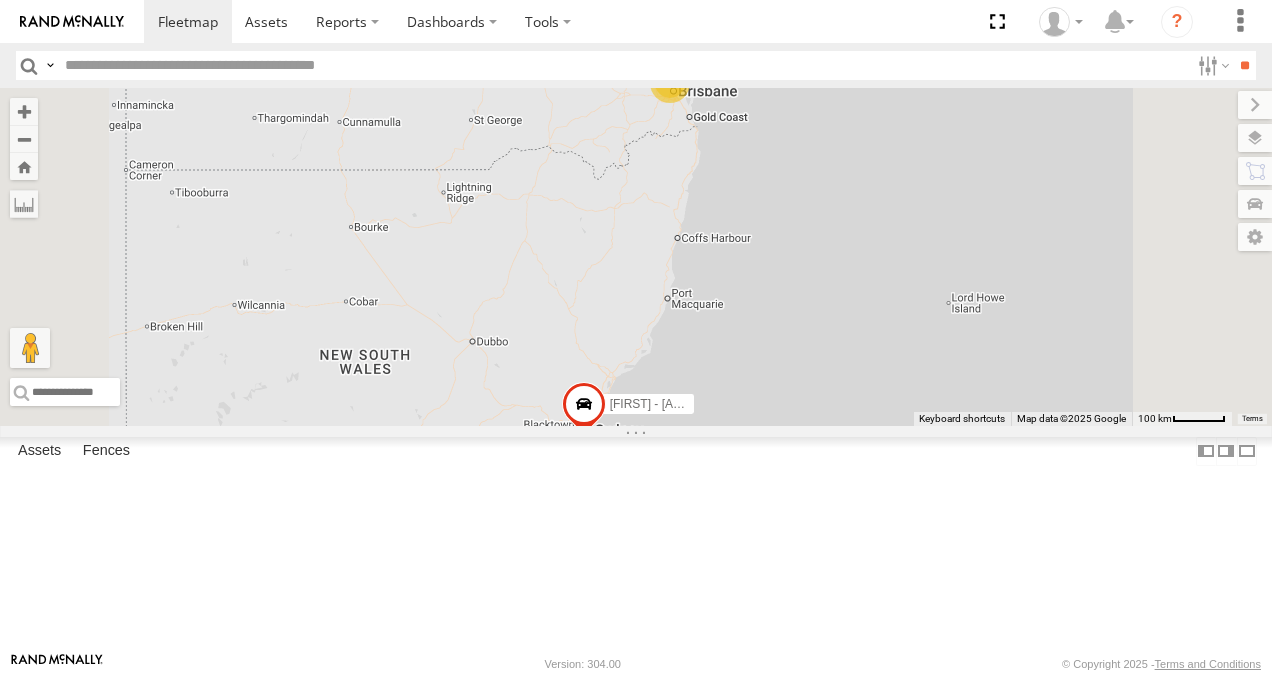 drag, startPoint x: 296, startPoint y: 402, endPoint x: 316, endPoint y: 418, distance: 25.612497 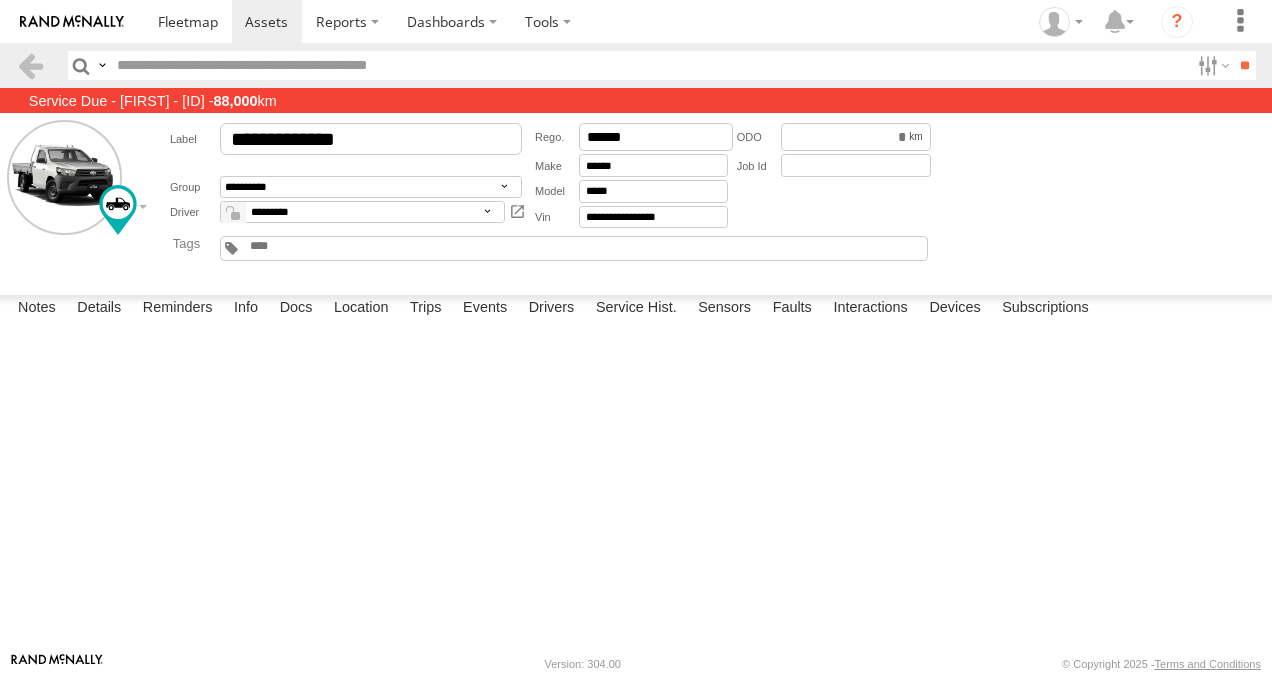 scroll, scrollTop: 0, scrollLeft: 0, axis: both 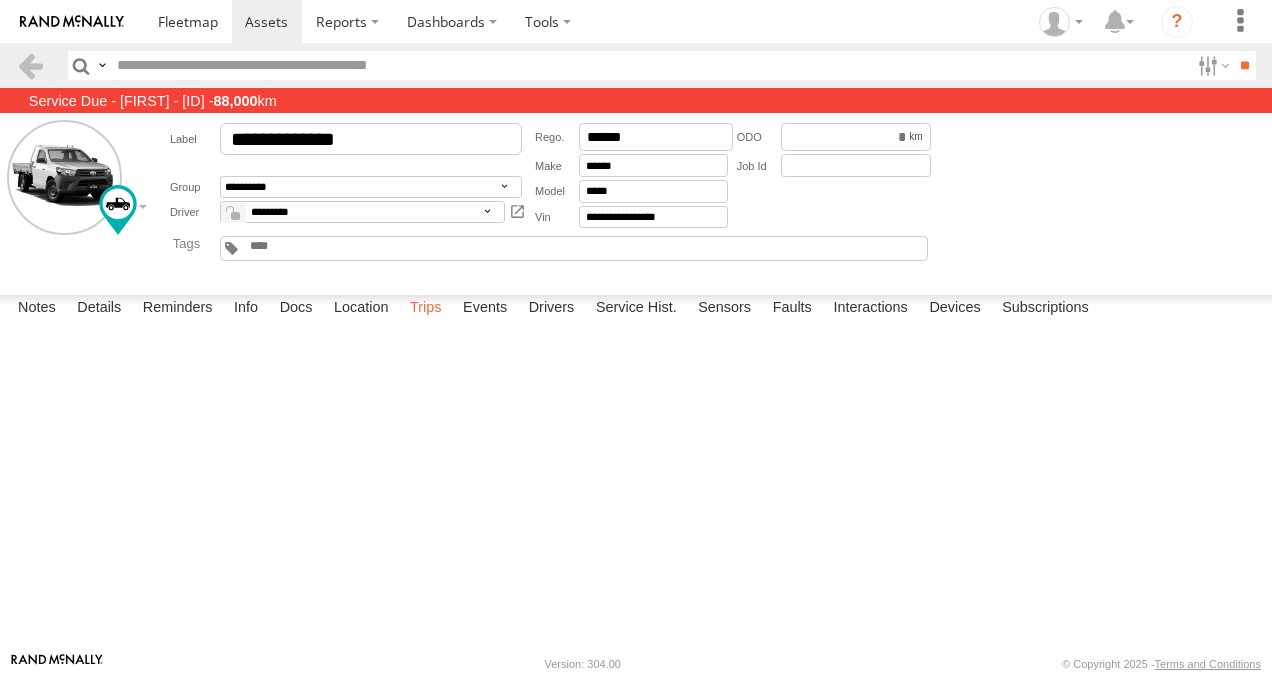 click on "Trips" at bounding box center (426, 309) 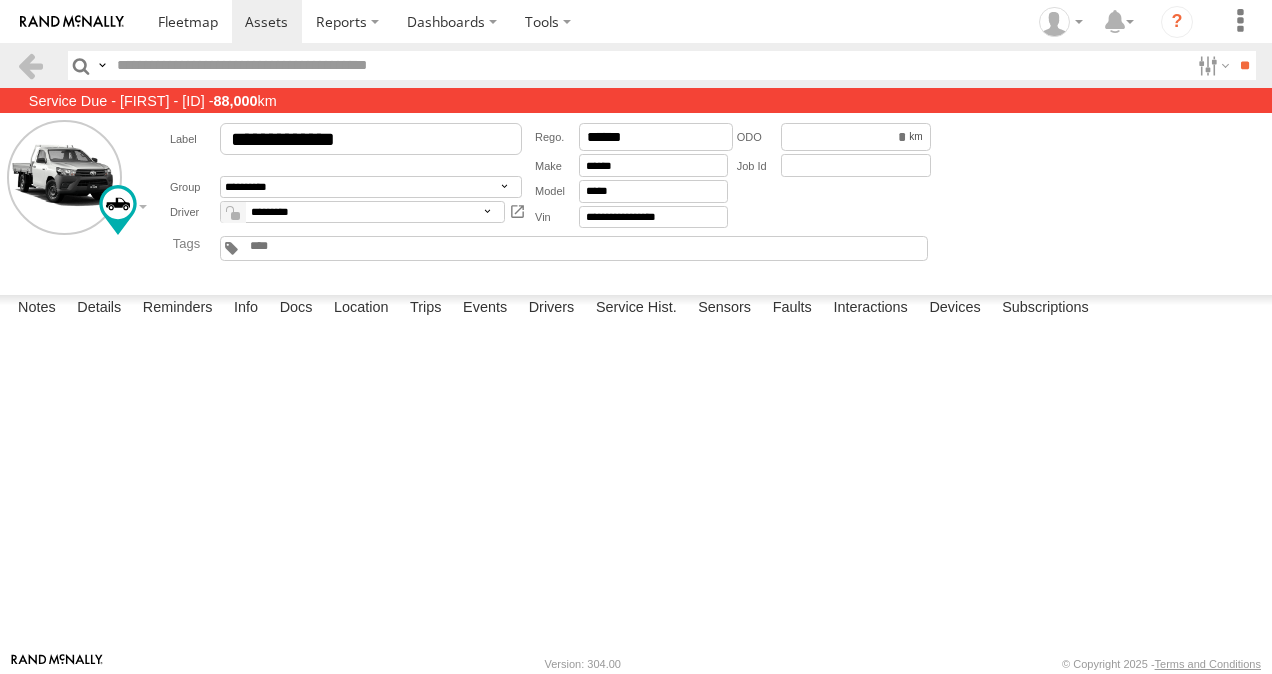 scroll, scrollTop: 1000, scrollLeft: 0, axis: vertical 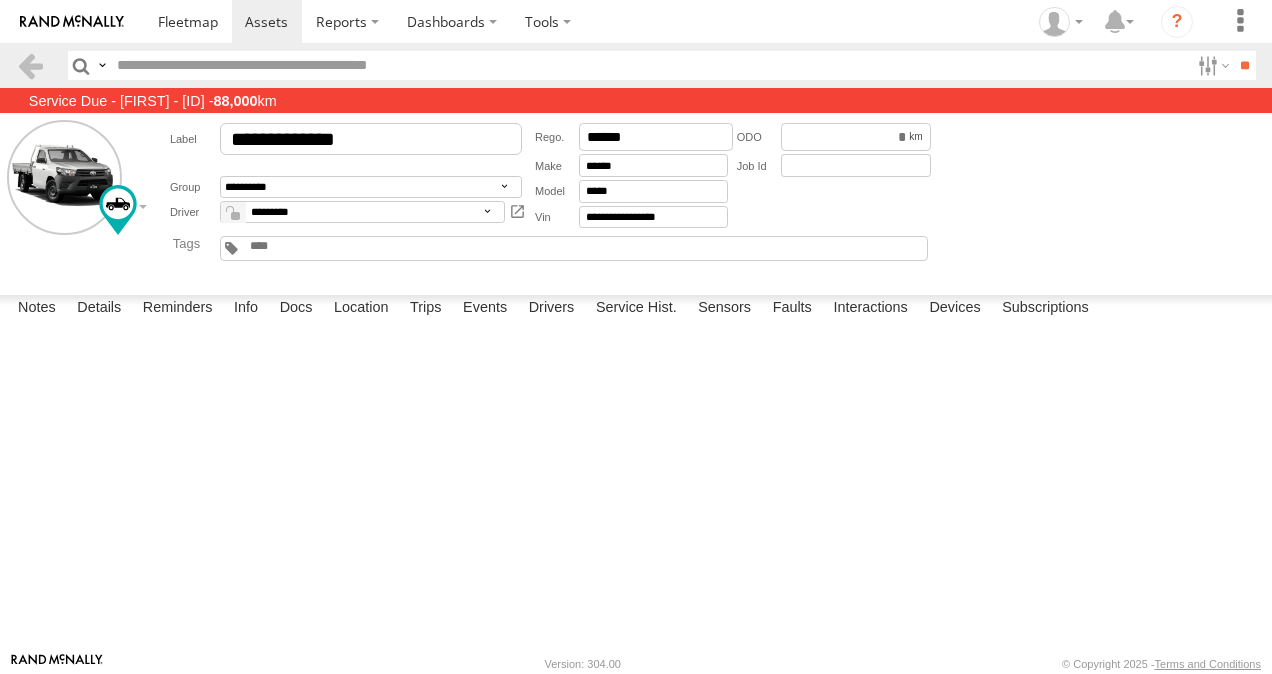 click at bounding box center (0, 0) 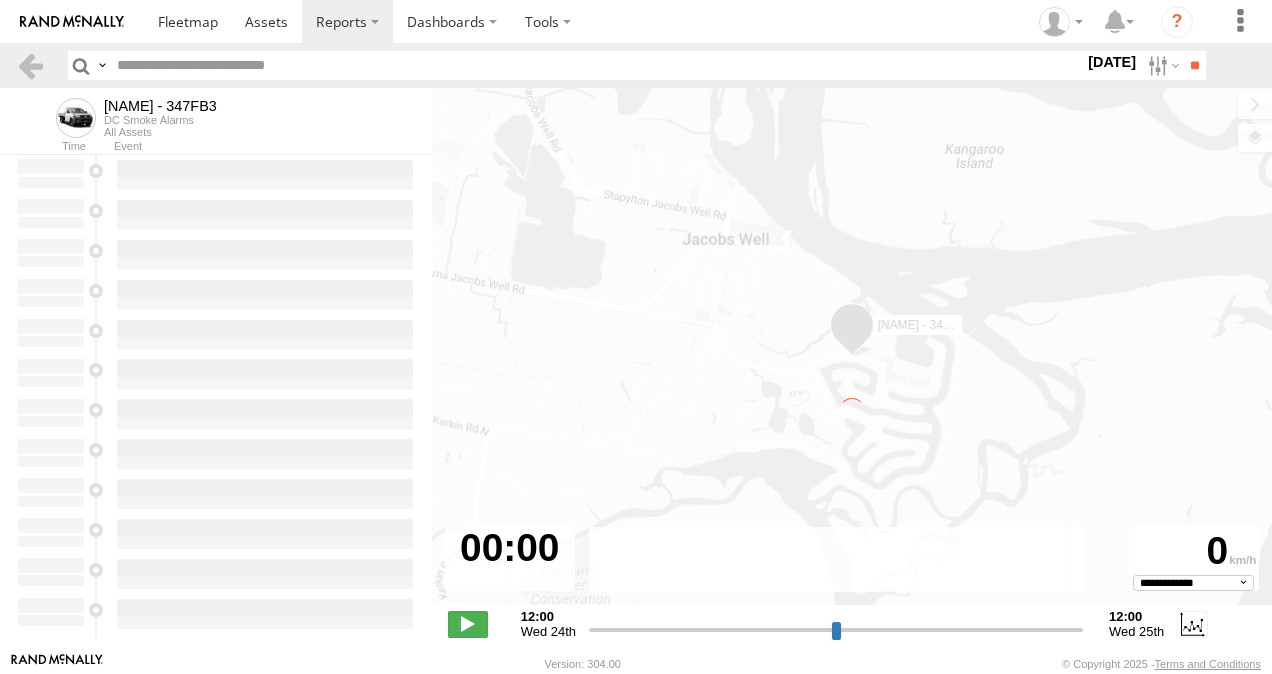 scroll, scrollTop: 0, scrollLeft: 0, axis: both 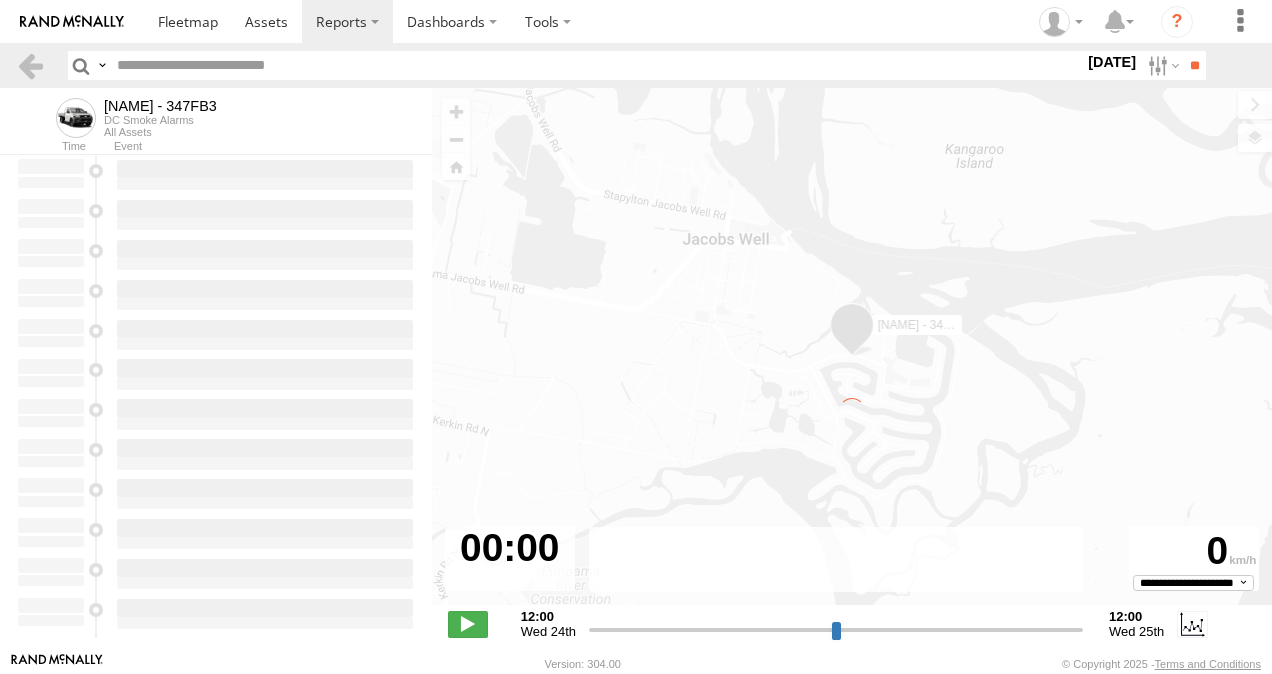type on "**********" 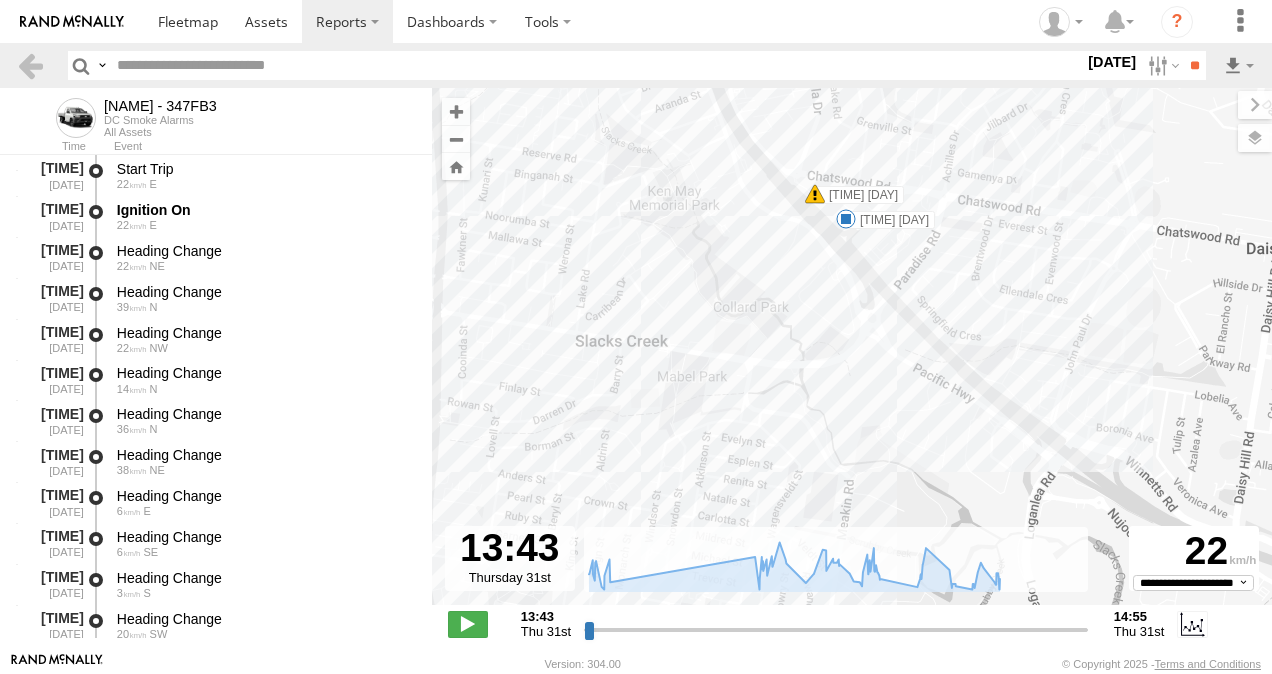 drag, startPoint x: 852, startPoint y: 195, endPoint x: 811, endPoint y: 302, distance: 114.58621 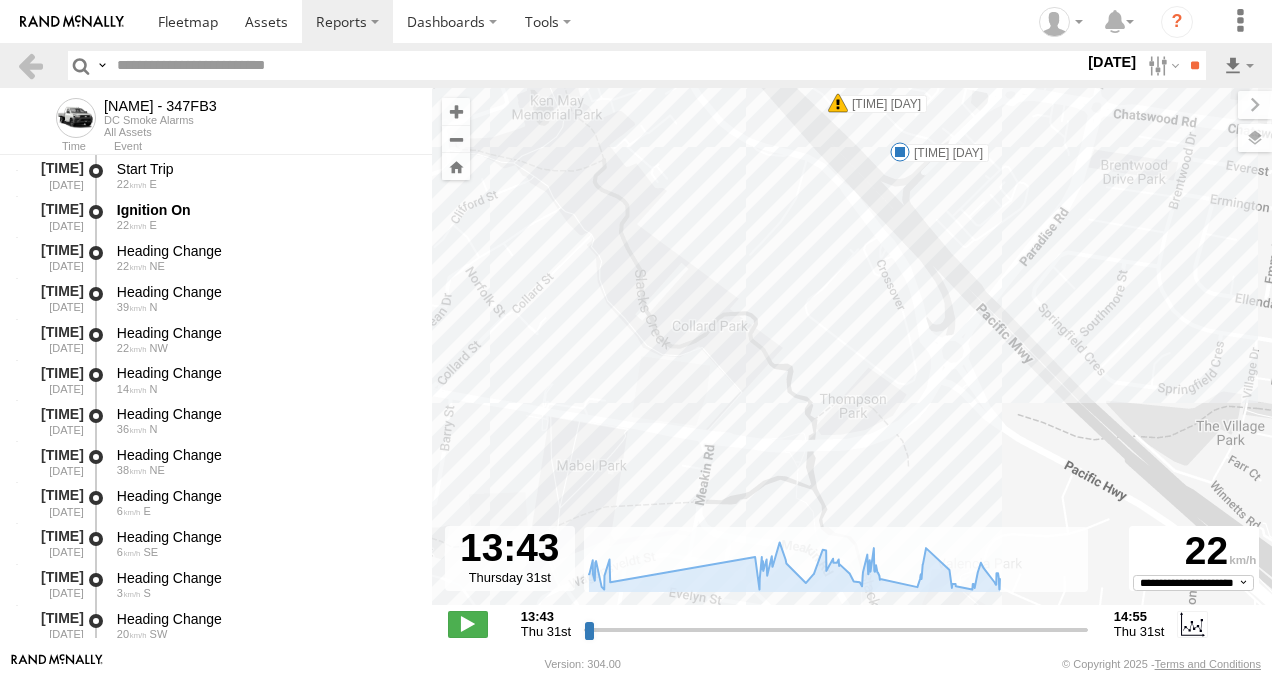 click at bounding box center [900, 152] 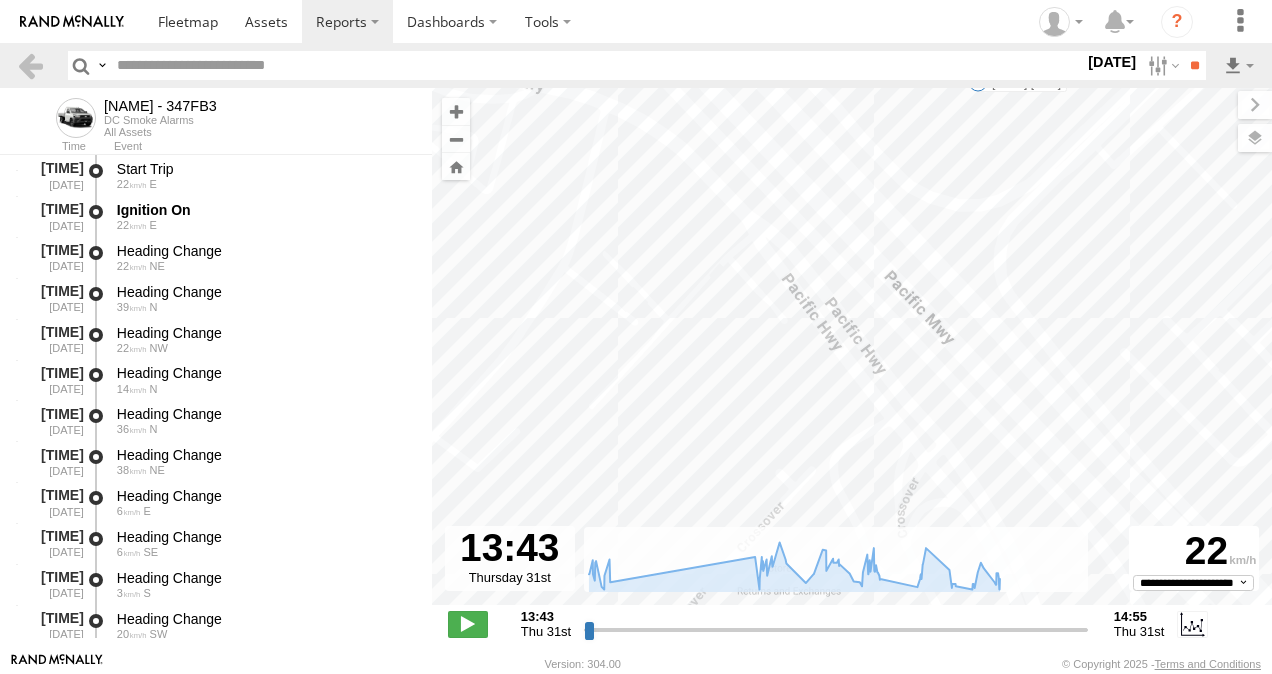 drag, startPoint x: 837, startPoint y: 256, endPoint x: 857, endPoint y: 472, distance: 216.92395 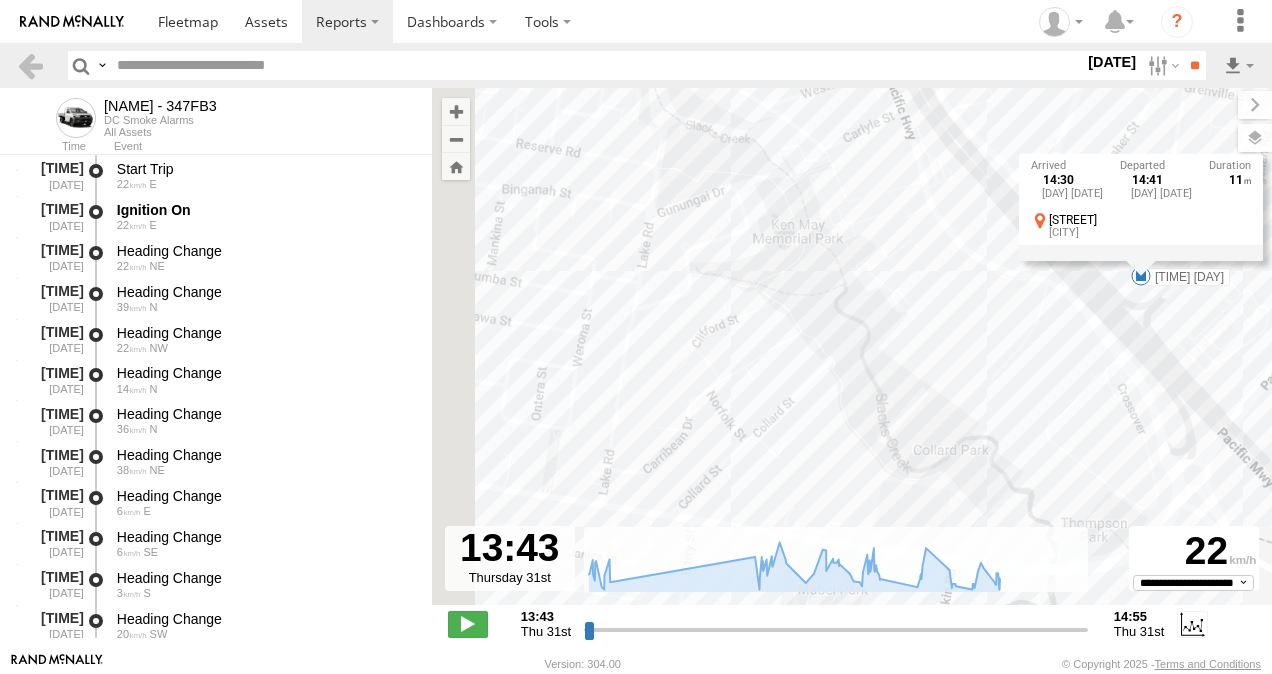 drag, startPoint x: 799, startPoint y: 250, endPoint x: 1014, endPoint y: 323, distance: 227.05505 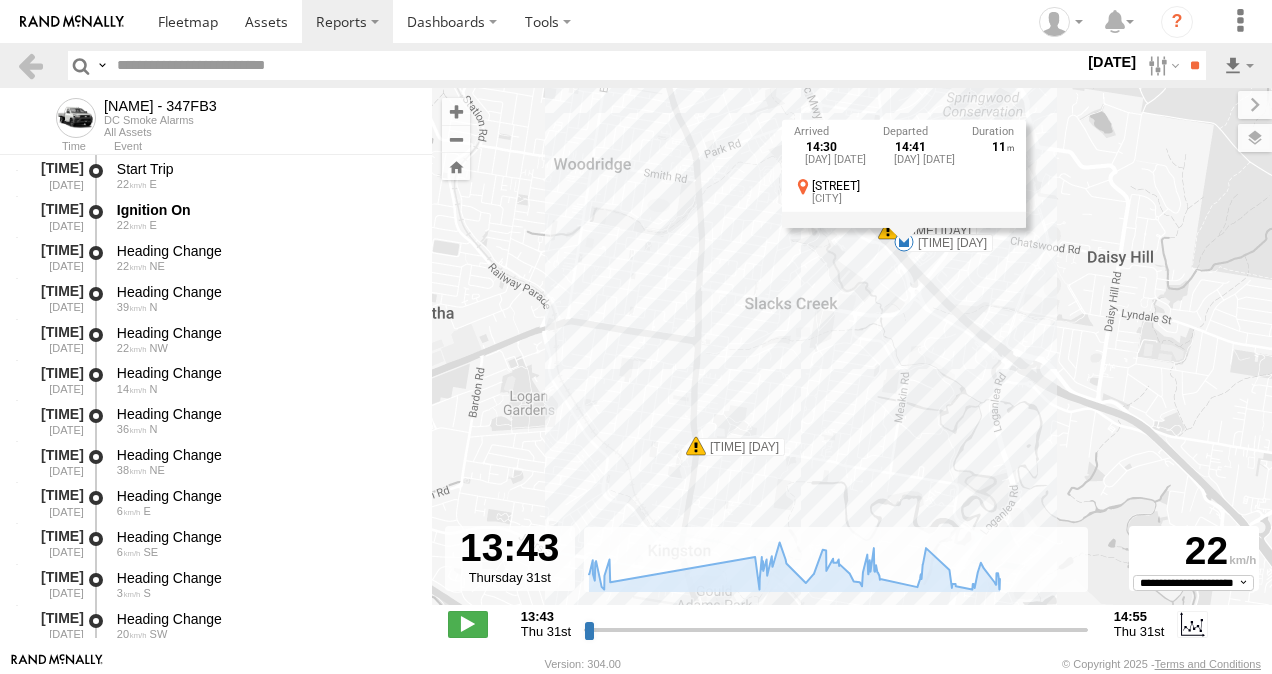 drag, startPoint x: 940, startPoint y: 462, endPoint x: 855, endPoint y: 398, distance: 106.400185 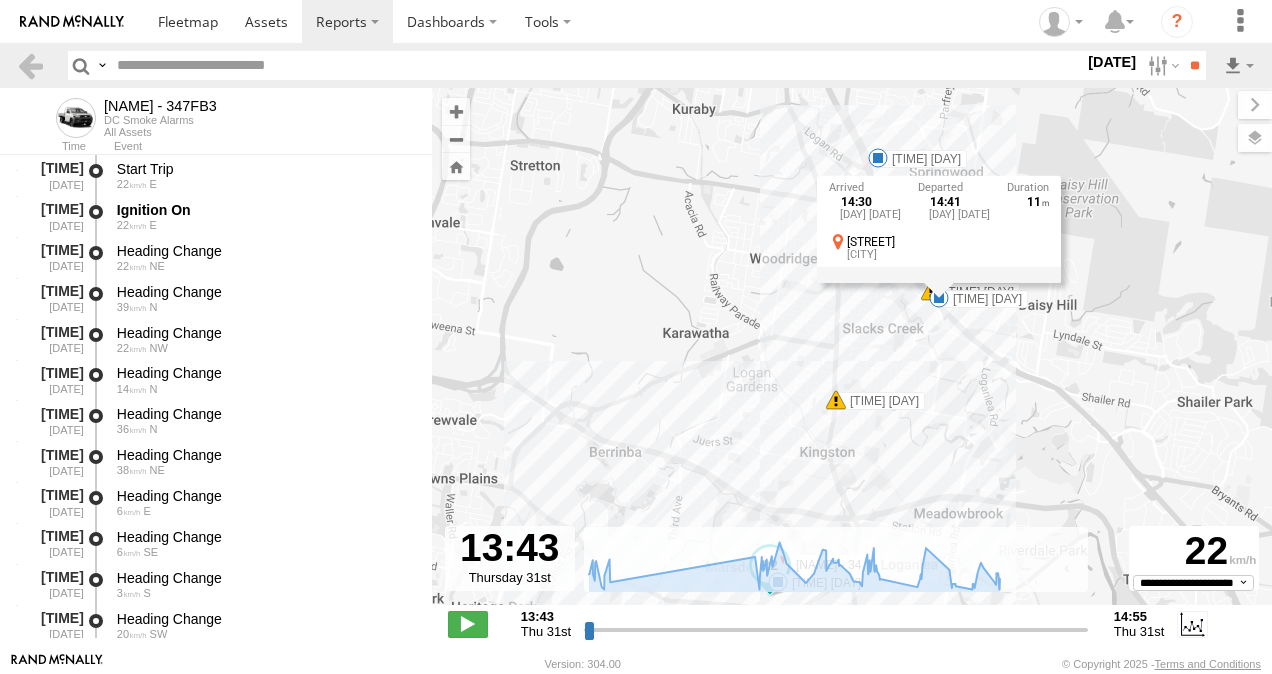 click at bounding box center [878, 158] 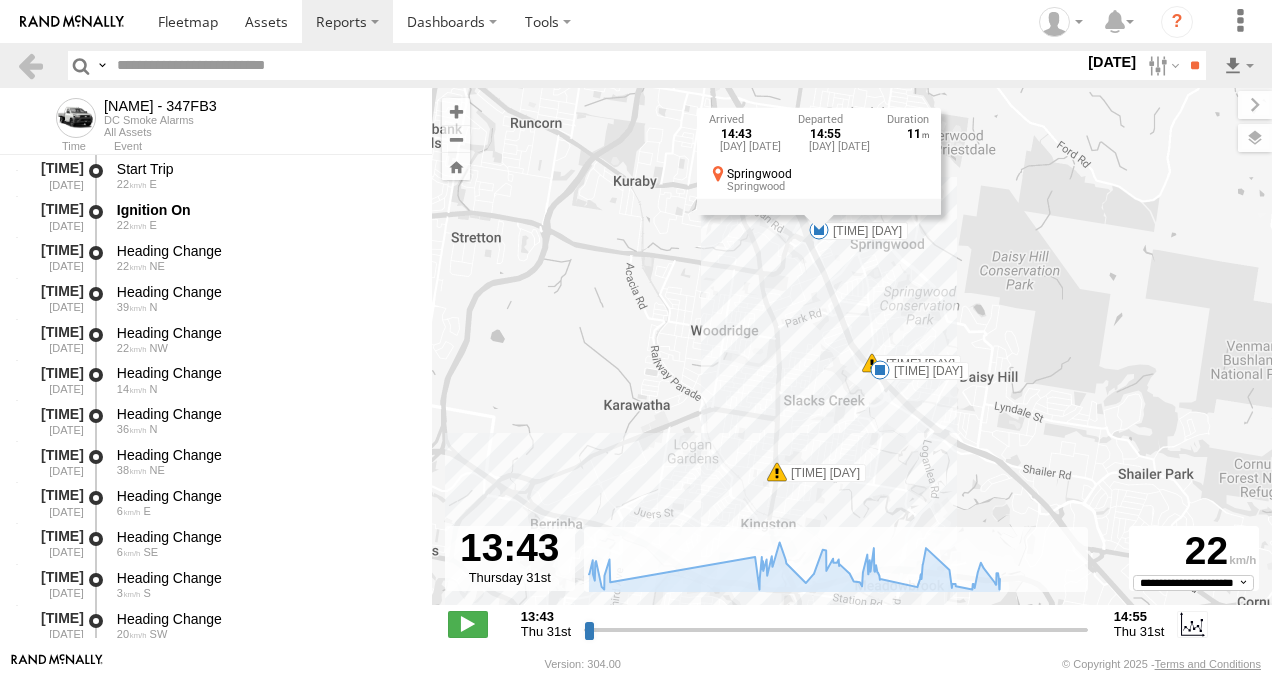 drag, startPoint x: 800, startPoint y: 241, endPoint x: 742, endPoint y: 322, distance: 99.62429 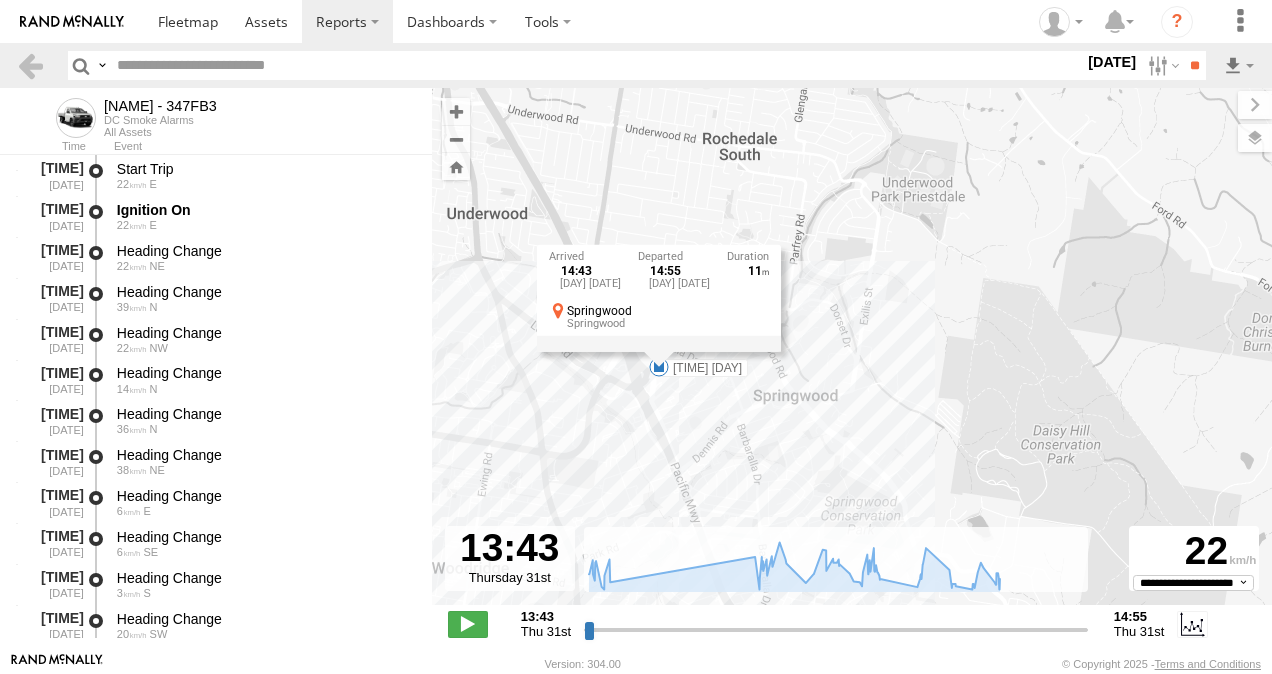 drag, startPoint x: 929, startPoint y: 264, endPoint x: 887, endPoint y: 469, distance: 209.25821 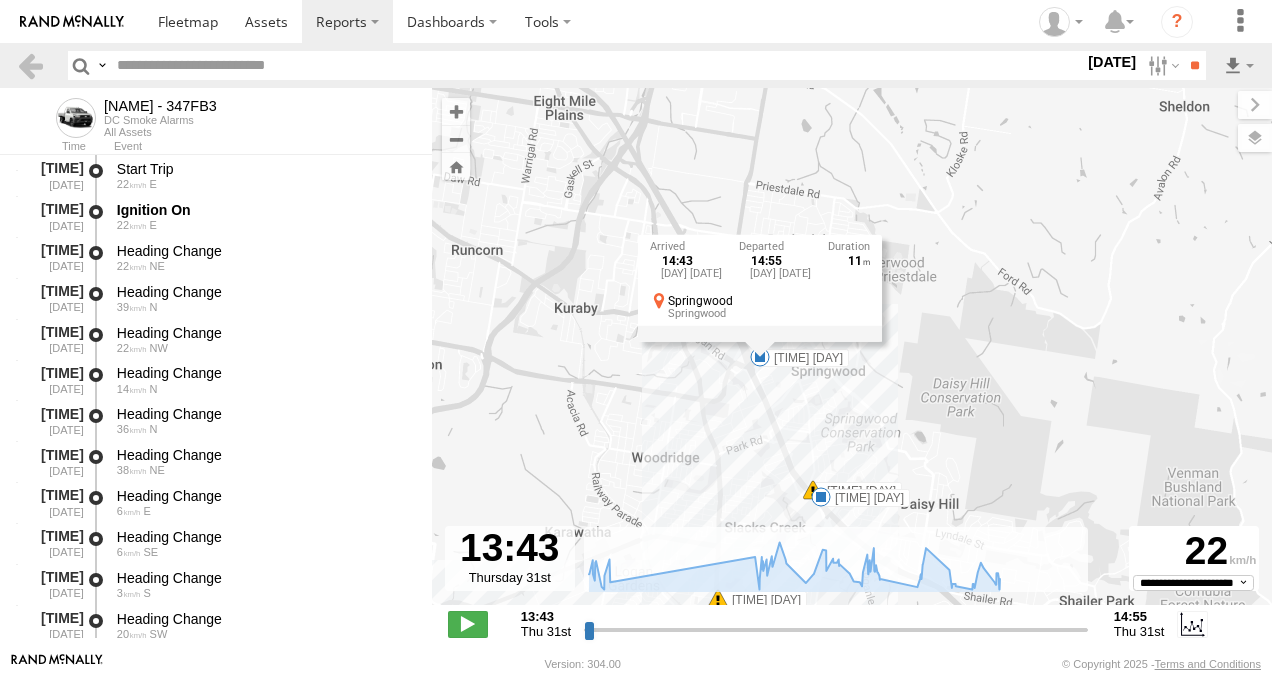 drag, startPoint x: 905, startPoint y: 342, endPoint x: 908, endPoint y: 354, distance: 12.369317 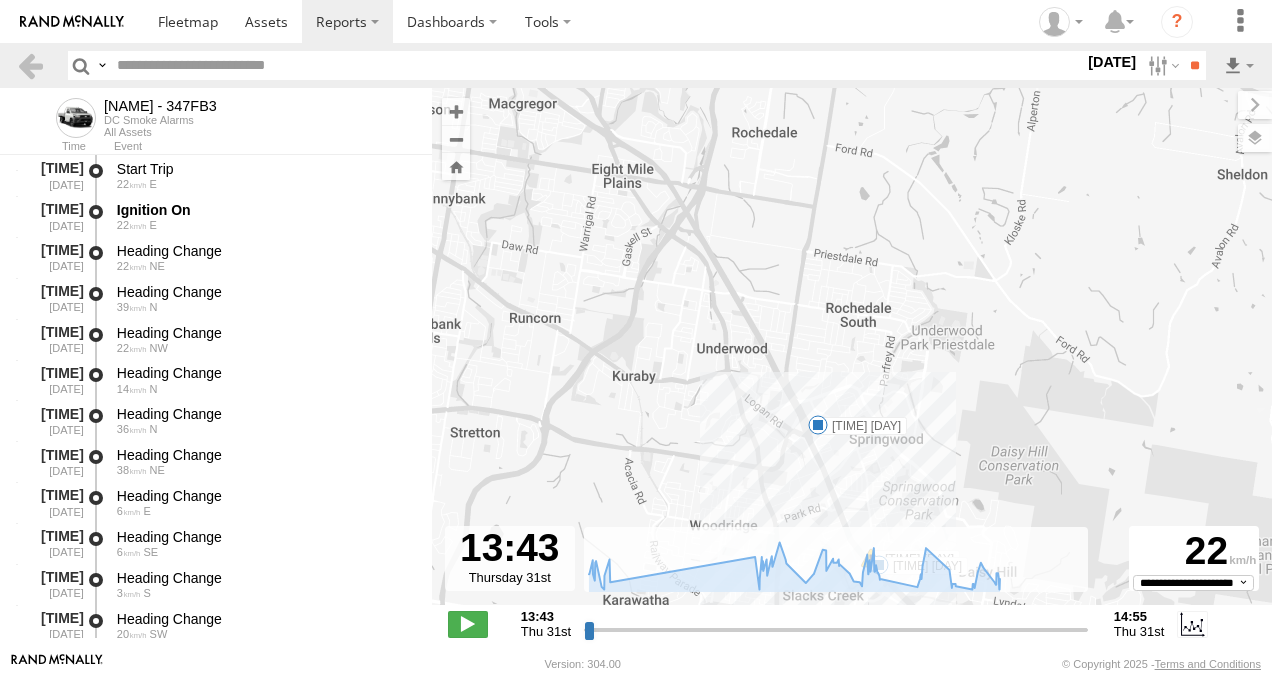 drag, startPoint x: 961, startPoint y: 402, endPoint x: 998, endPoint y: 437, distance: 50.931328 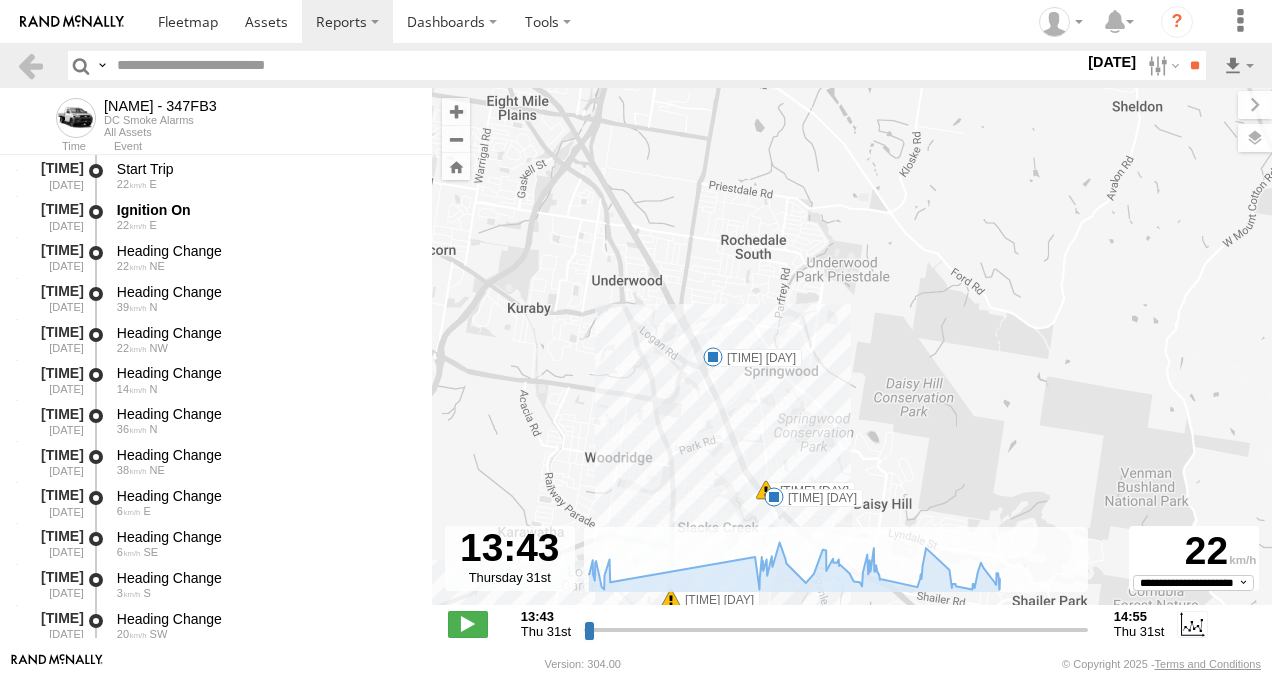 click at bounding box center (713, 357) 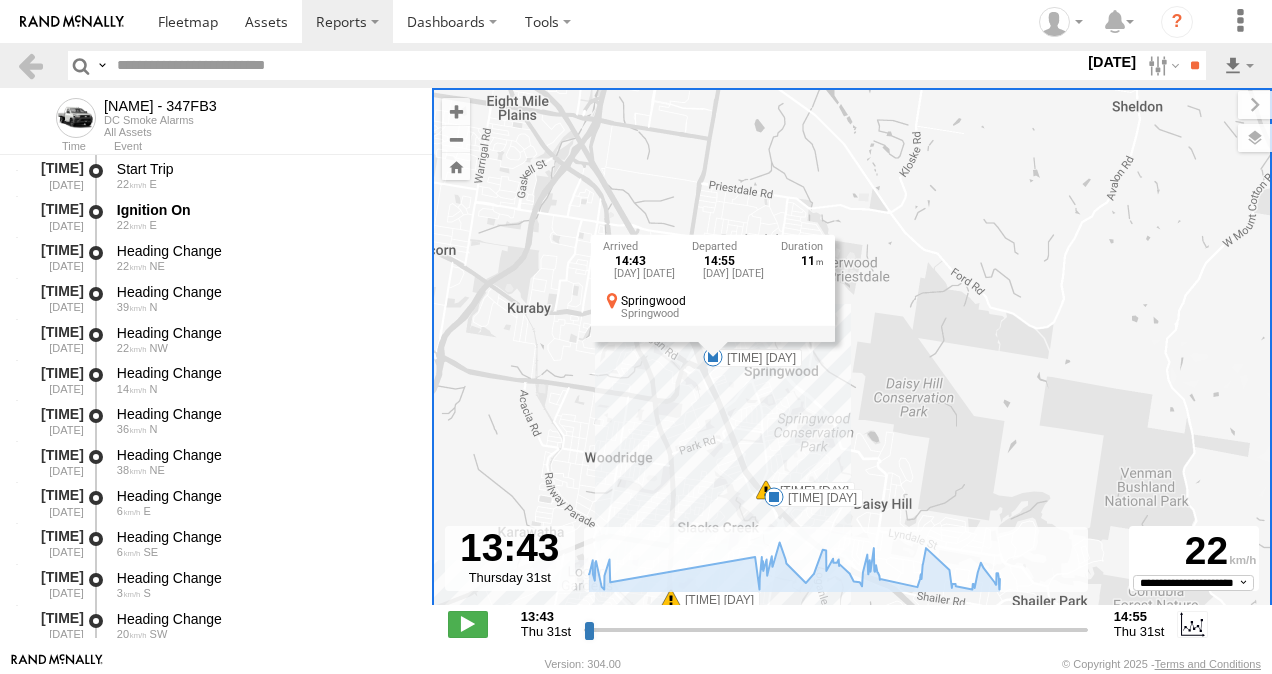 click at bounding box center [774, 497] 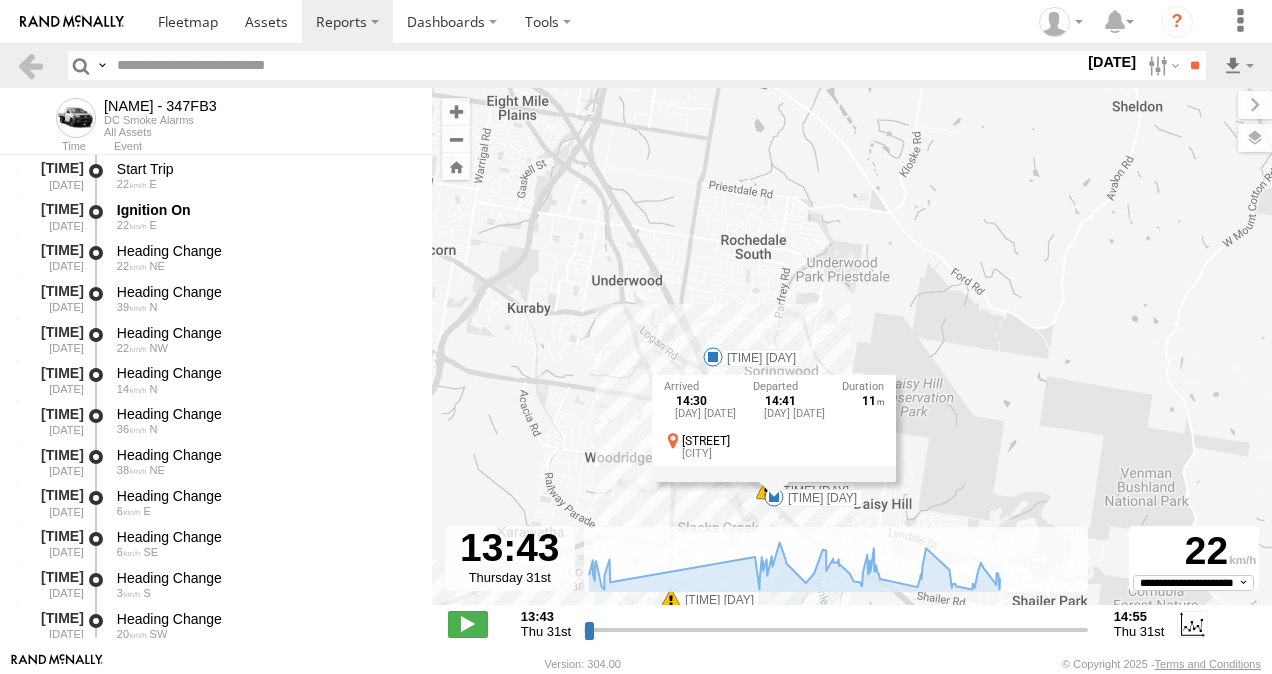 click on "Alex - 347FB3 14:06 Thu 14:14 Thu 14:25 Thu 14:30 Thu 14:43 Thu 14:30 Thu 31st Jul 14:41 Thu 31st Jul 11 Old Chatswood Rd Daisy Hill" at bounding box center (852, 357) 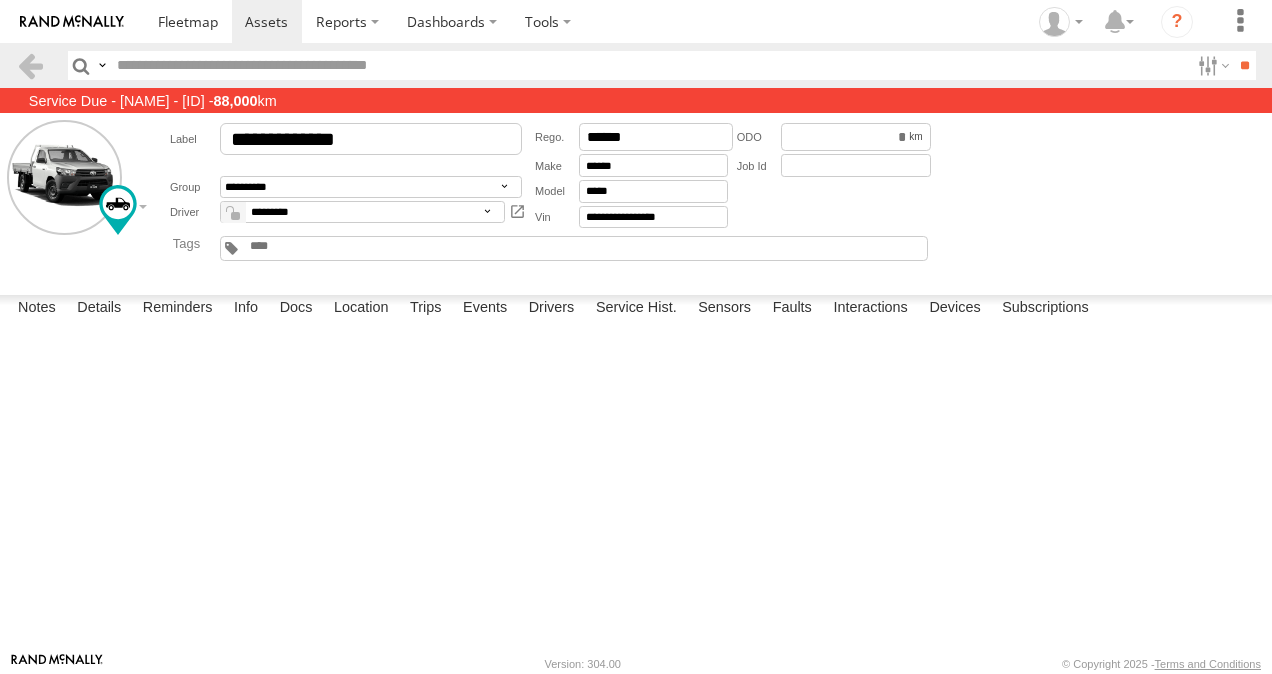 scroll, scrollTop: 0, scrollLeft: 0, axis: both 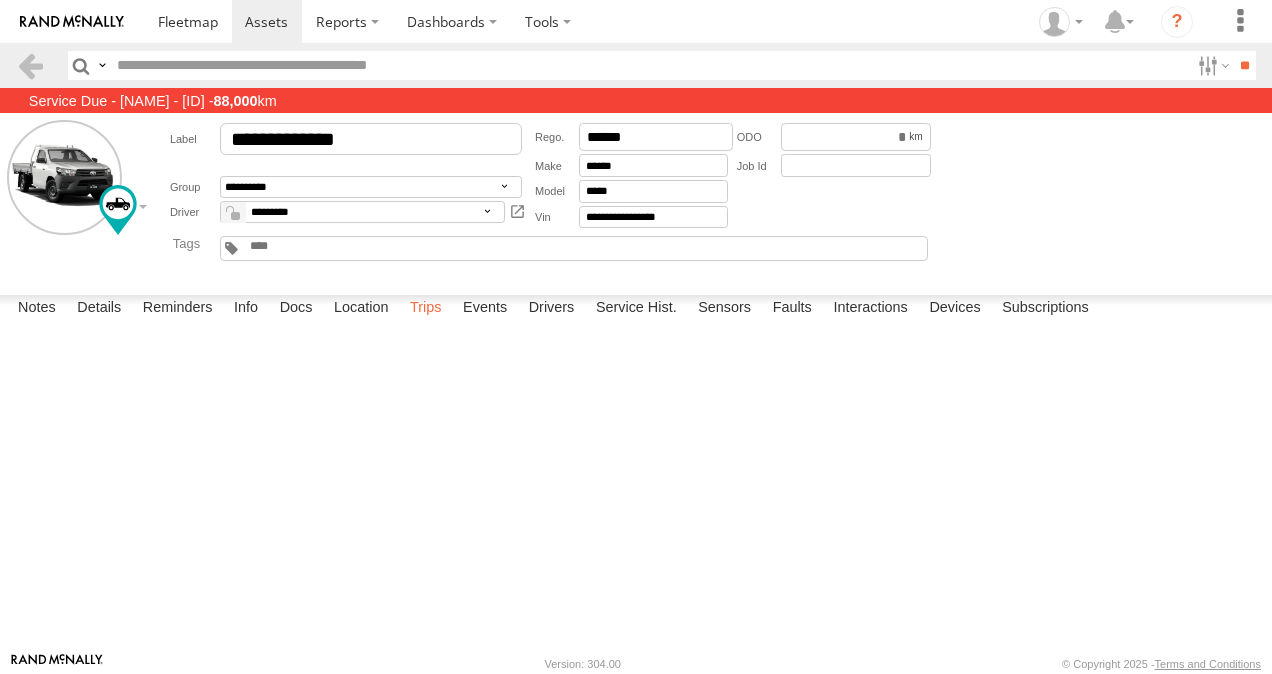click on "Trips" at bounding box center [426, 309] 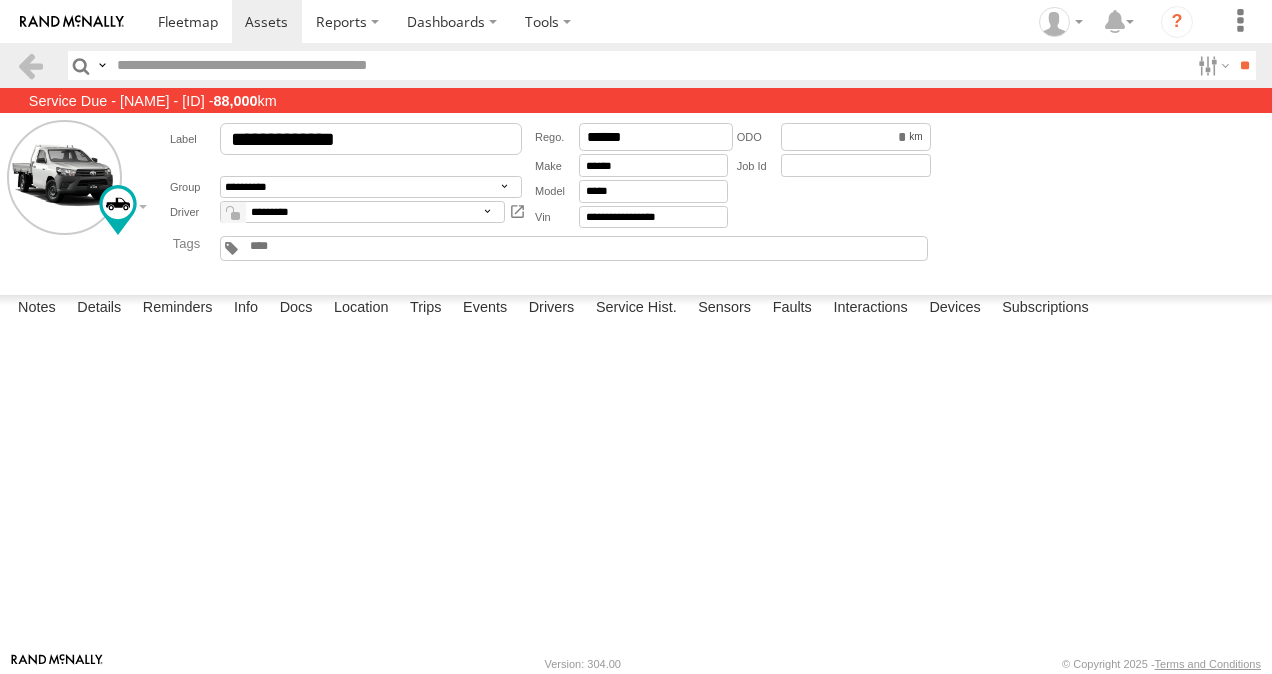 scroll, scrollTop: 1000, scrollLeft: 0, axis: vertical 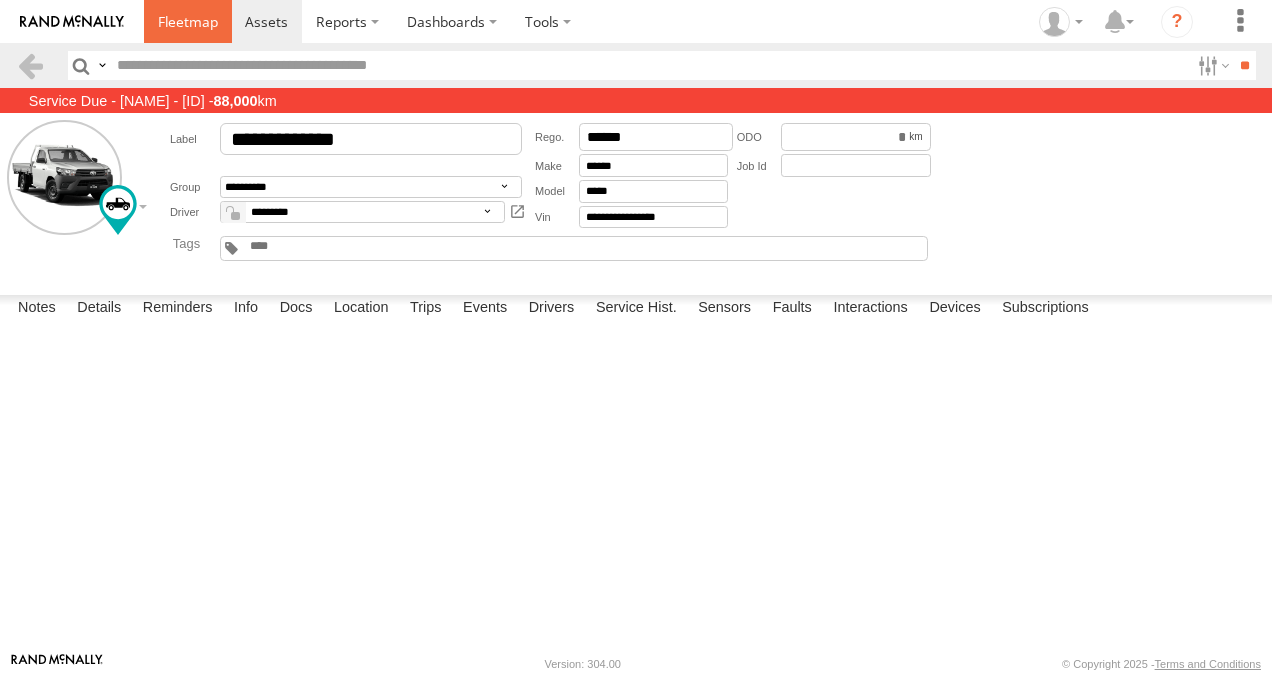 click at bounding box center (188, 21) 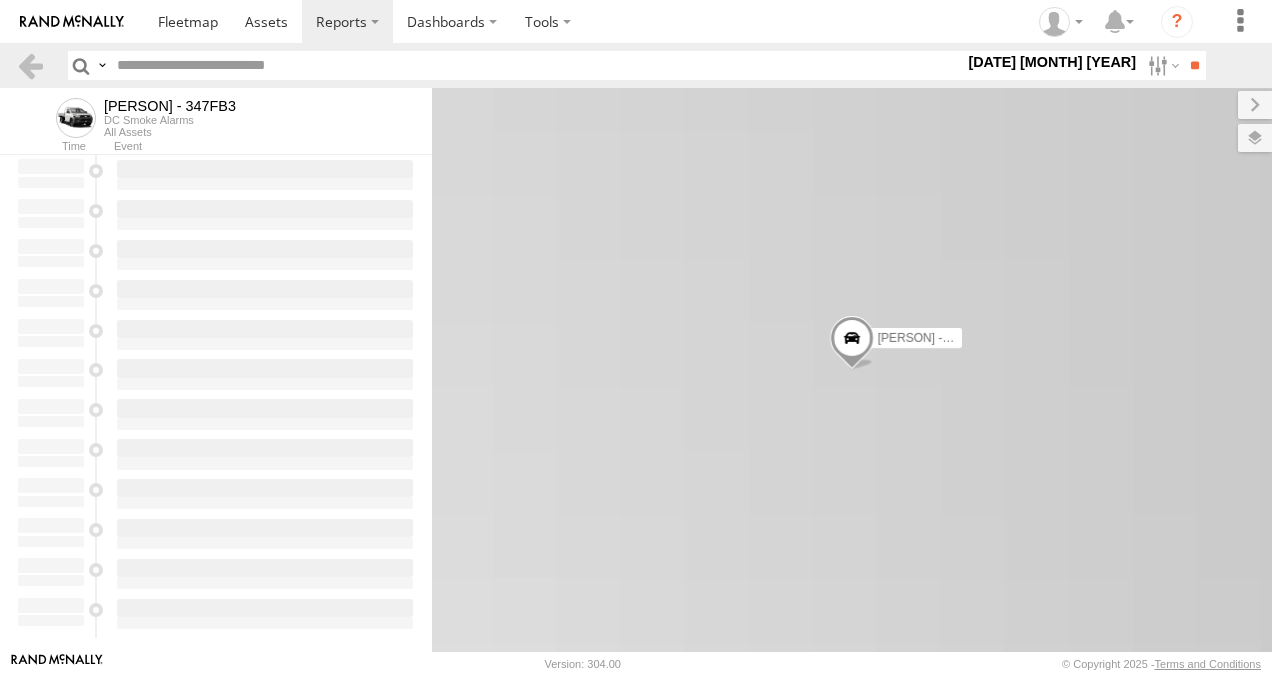 scroll, scrollTop: 0, scrollLeft: 0, axis: both 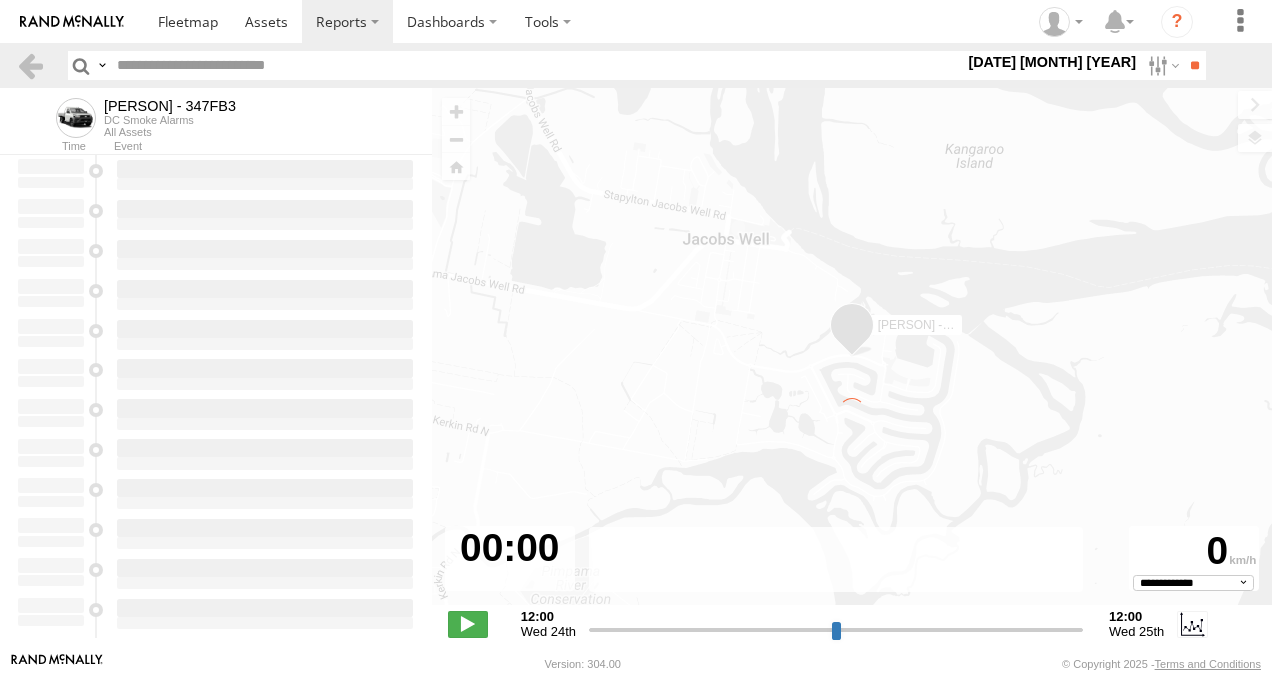 type on "**********" 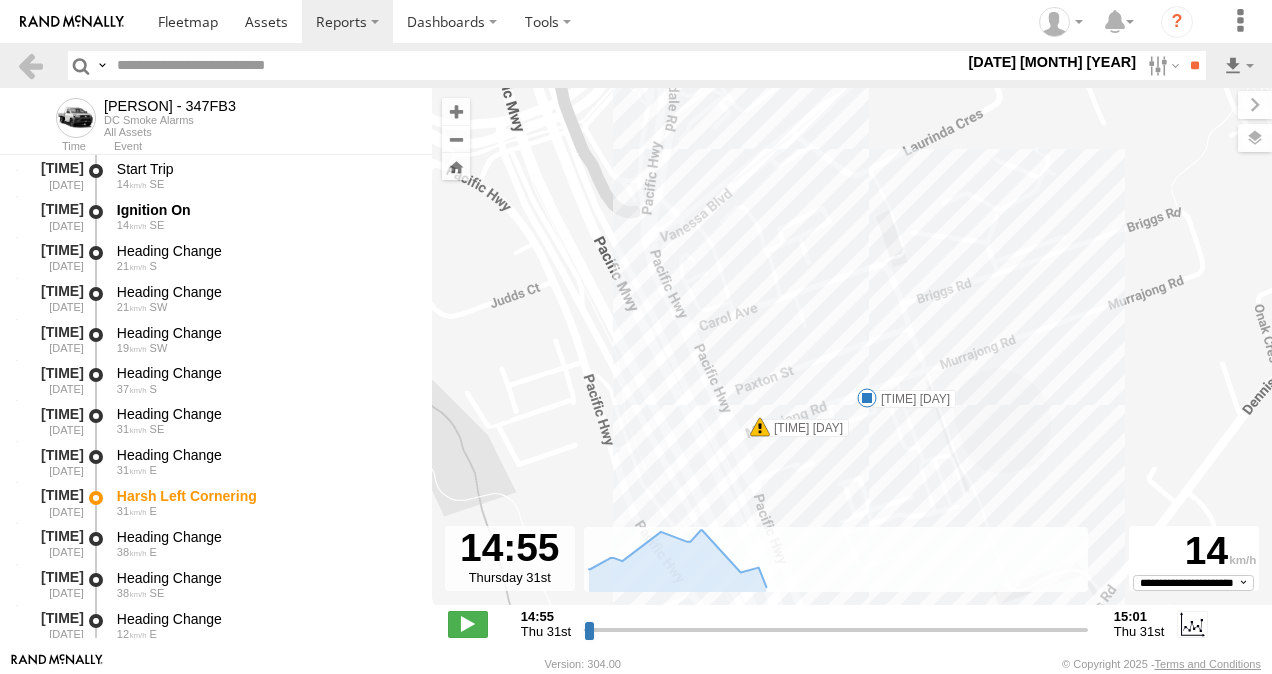 drag, startPoint x: 867, startPoint y: 451, endPoint x: 844, endPoint y: 328, distance: 125.13193 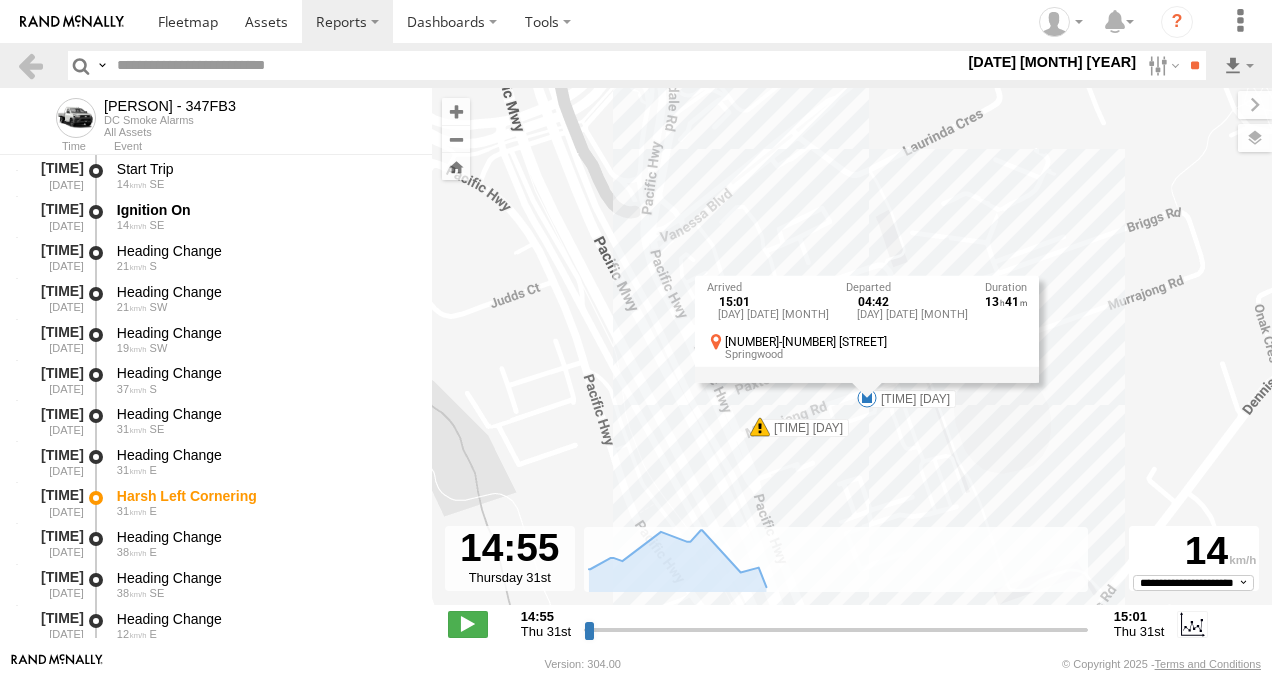 click on "Alex - 347FB3 14:56 Thu 15:01 Thu 15:01 Thu 31st Jul 04:42 Fri 1st Aug 13 41 9-15 Murrajong Rd Springwood" at bounding box center [852, 357] 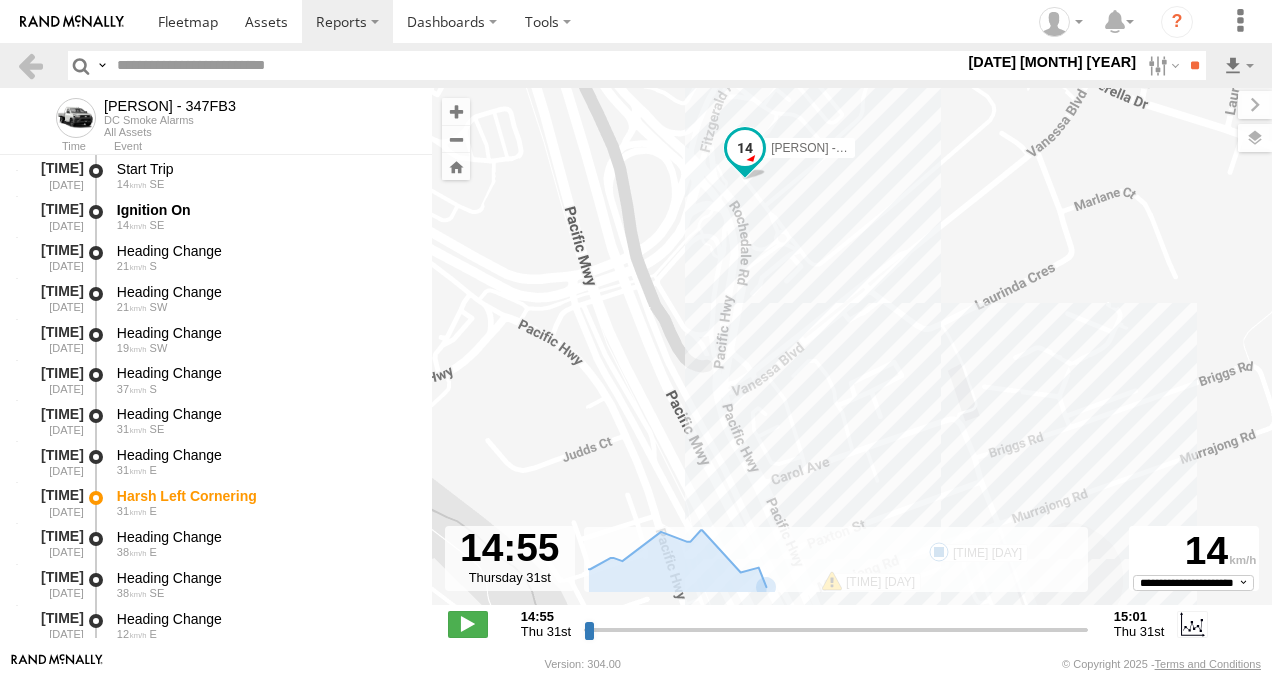 drag, startPoint x: 801, startPoint y: 480, endPoint x: 874, endPoint y: 642, distance: 177.68793 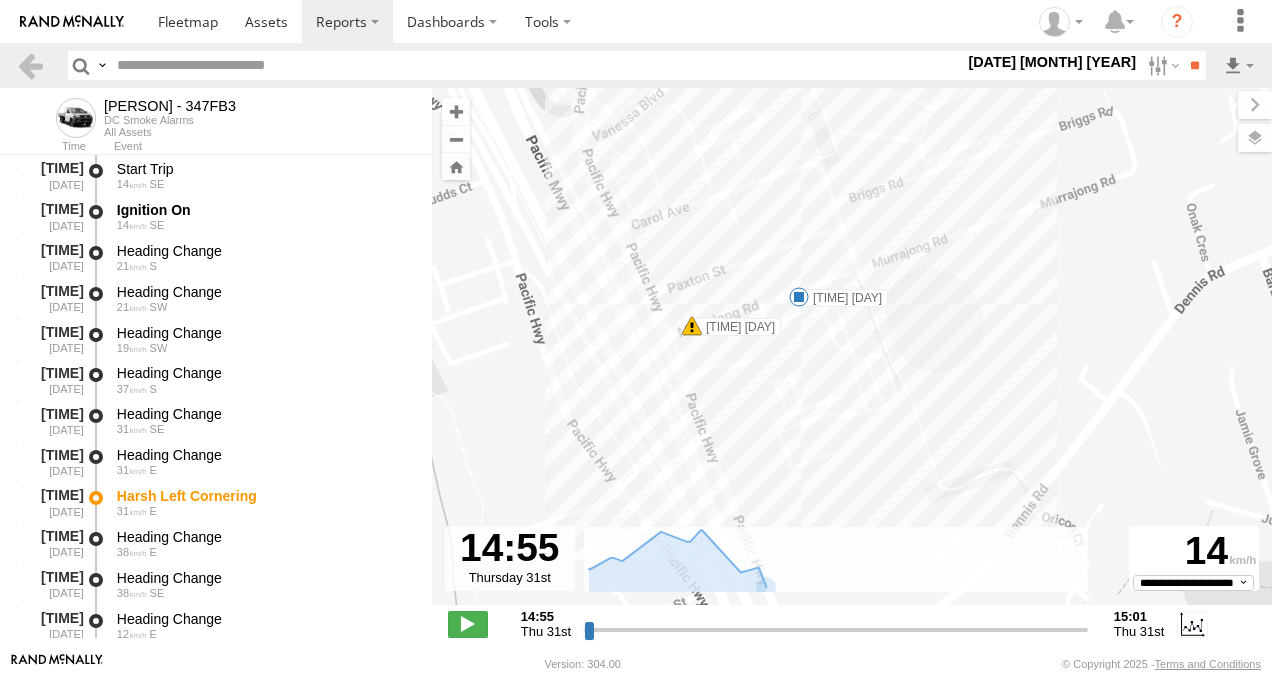 drag, startPoint x: 901, startPoint y: 375, endPoint x: 869, endPoint y: 156, distance: 221.32555 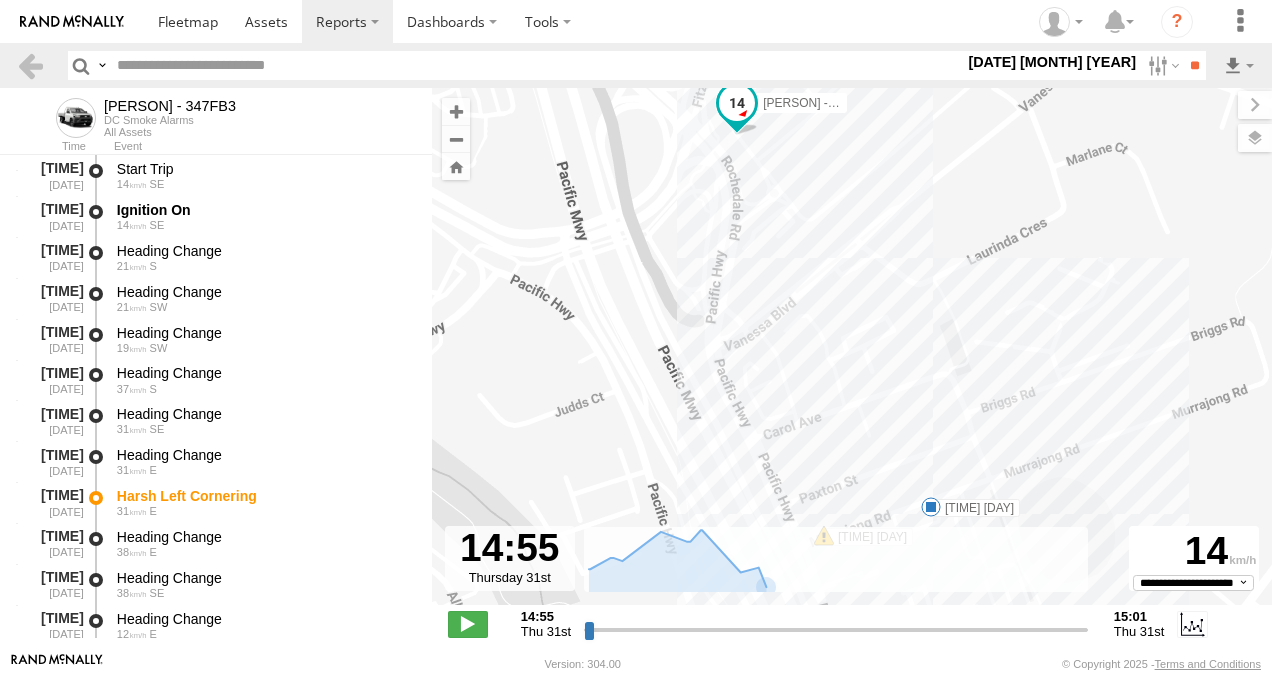 drag, startPoint x: 728, startPoint y: 254, endPoint x: 863, endPoint y: 359, distance: 171.0263 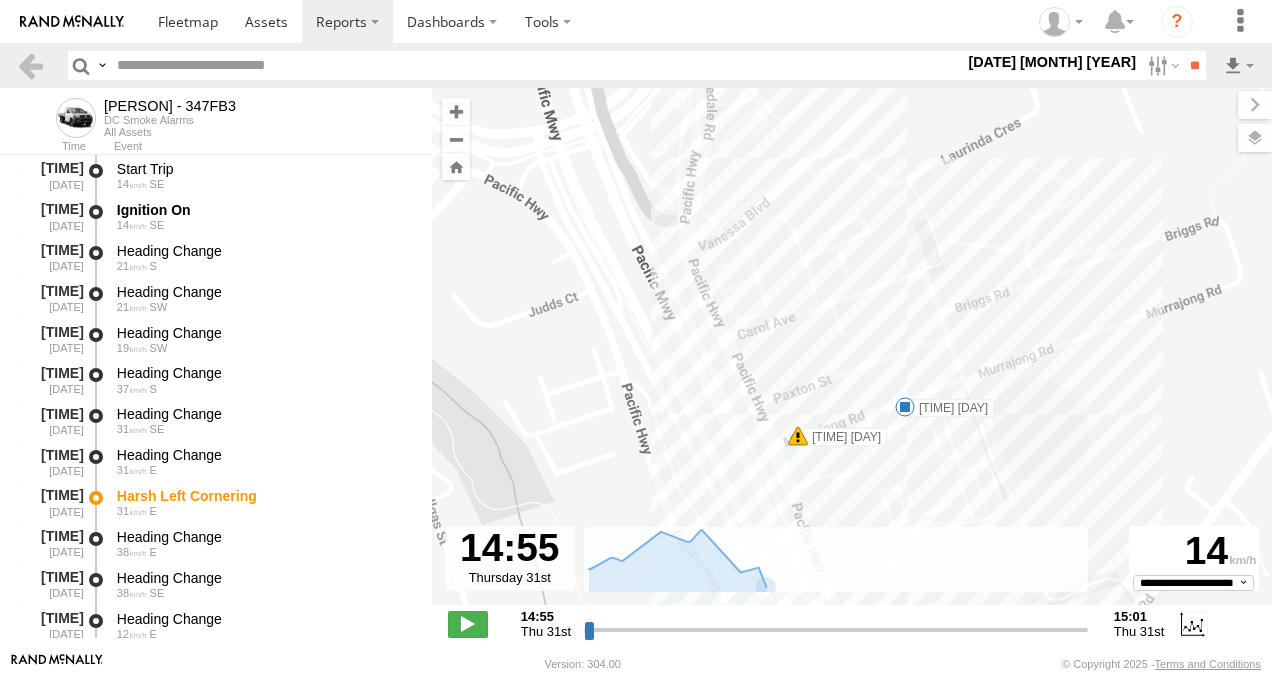 drag, startPoint x: 876, startPoint y: 306, endPoint x: 857, endPoint y: 88, distance: 218.82642 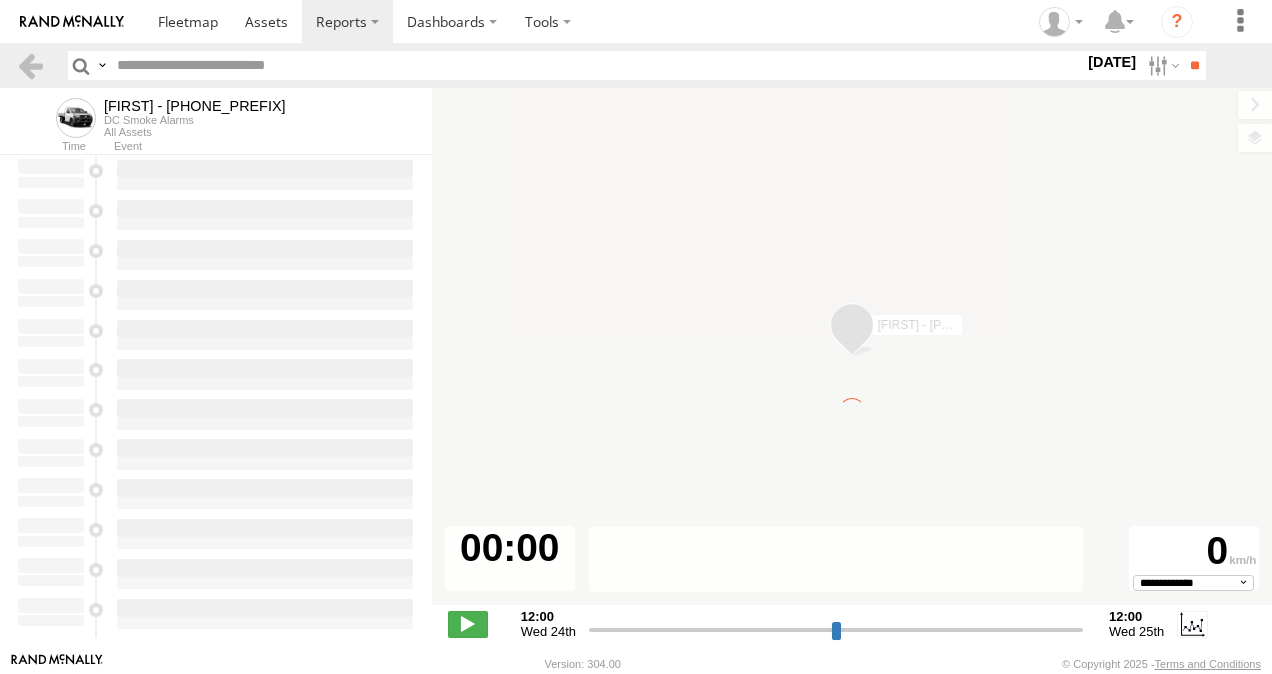 scroll, scrollTop: 0, scrollLeft: 0, axis: both 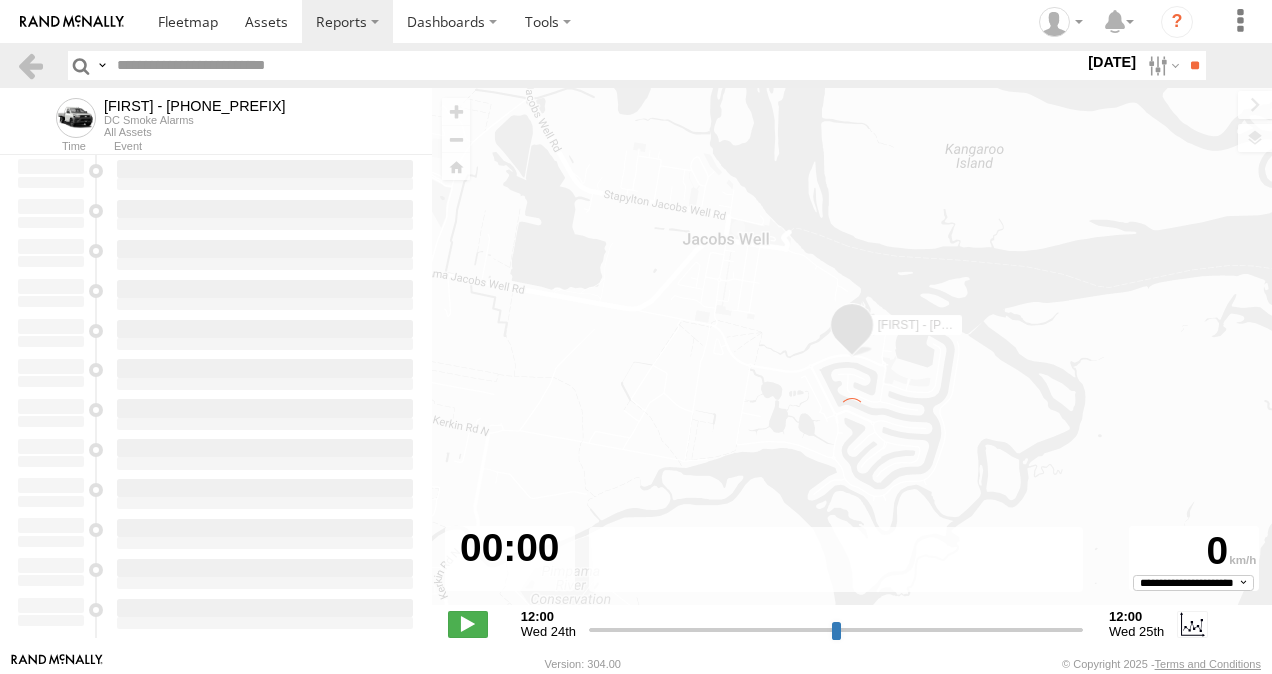 type on "**********" 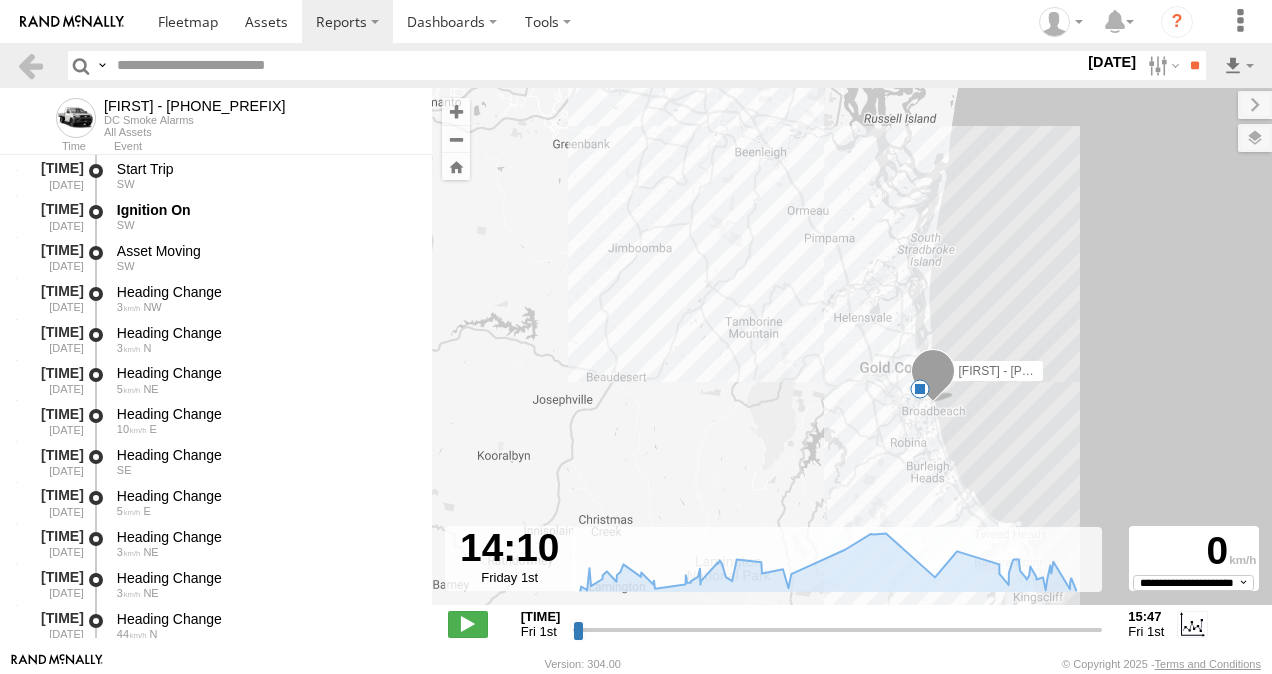 drag, startPoint x: 870, startPoint y: 388, endPoint x: 839, endPoint y: 262, distance: 129.75746 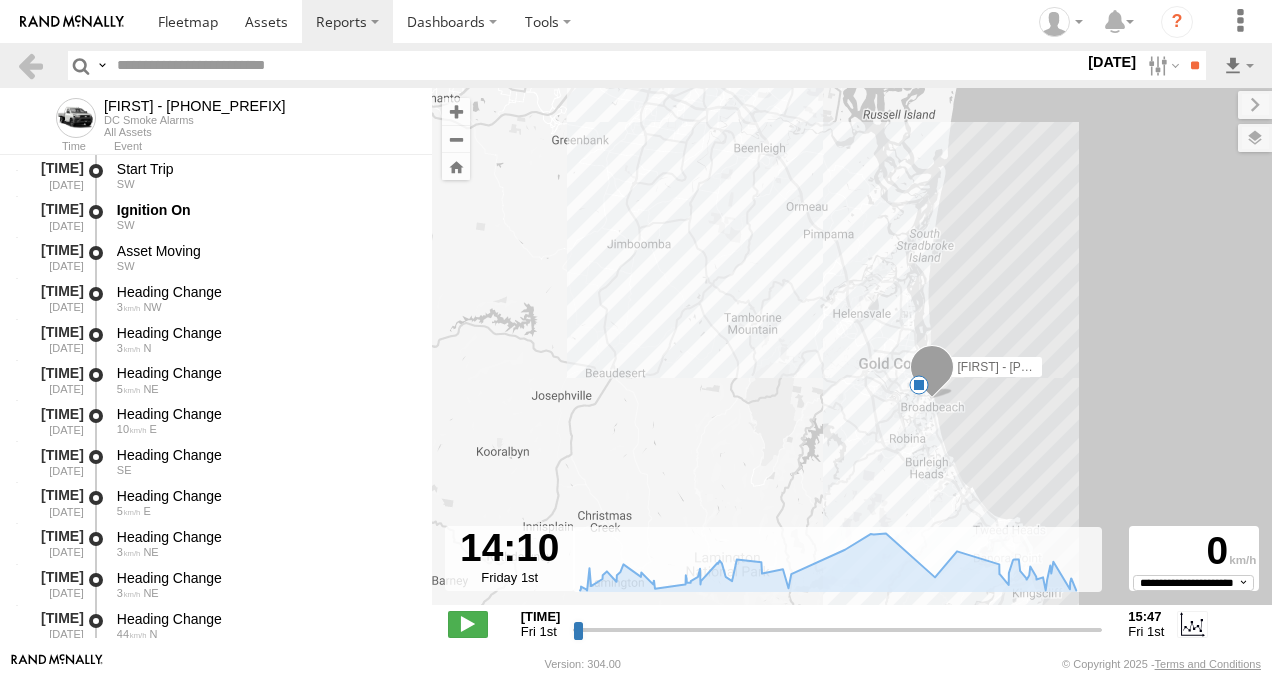 click at bounding box center (919, 385) 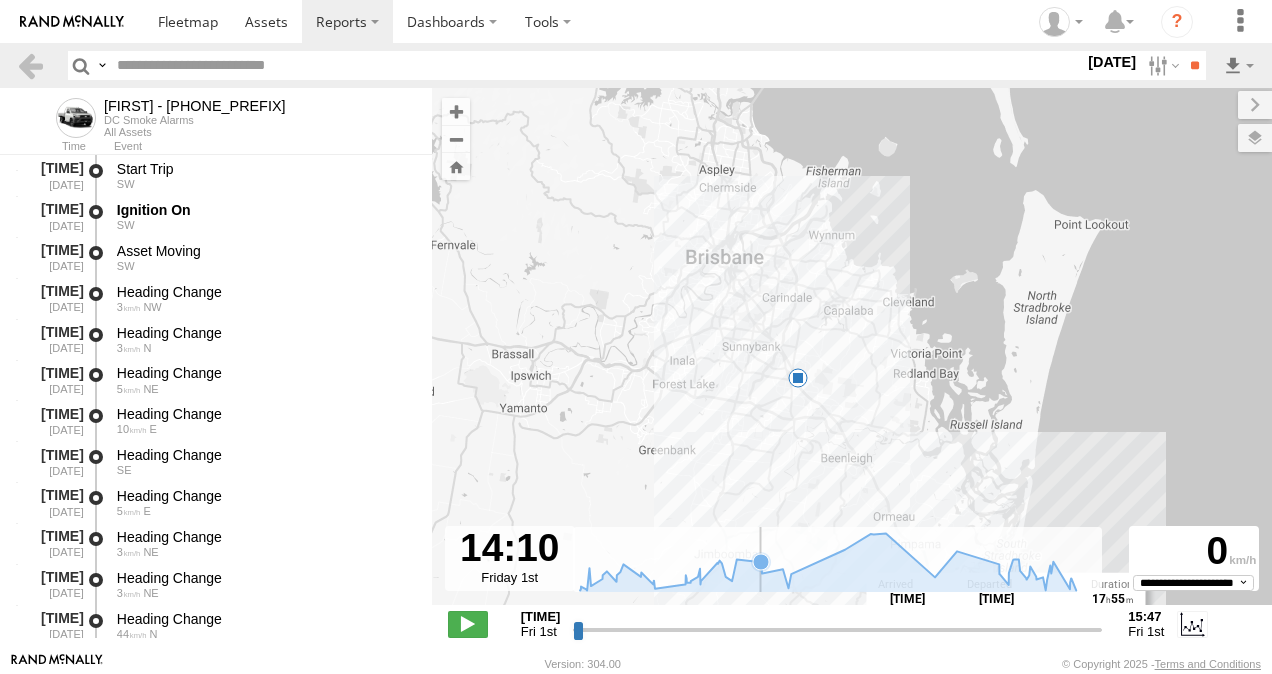 drag, startPoint x: 687, startPoint y: 387, endPoint x: 832, endPoint y: 482, distance: 173.34937 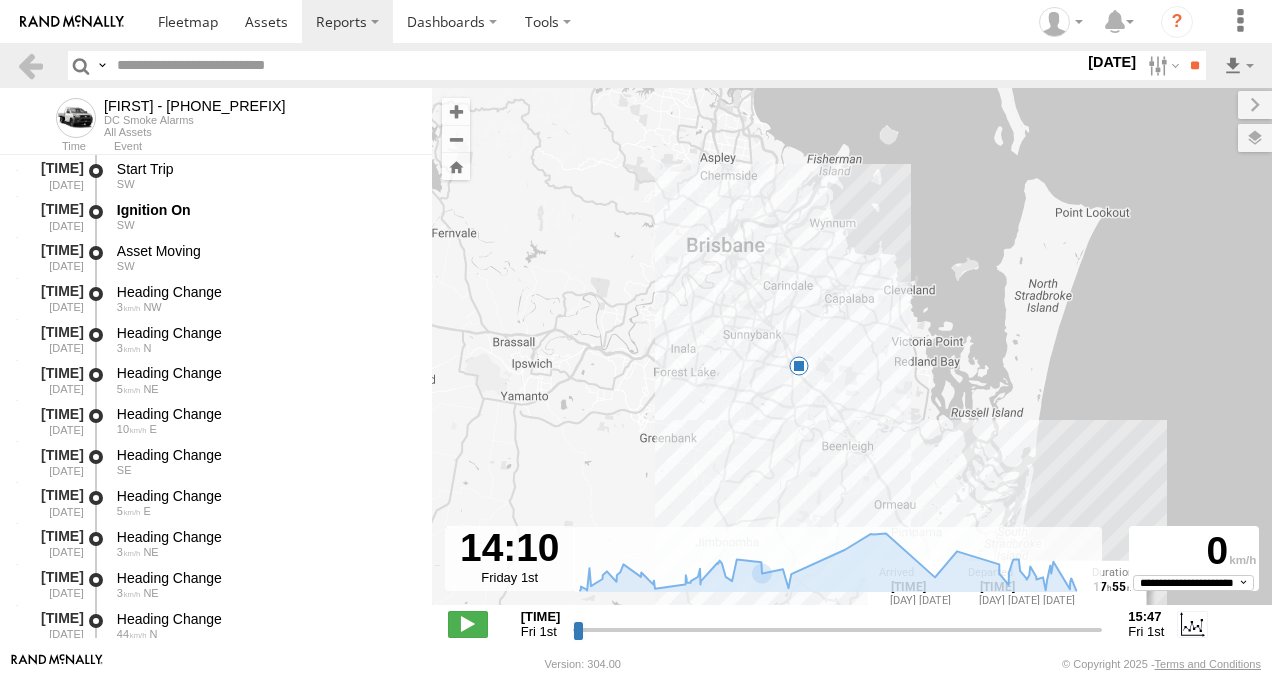 click at bounding box center (799, 366) 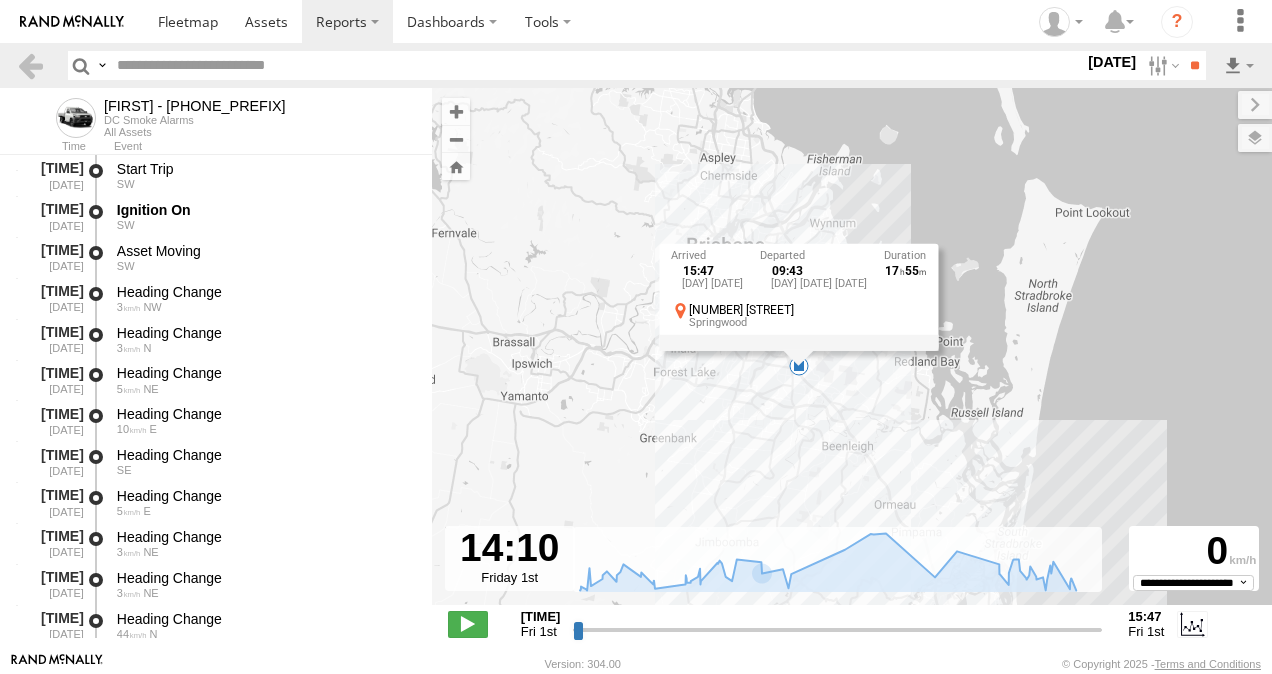 click on "Alex - 347FB3 14:29 Fri 15:47 Fri 15:47 Fri 1st Aug 09:43 Sat 2nd Aug 17 55 9 Murrajong Rd Springwood" at bounding box center [852, 357] 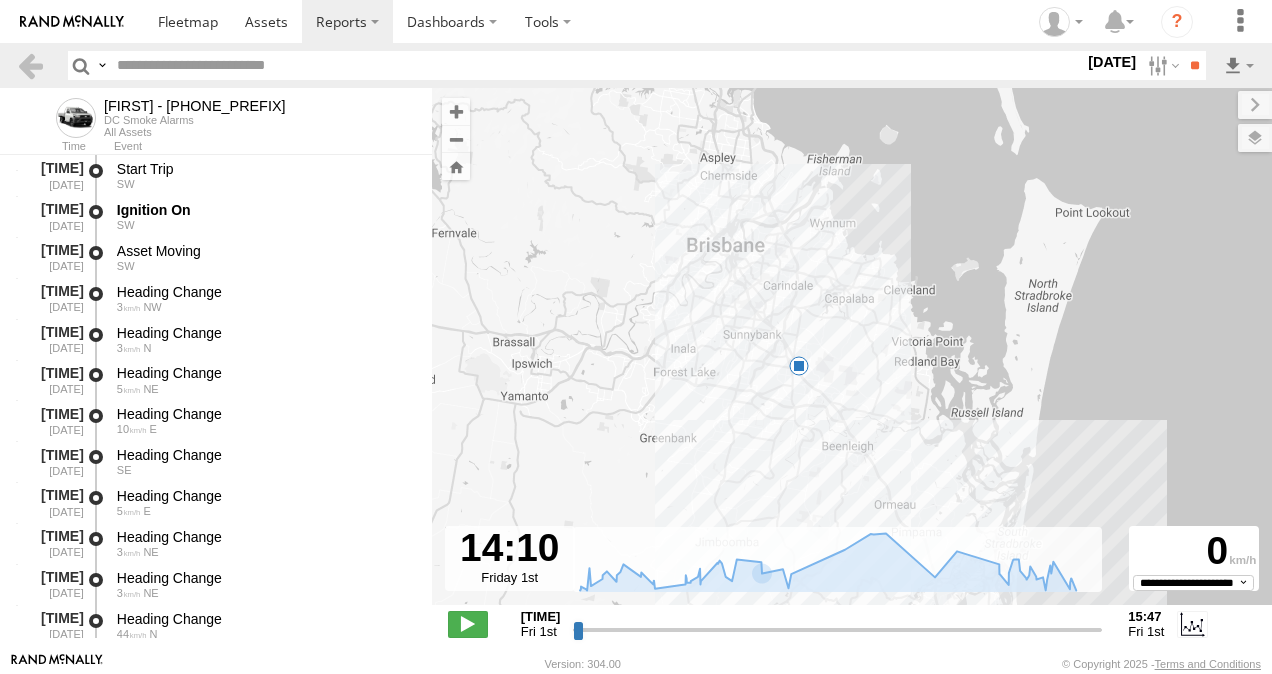 click at bounding box center (799, 366) 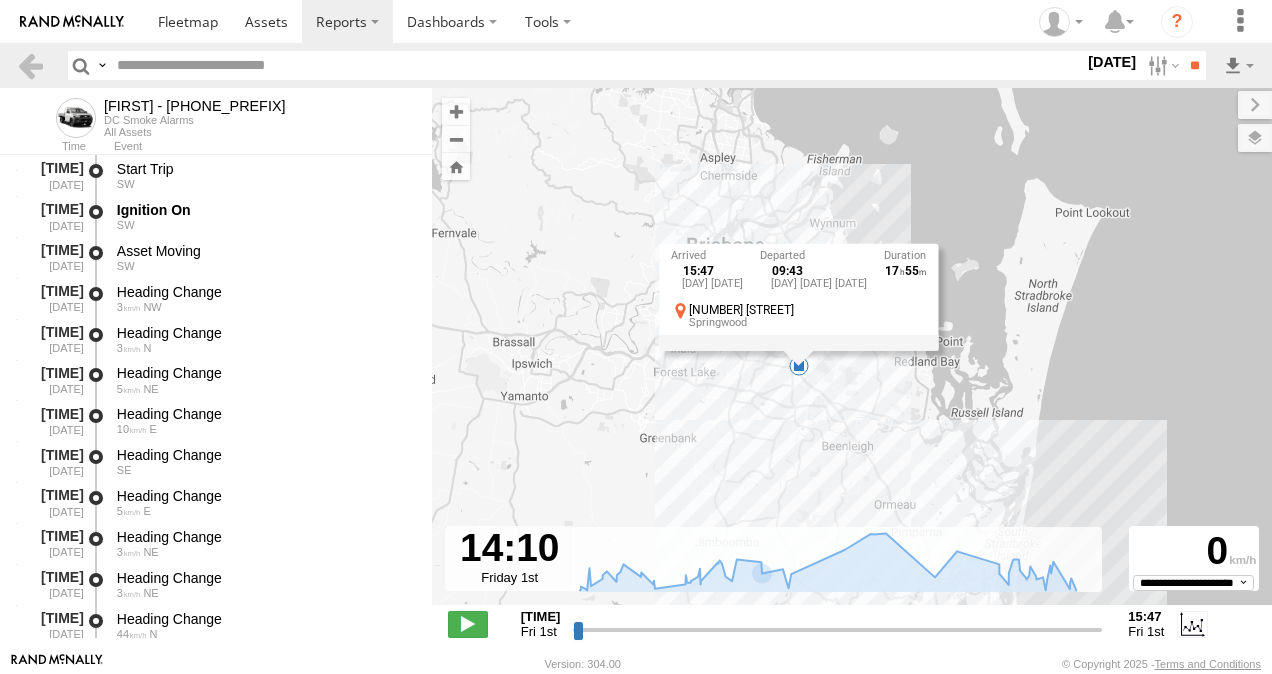click on "Alex - 347FB3 14:29 Fri 15:47 Fri 15:47 Fri 1st Aug 09:43 Sat 2nd Aug 17 55 9 Murrajong Rd Springwood" at bounding box center [852, 357] 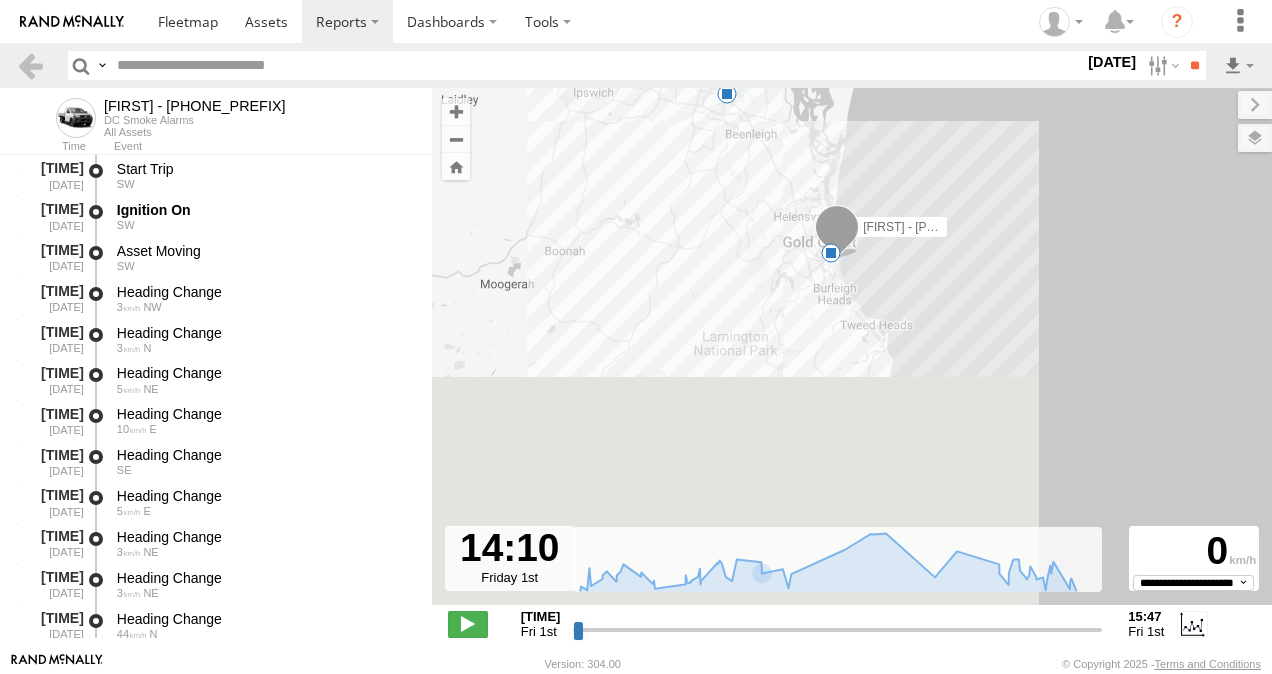 drag, startPoint x: 964, startPoint y: 426, endPoint x: 800, endPoint y: 88, distance: 375.68604 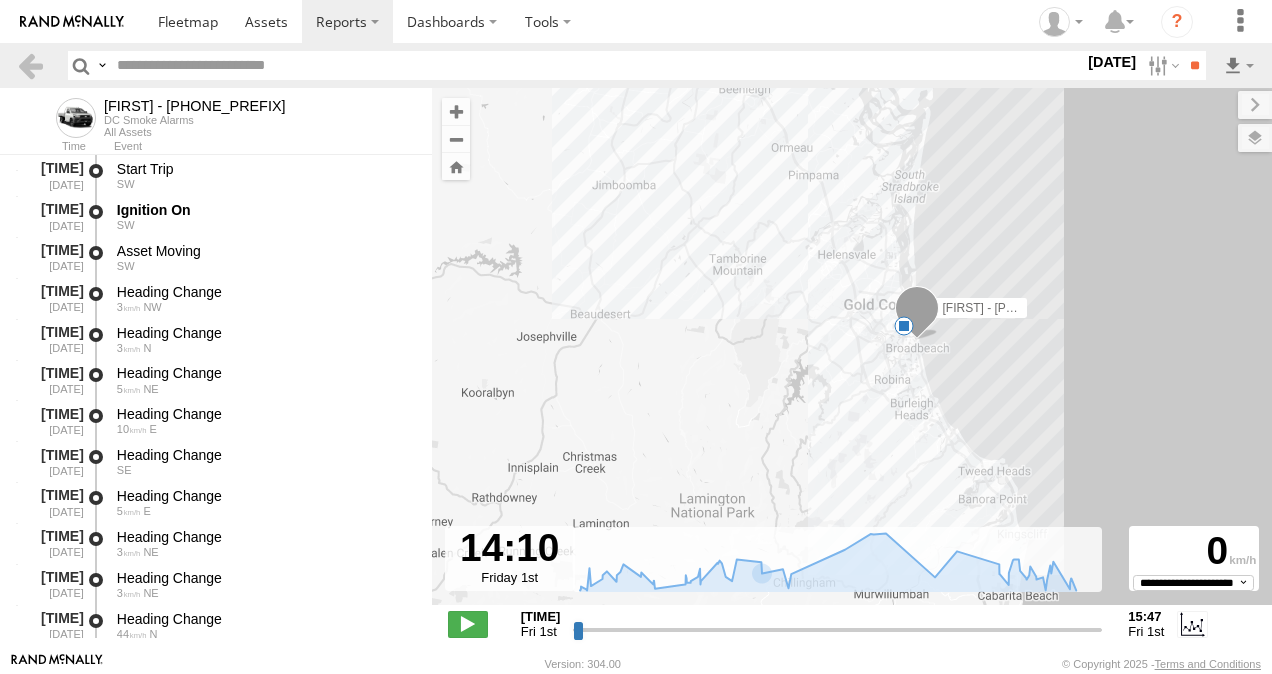 drag, startPoint x: 819, startPoint y: 270, endPoint x: 932, endPoint y: 441, distance: 204.96341 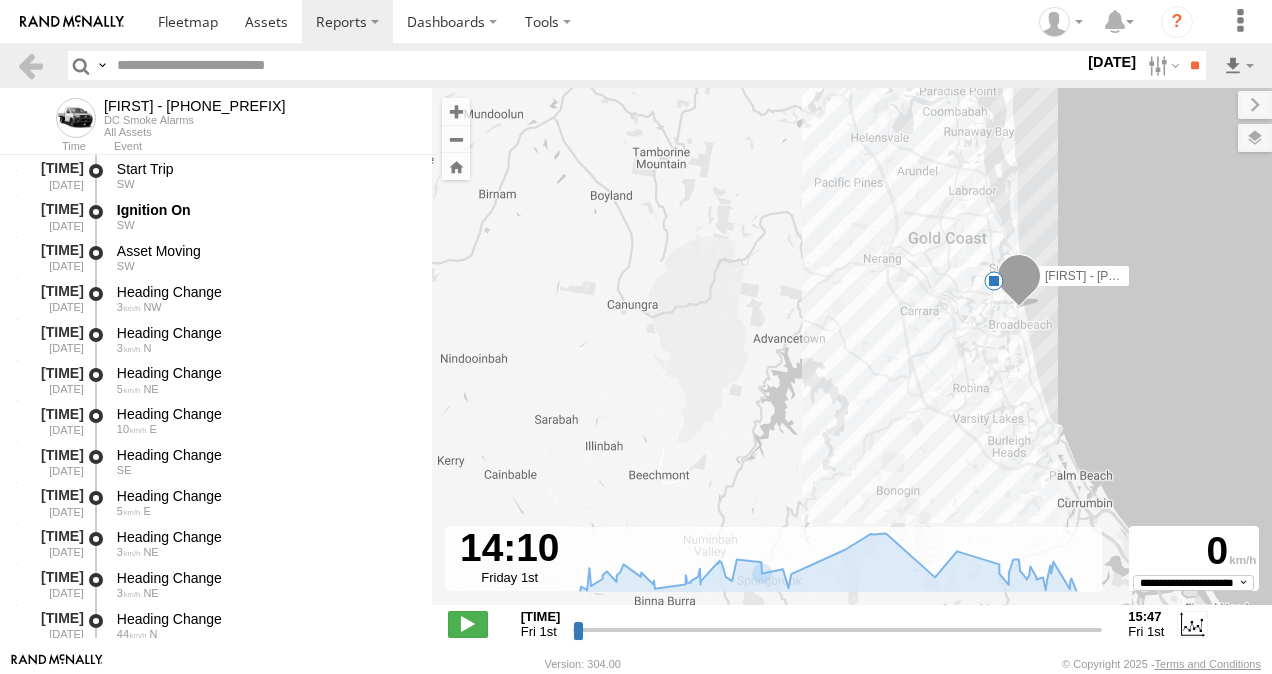 click at bounding box center [994, 281] 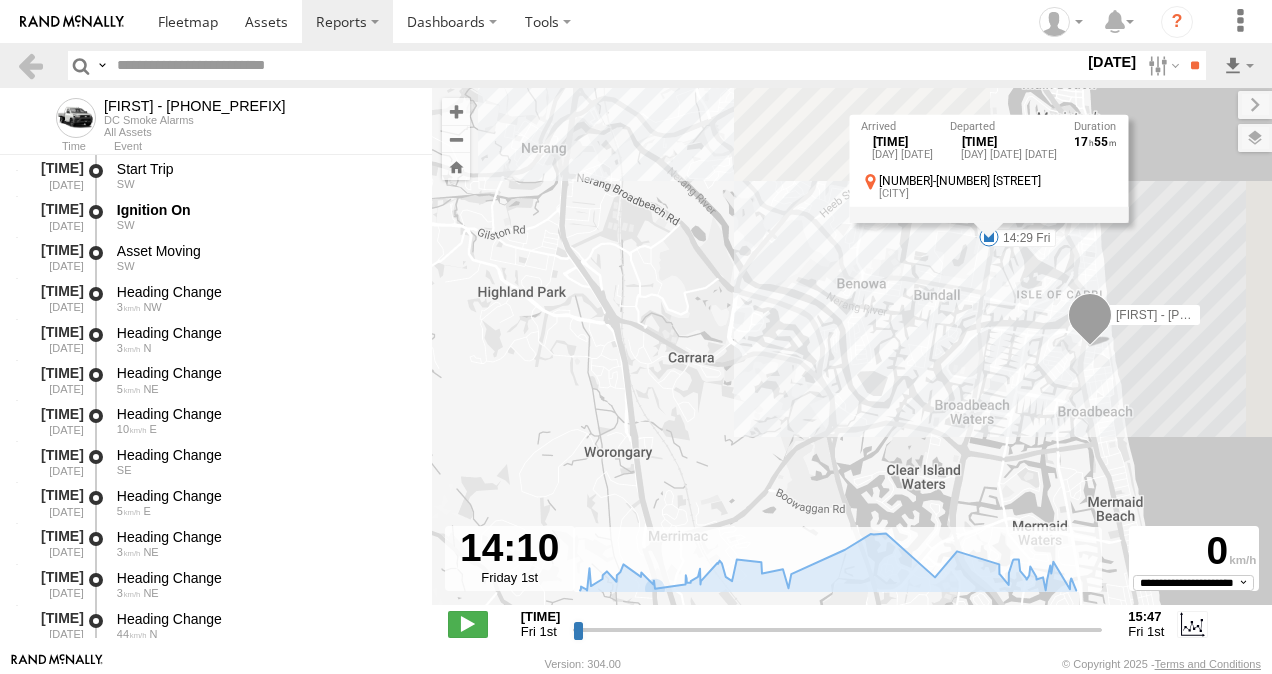 drag, startPoint x: 954, startPoint y: 260, endPoint x: 898, endPoint y: 459, distance: 206.7293 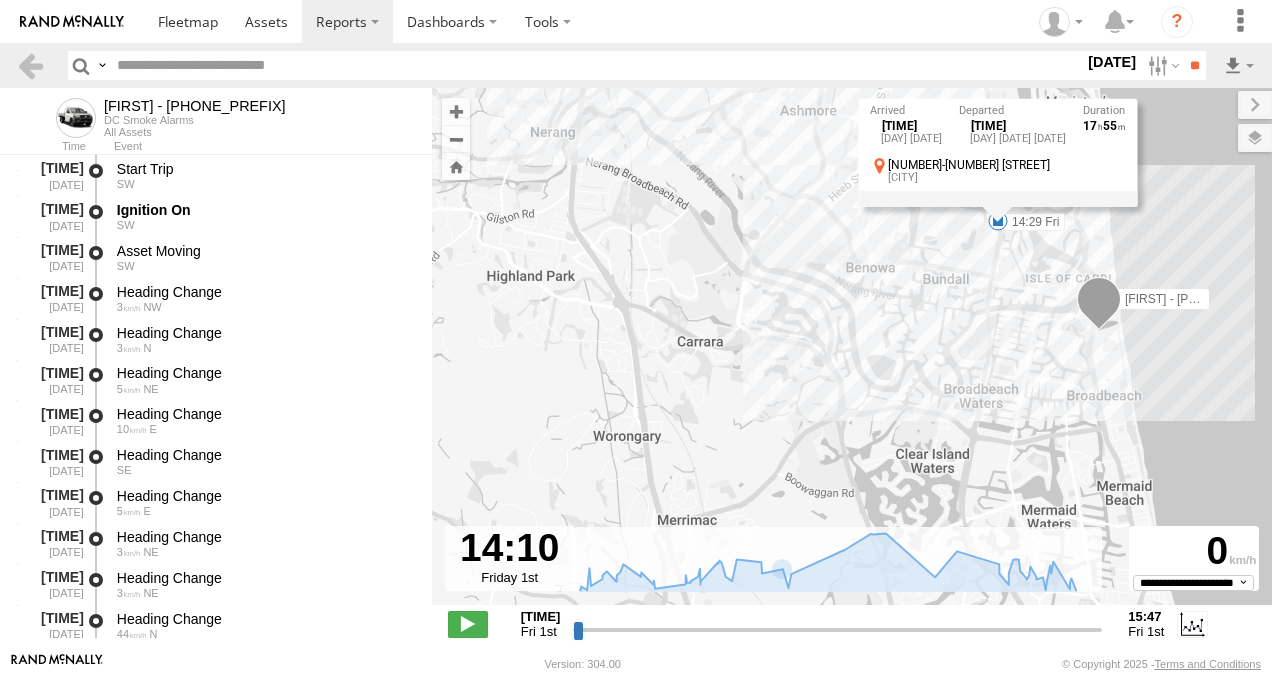click on "Alex - 347FB3 14:29 Fri 15:47 Fri 14:29 Fri 1st Aug 08:25 Sat 2nd Aug 17 55 27-29 Crombie Ave Bundall" at bounding box center (852, 357) 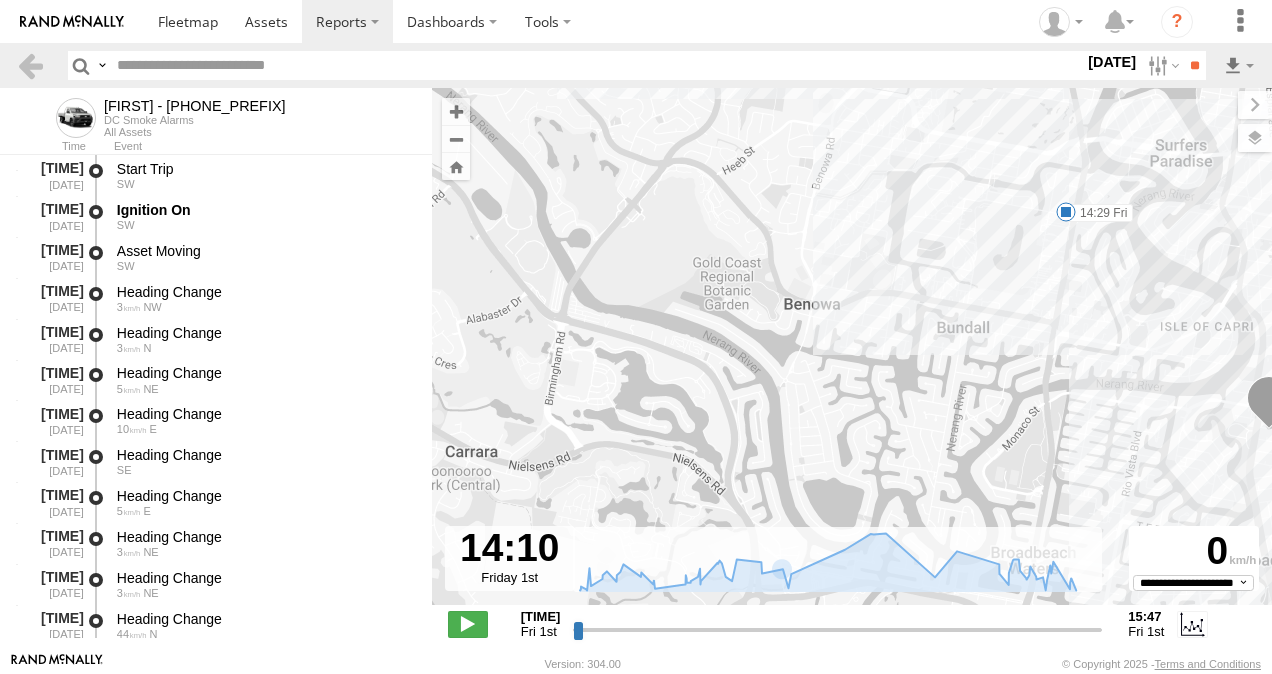 drag, startPoint x: 929, startPoint y: 264, endPoint x: 873, endPoint y: 306, distance: 70 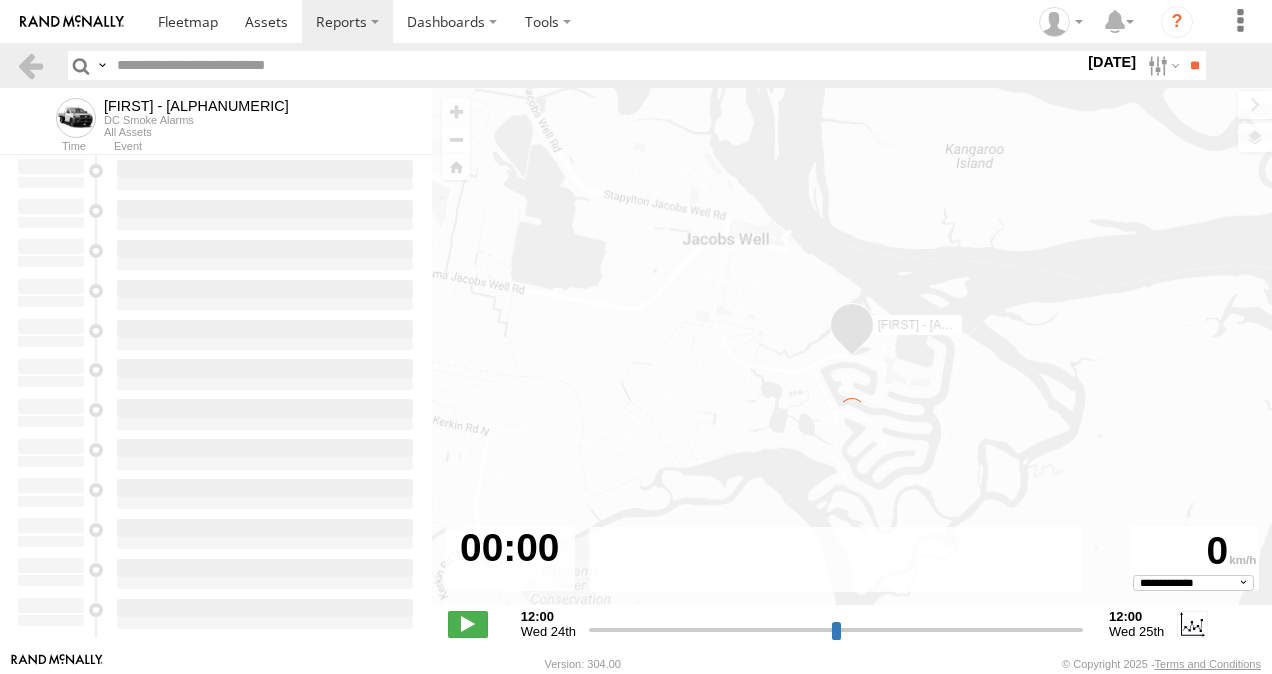 scroll, scrollTop: 0, scrollLeft: 0, axis: both 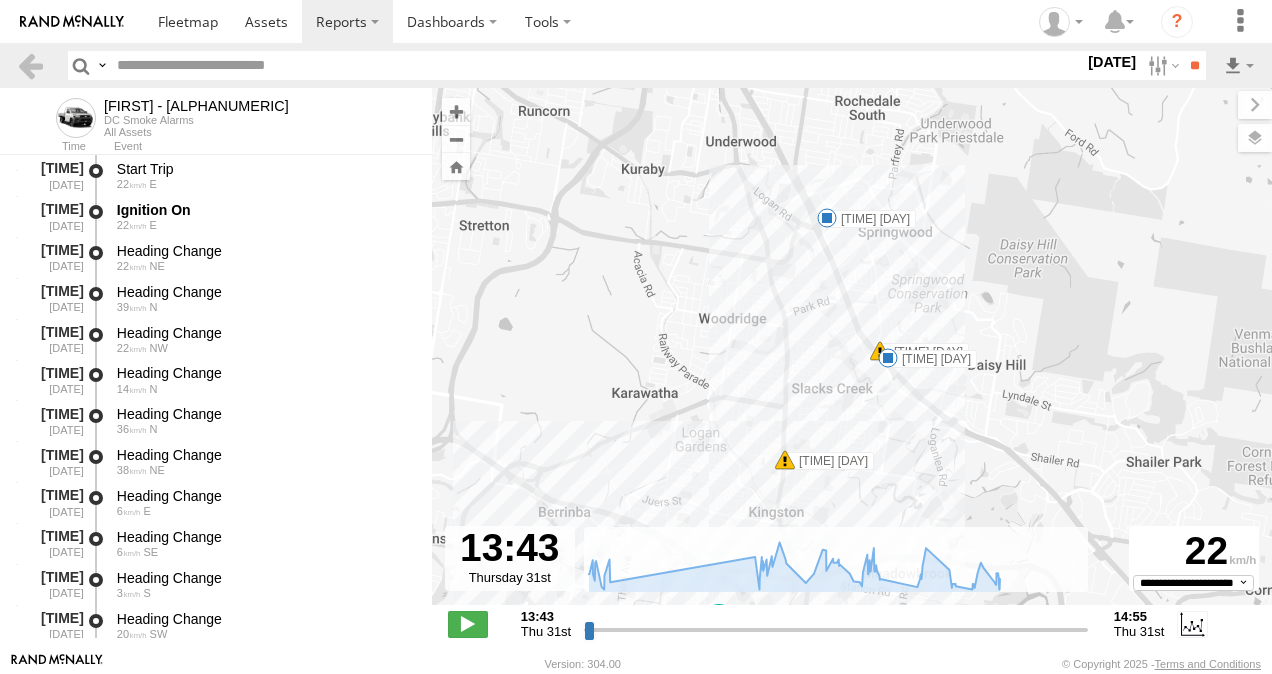 drag, startPoint x: 846, startPoint y: 207, endPoint x: 810, endPoint y: 286, distance: 86.815895 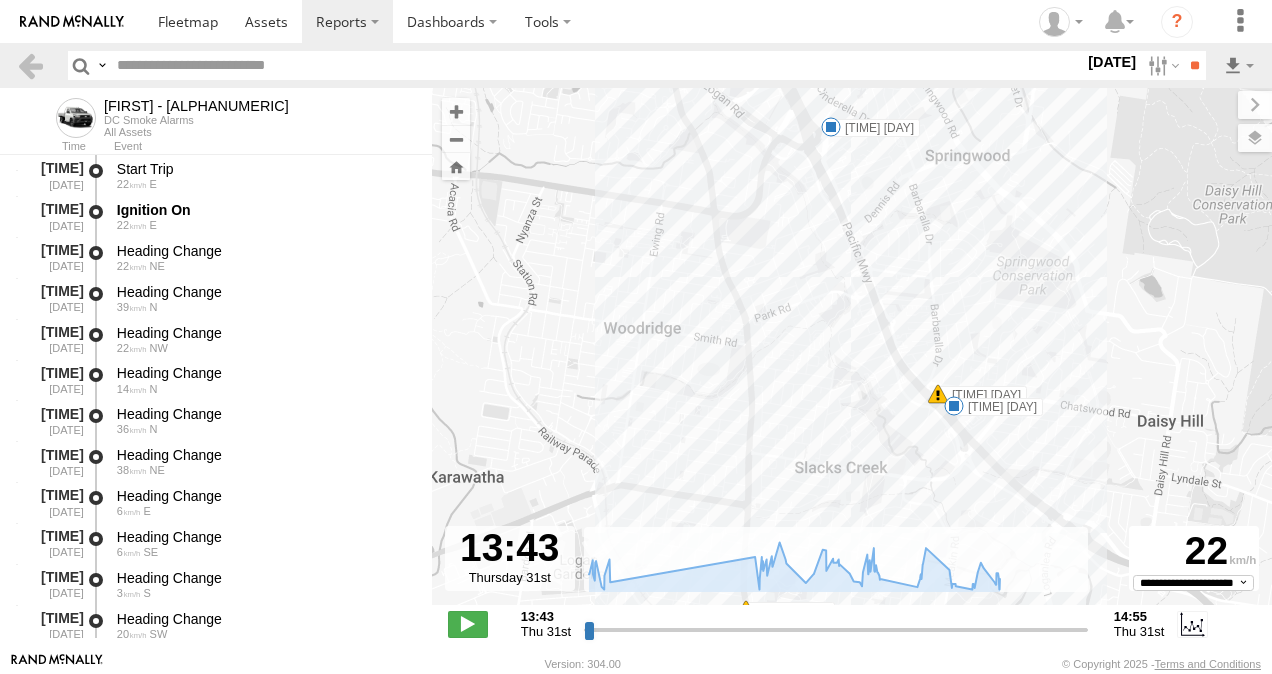 drag, startPoint x: 842, startPoint y: 202, endPoint x: 843, endPoint y: 236, distance: 34.0147 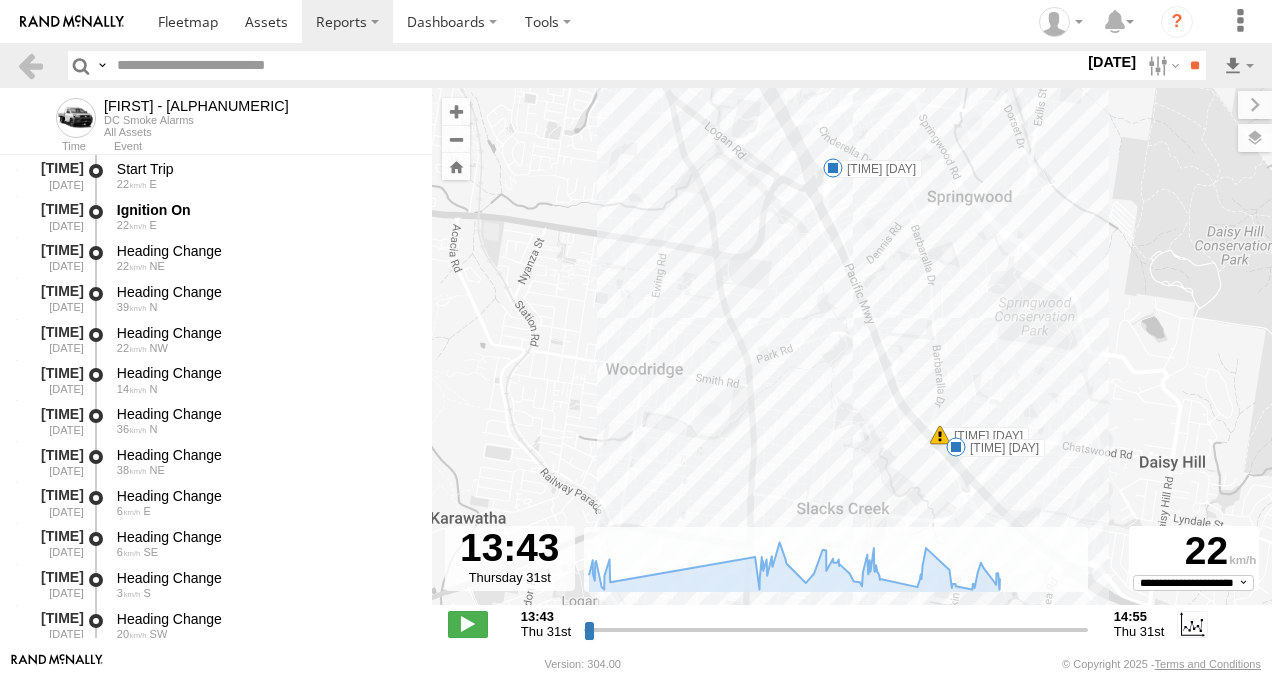 click at bounding box center [833, 168] 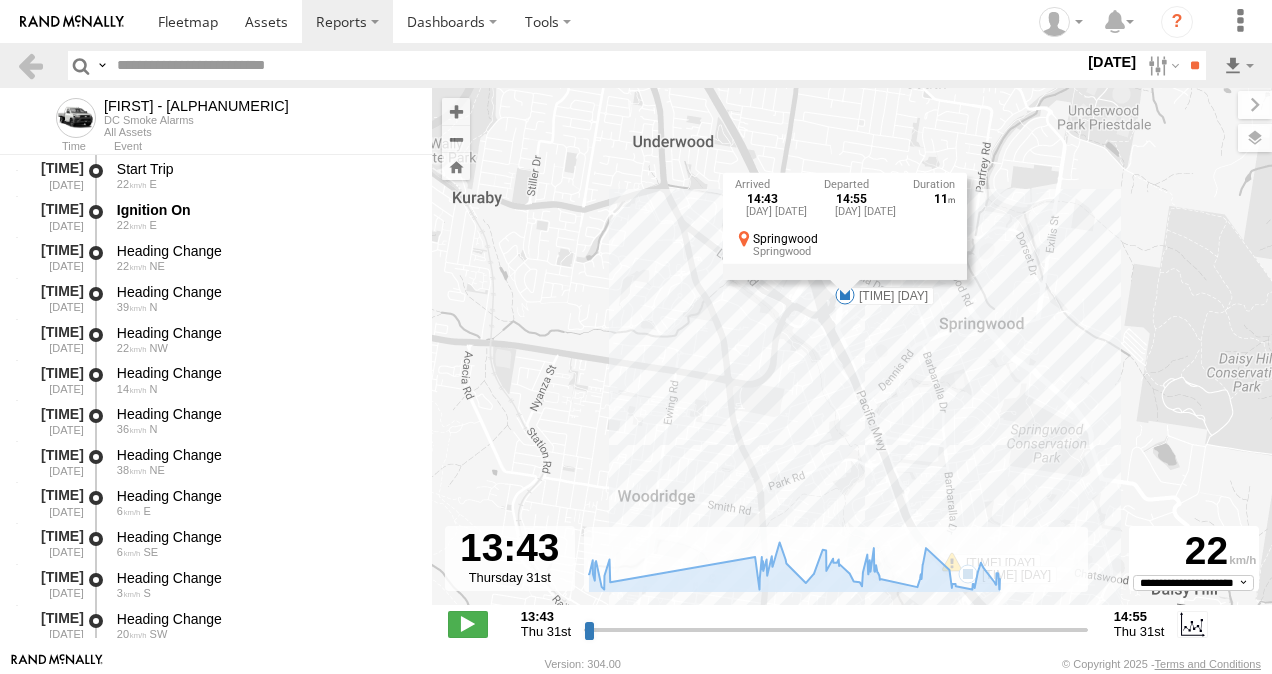 drag, startPoint x: 783, startPoint y: 230, endPoint x: 800, endPoint y: 369, distance: 140.0357 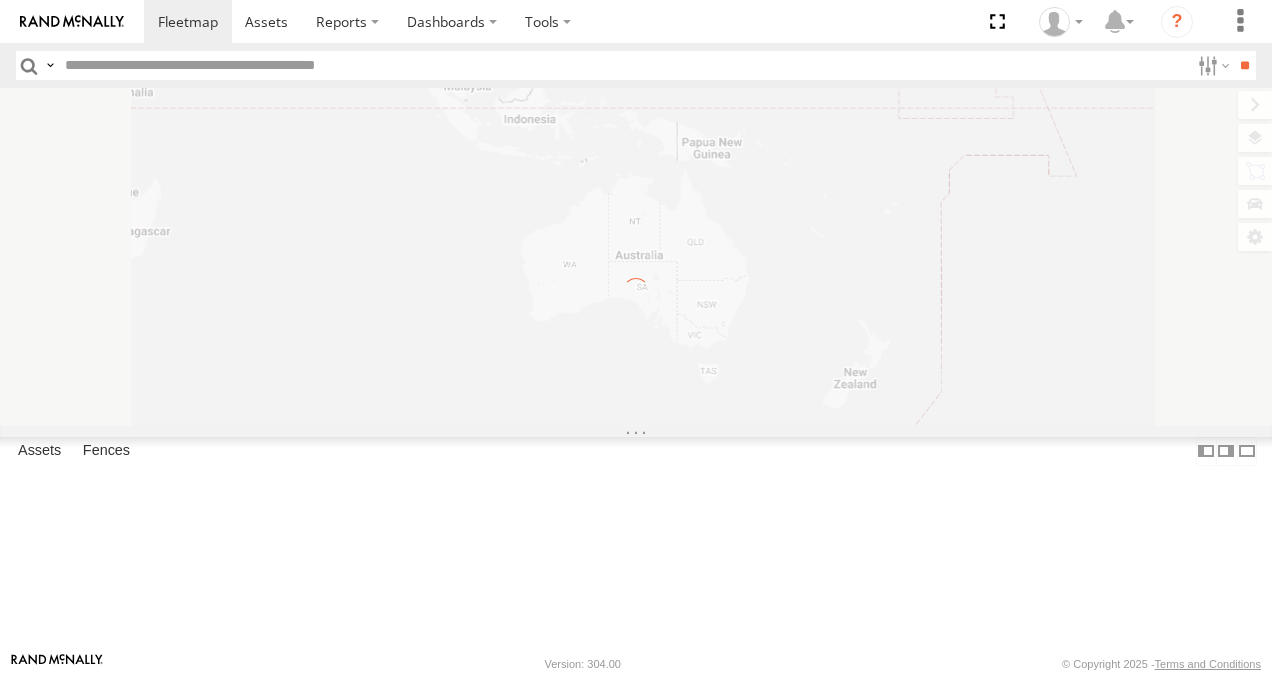 scroll, scrollTop: 0, scrollLeft: 0, axis: both 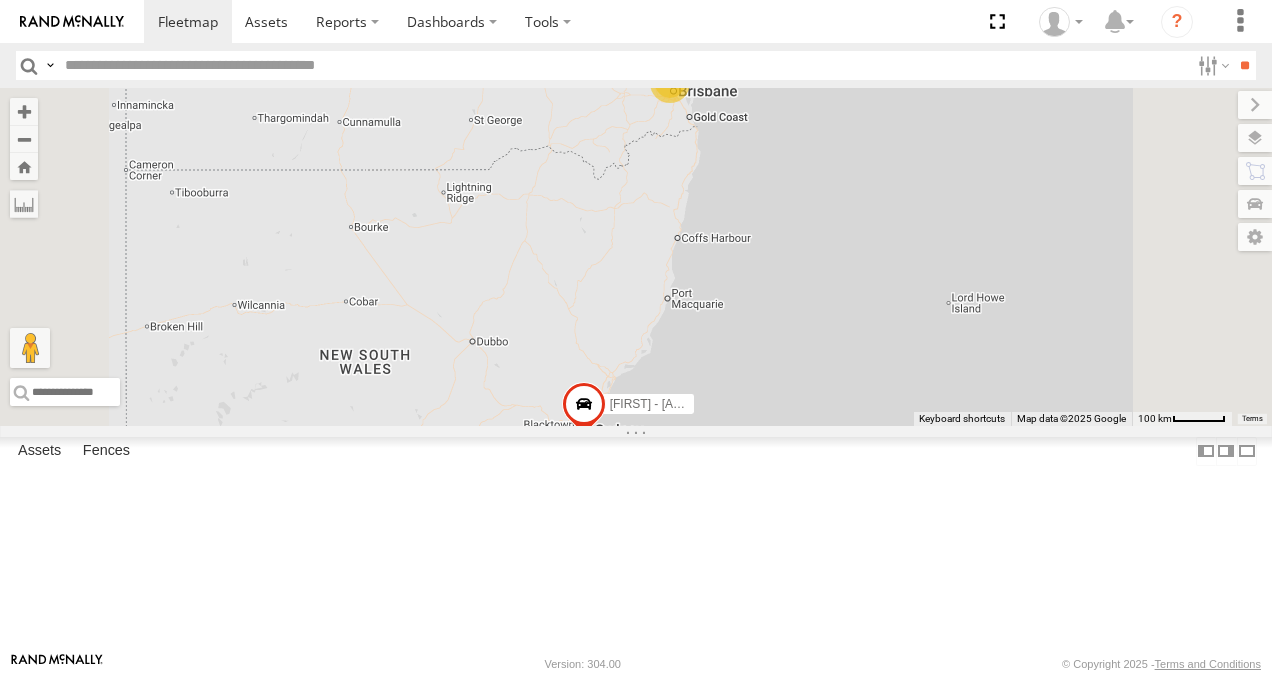 click at bounding box center (0, 0) 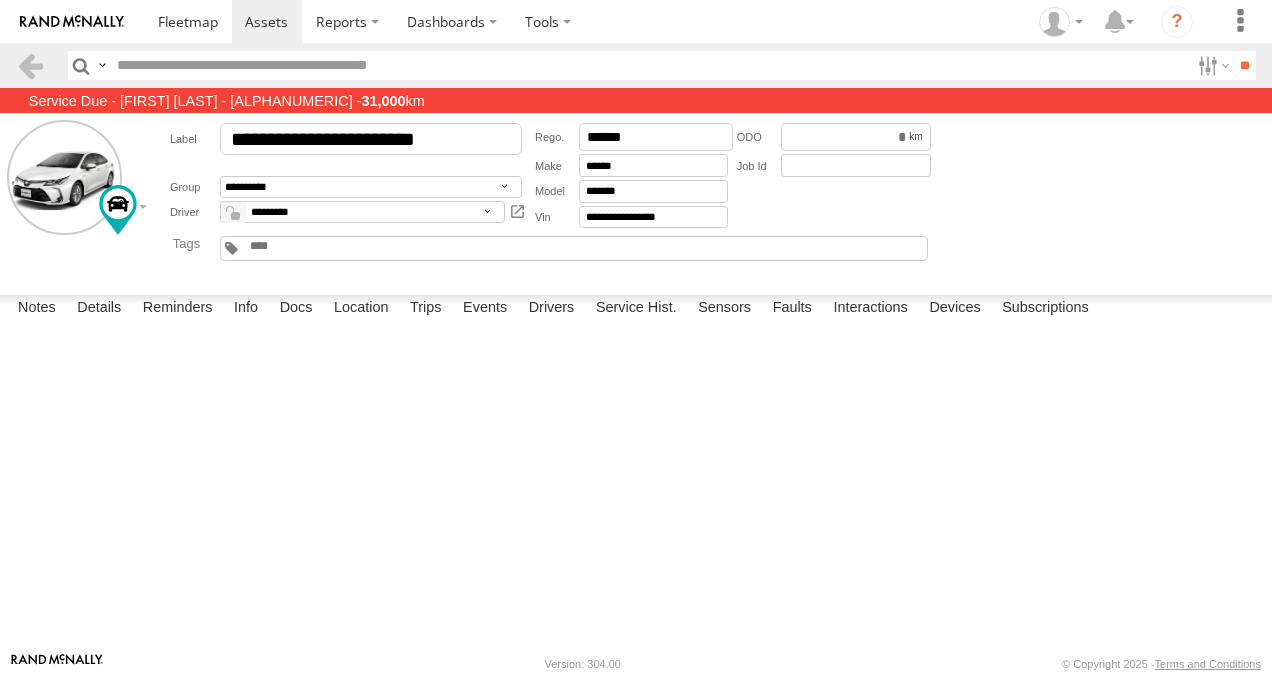 scroll, scrollTop: 0, scrollLeft: 0, axis: both 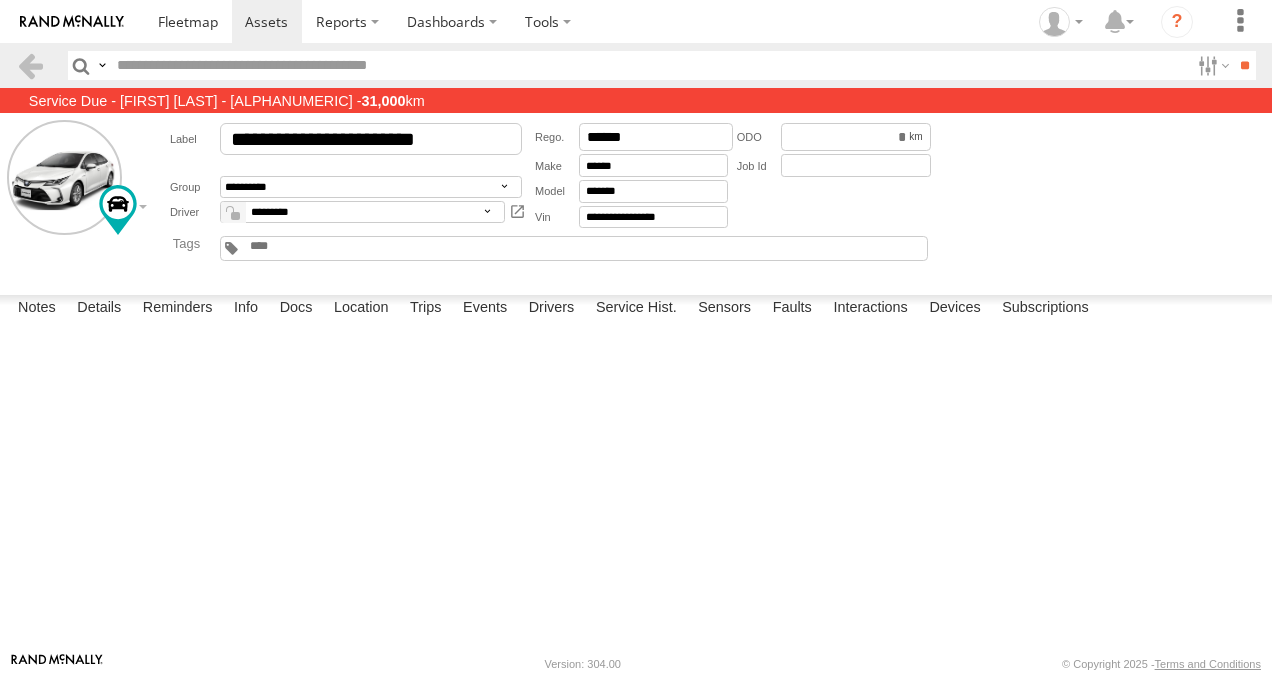 drag, startPoint x: 418, startPoint y: 628, endPoint x: 514, endPoint y: 646, distance: 97.67292 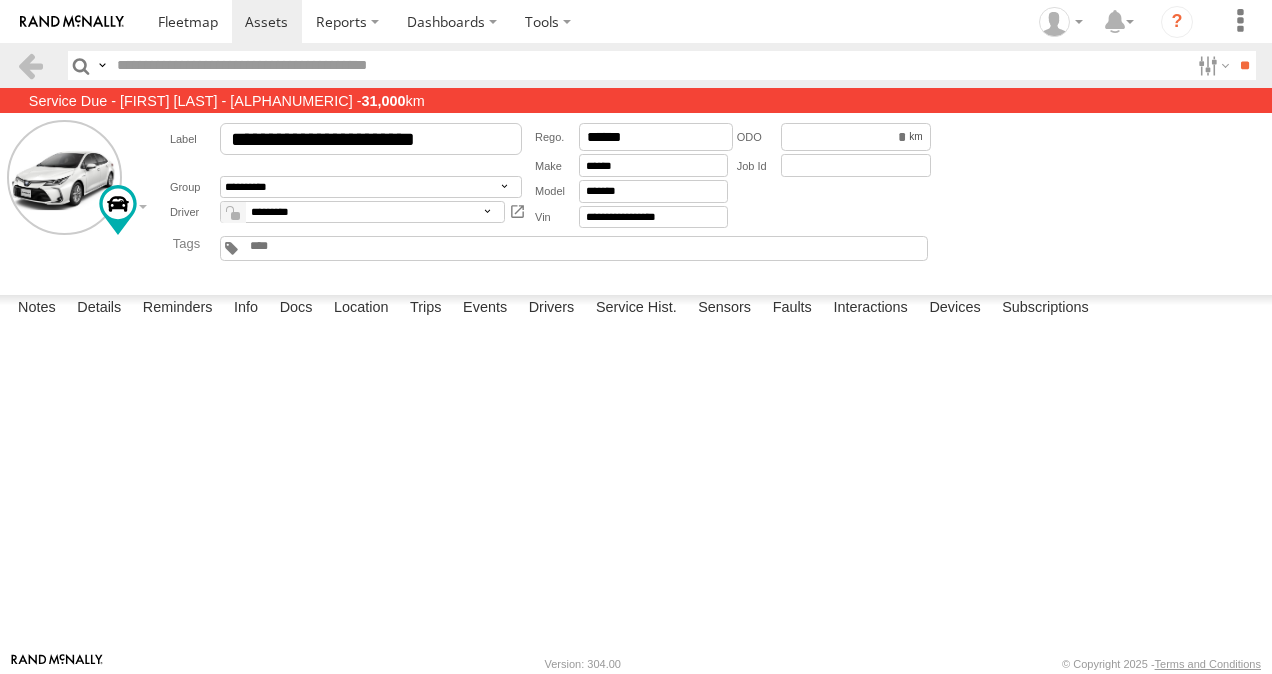 scroll, scrollTop: 1200, scrollLeft: 0, axis: vertical 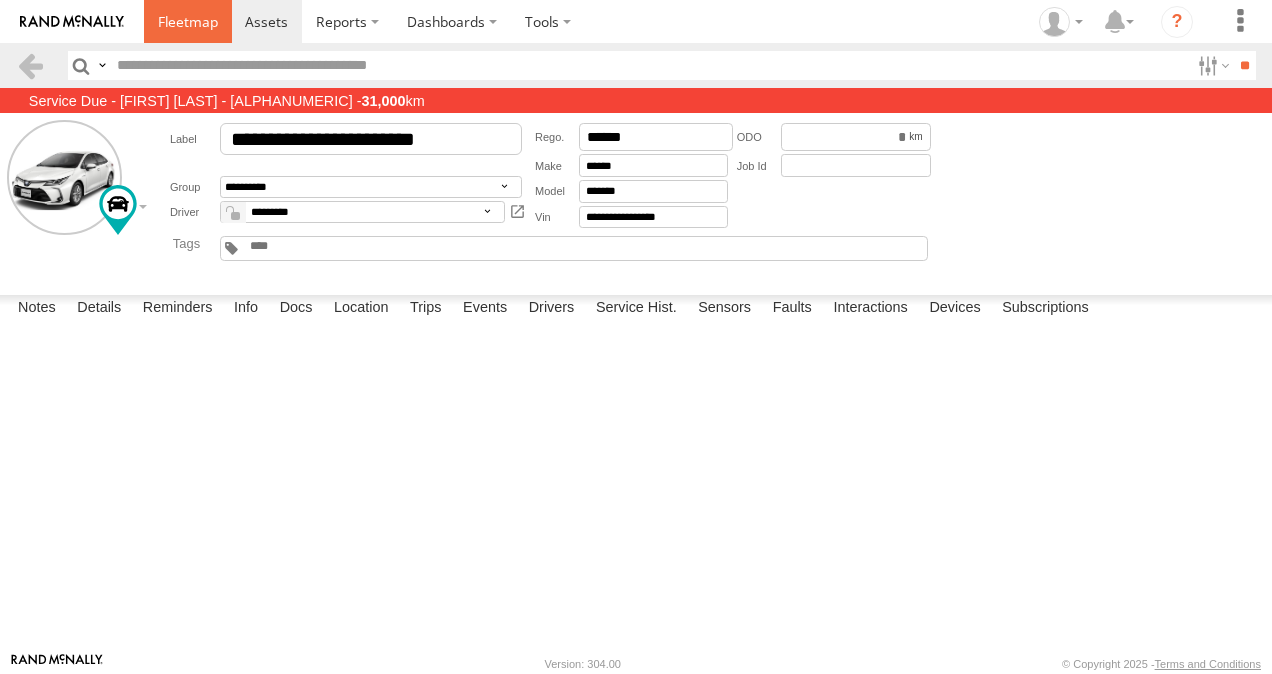click at bounding box center [188, 21] 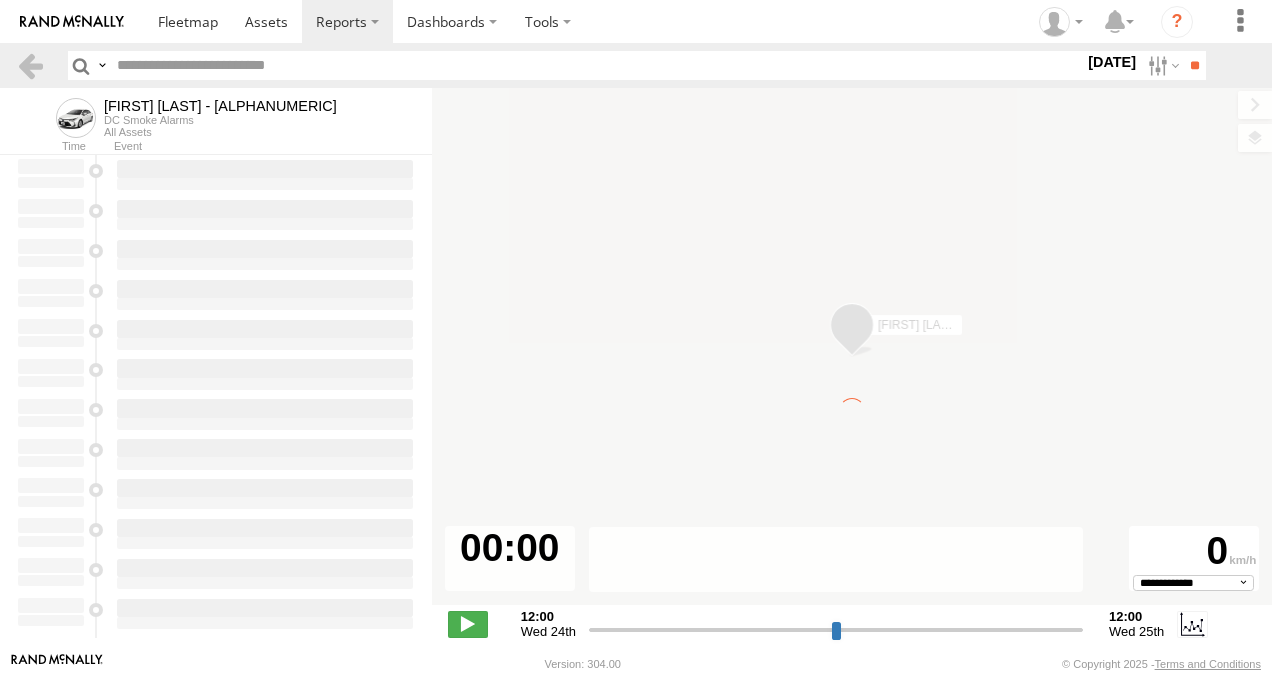scroll, scrollTop: 0, scrollLeft: 0, axis: both 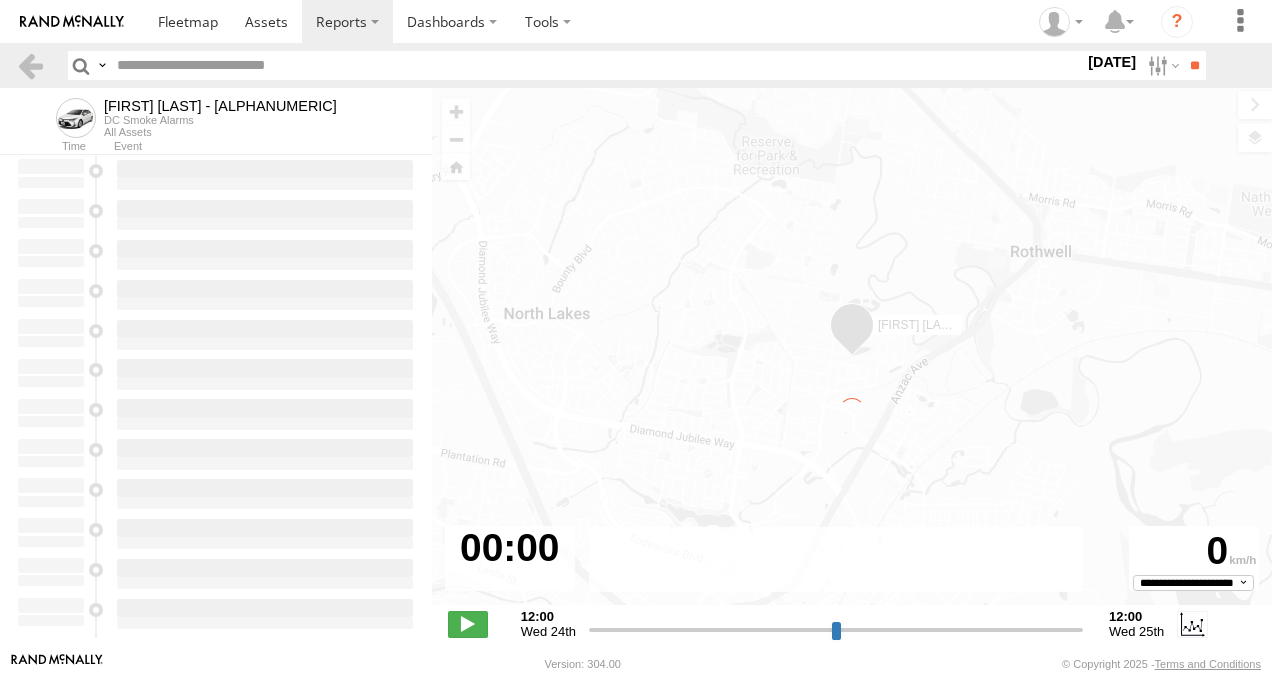 type on "**********" 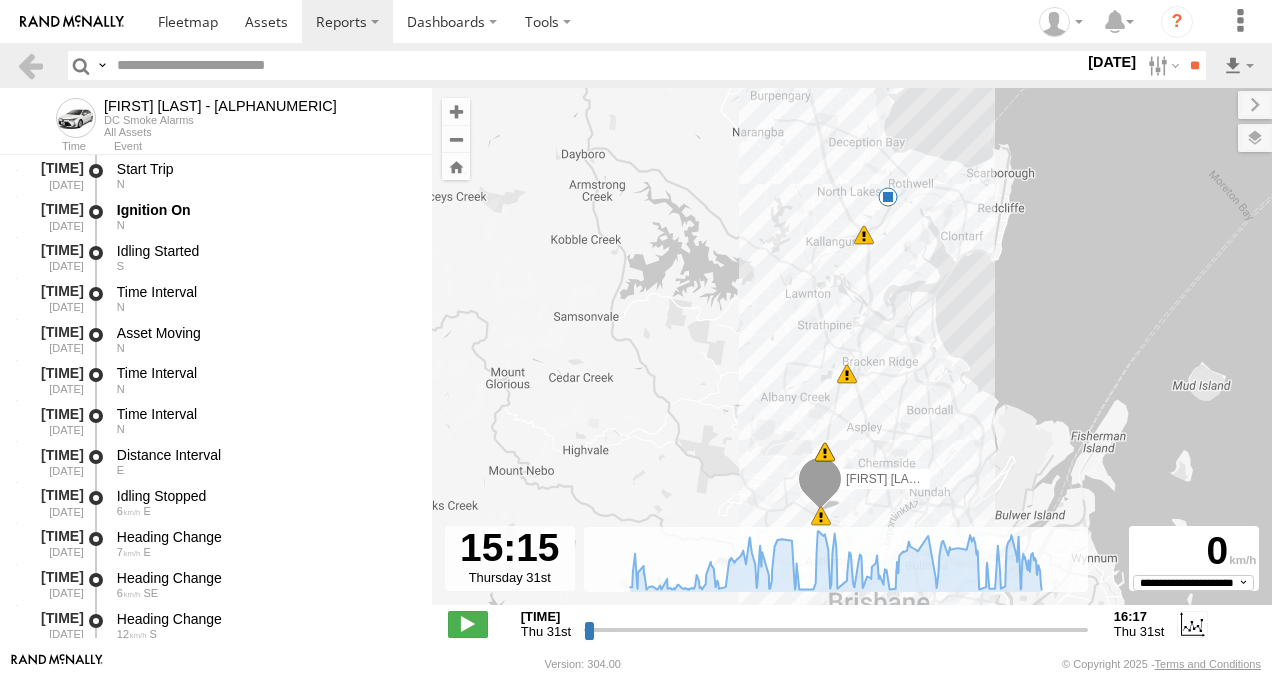 click at bounding box center (888, 197) 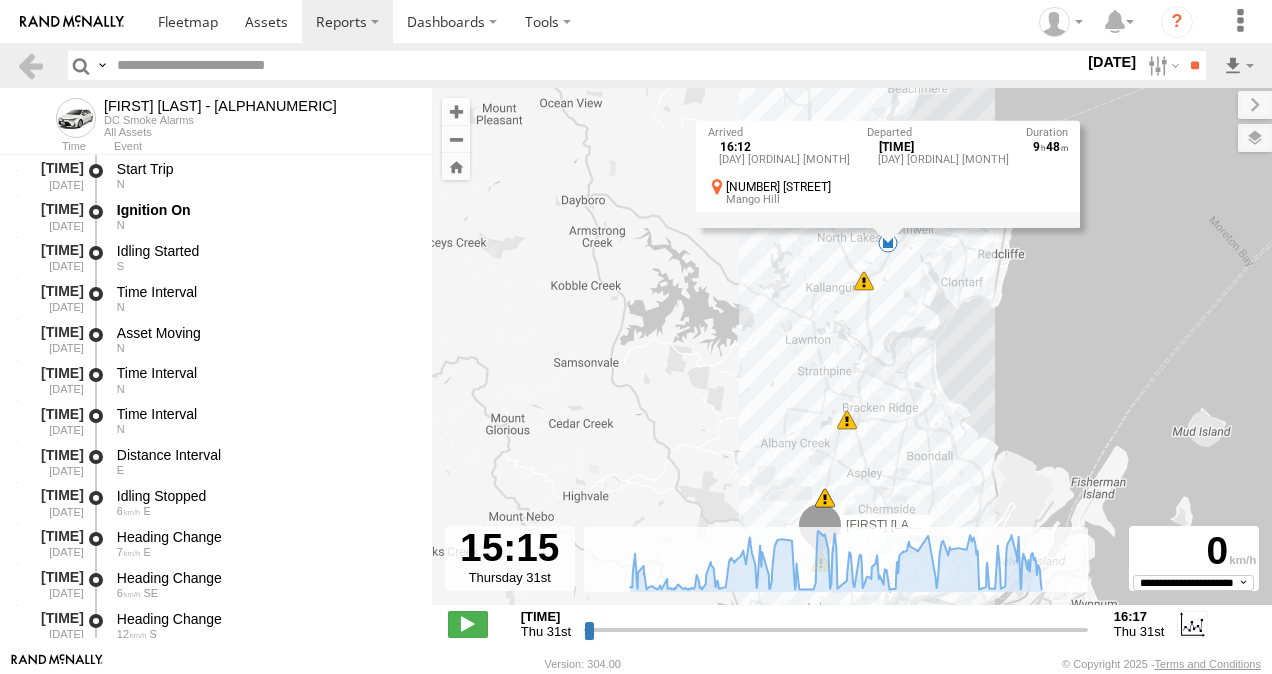 drag, startPoint x: 1022, startPoint y: 289, endPoint x: 1022, endPoint y: 340, distance: 51 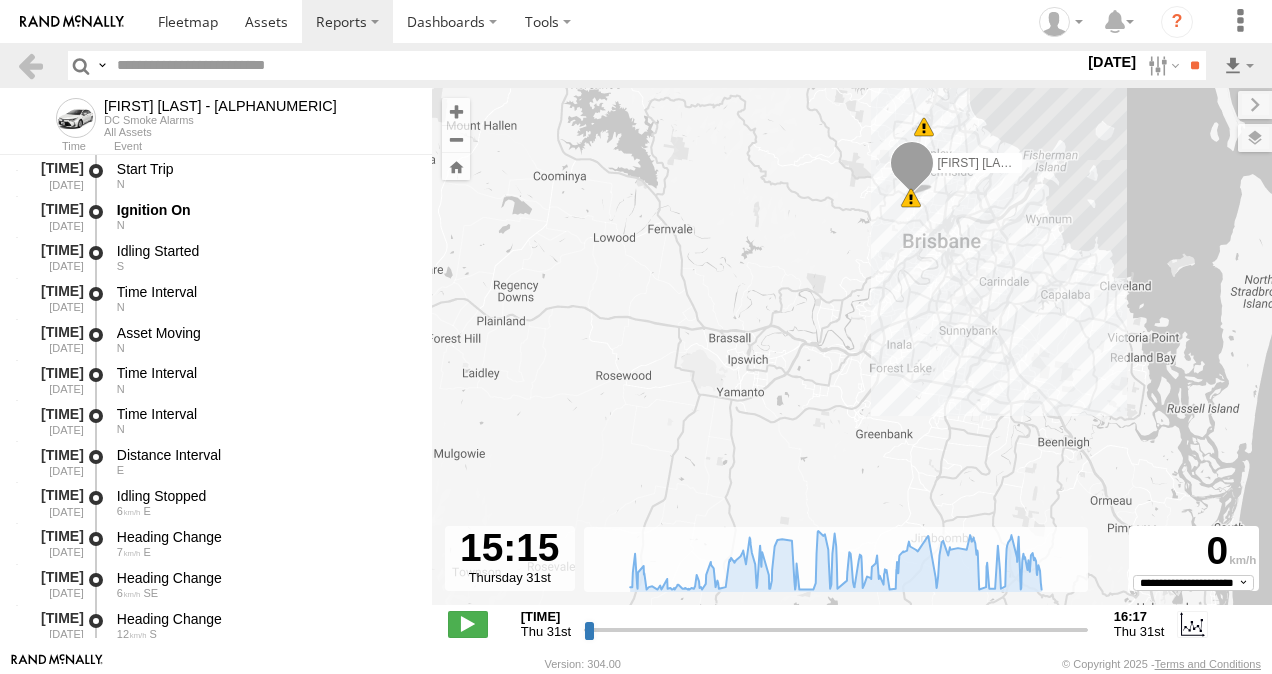 drag, startPoint x: 1022, startPoint y: 414, endPoint x: 1007, endPoint y: 123, distance: 291.38635 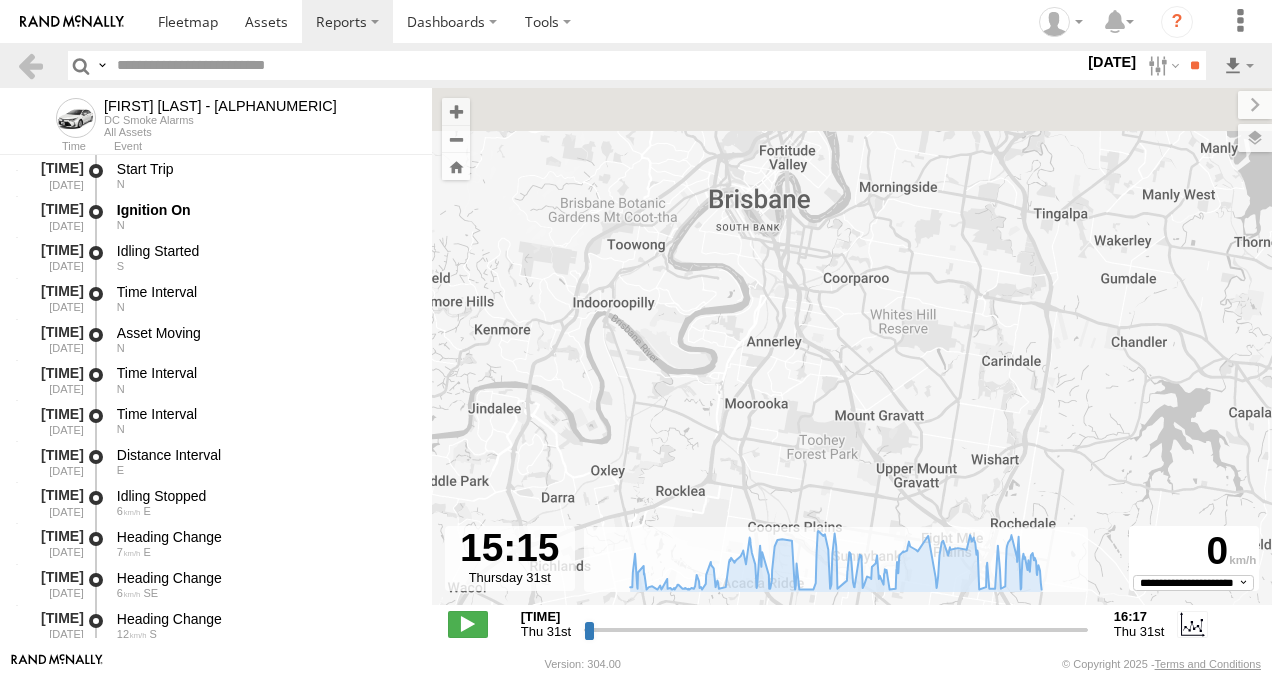 drag, startPoint x: 929, startPoint y: 327, endPoint x: 1034, endPoint y: 686, distance: 374.0401 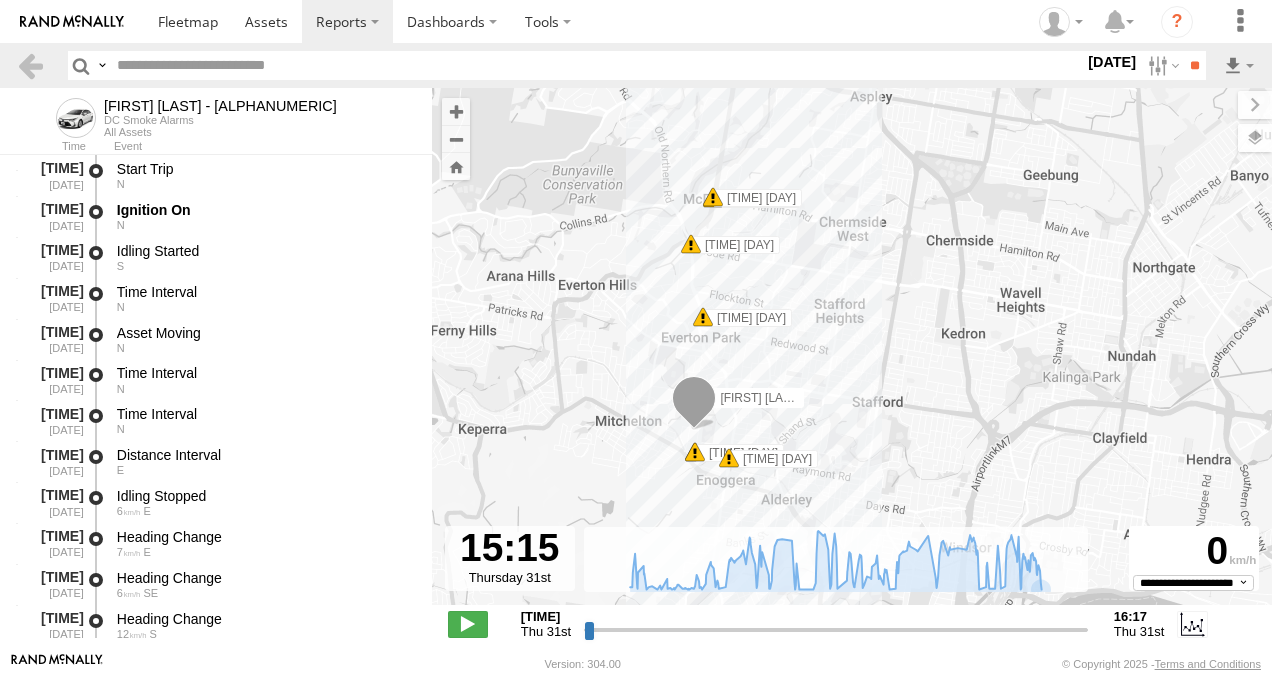 drag, startPoint x: 828, startPoint y: 260, endPoint x: 972, endPoint y: 317, distance: 154.87091 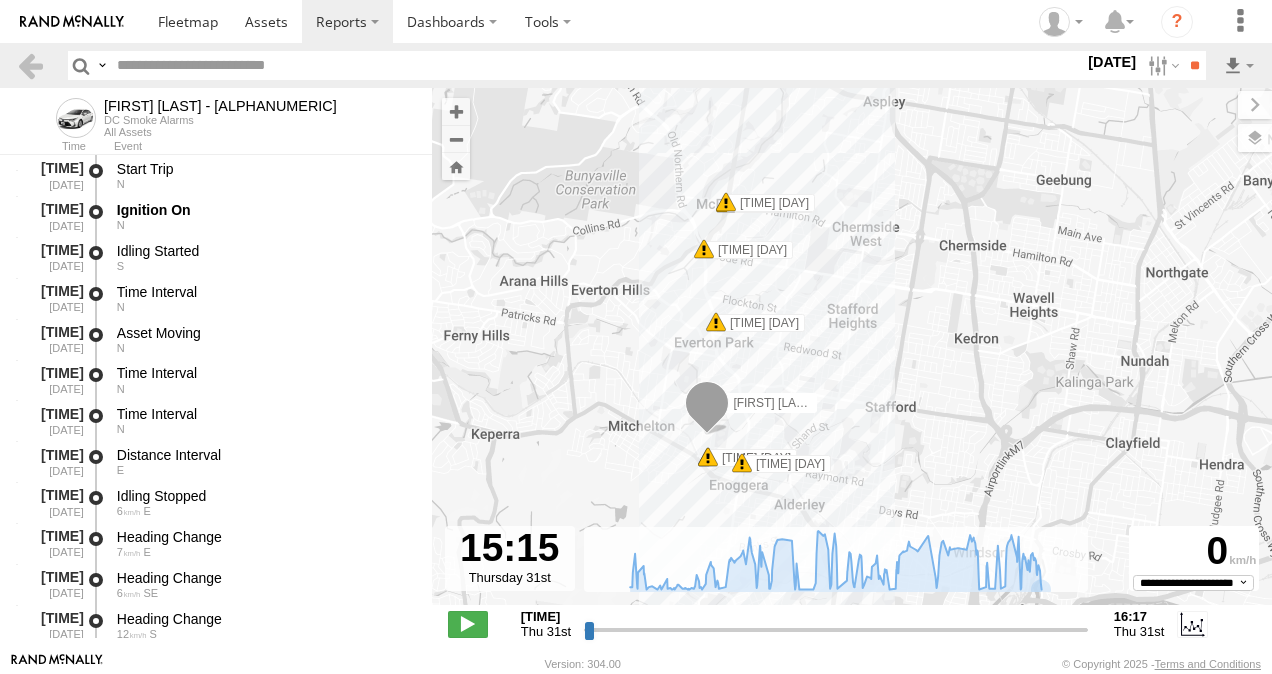 click at bounding box center [716, 322] 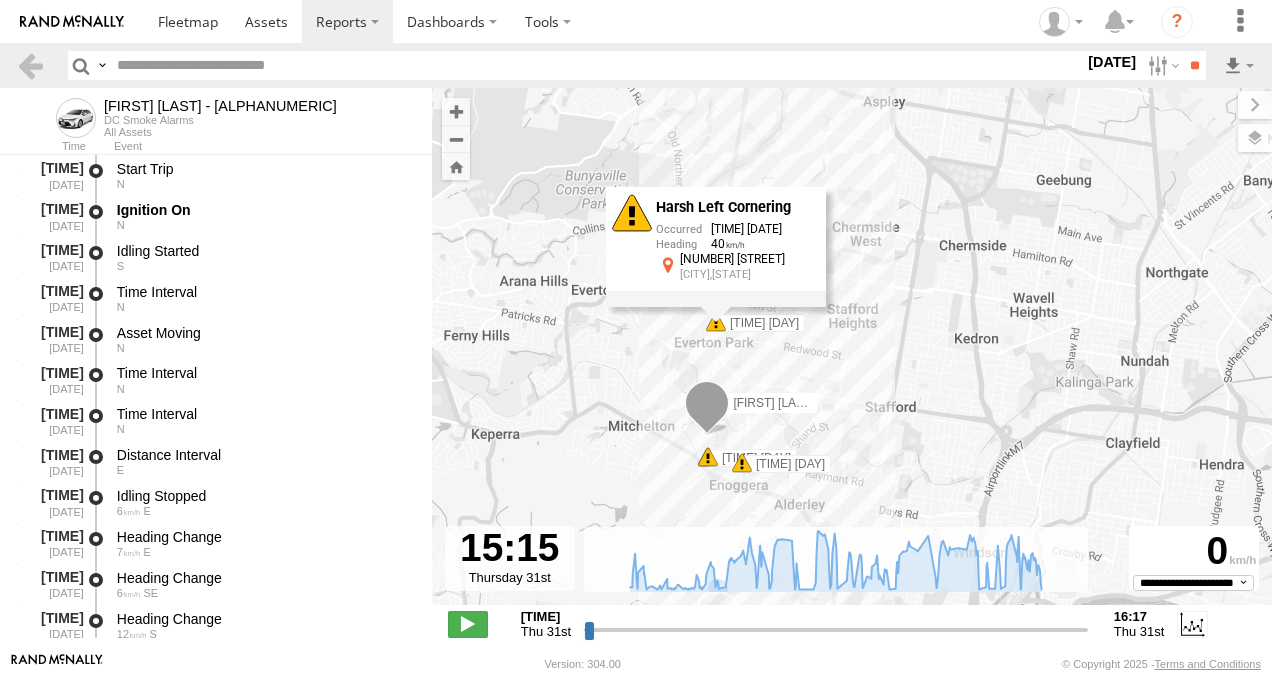 click at bounding box center (708, 457) 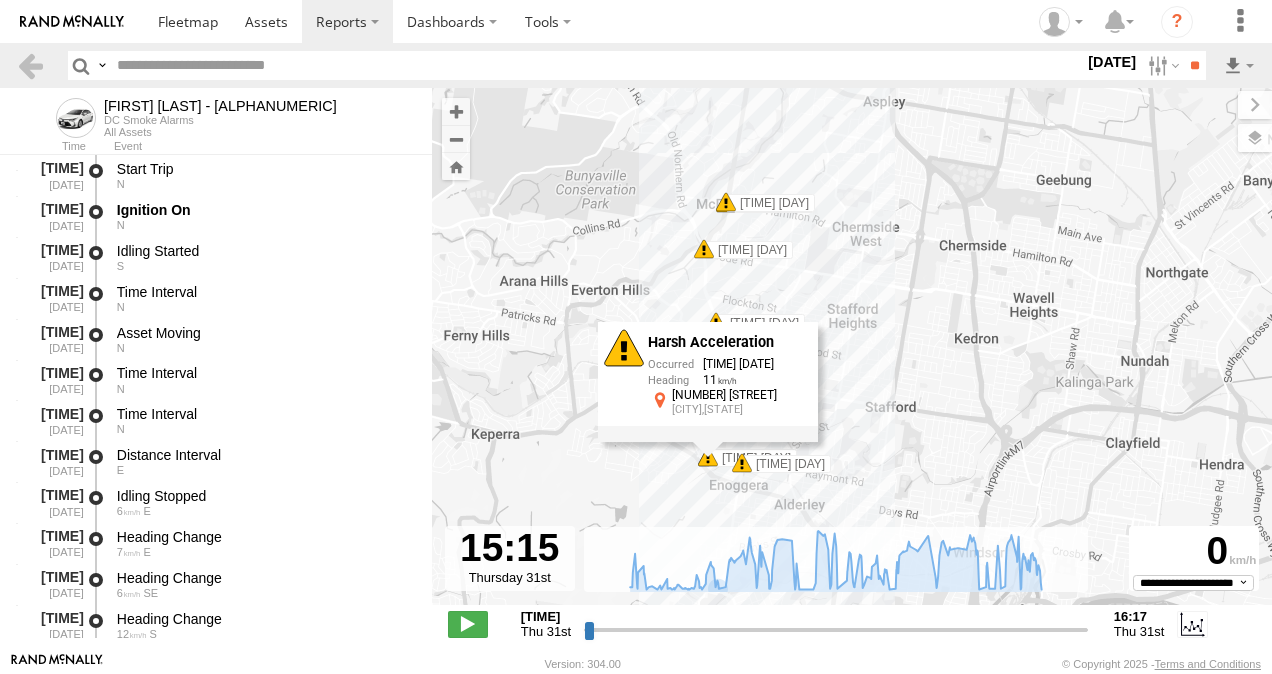 click on "Benjamin Fidow - 364JK9 16:12 Thu 15:21 Thu 15:21 Thu 15:22 Thu 15:33 Thu 15:35 Thu 15:38 Thu 15:38 Thu Harsh Acceleration 15:21 31/07/2025 11 242 Pickering St Gaythorne,QLD" at bounding box center (852, 357) 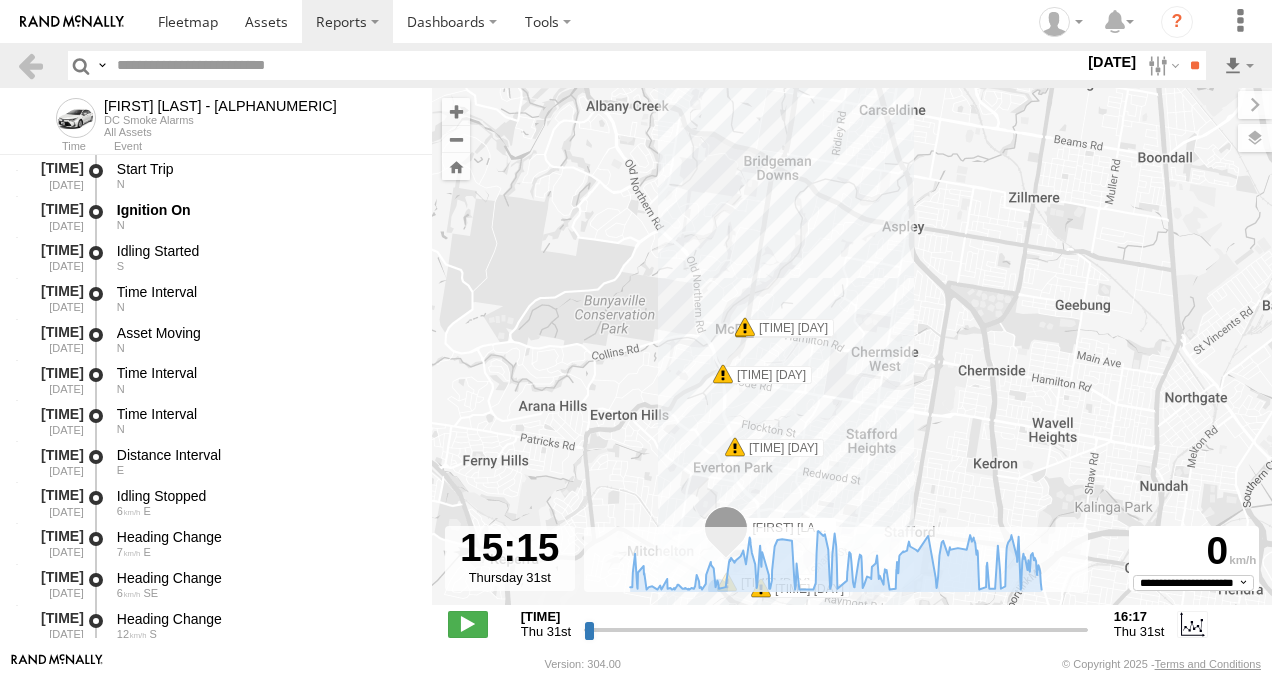drag, startPoint x: 783, startPoint y: 282, endPoint x: 802, endPoint y: 410, distance: 129.40247 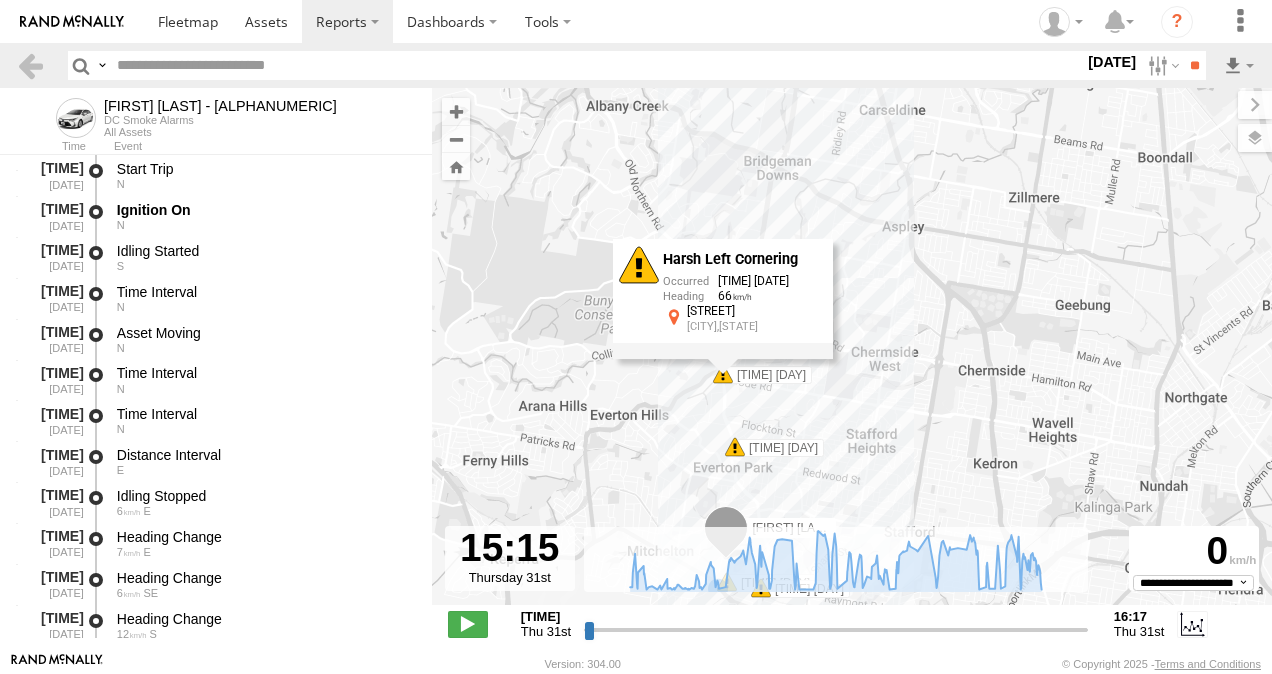 click at bounding box center [735, 447] 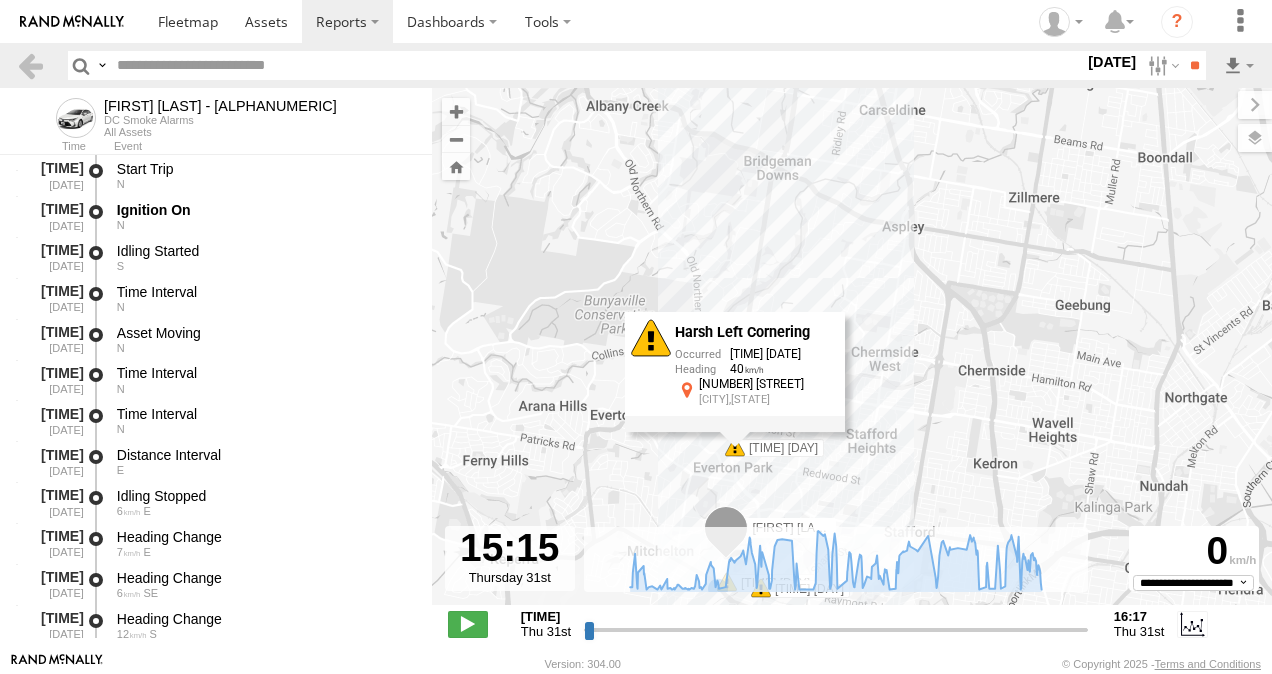 drag, startPoint x: 886, startPoint y: 481, endPoint x: 898, endPoint y: 494, distance: 17.691807 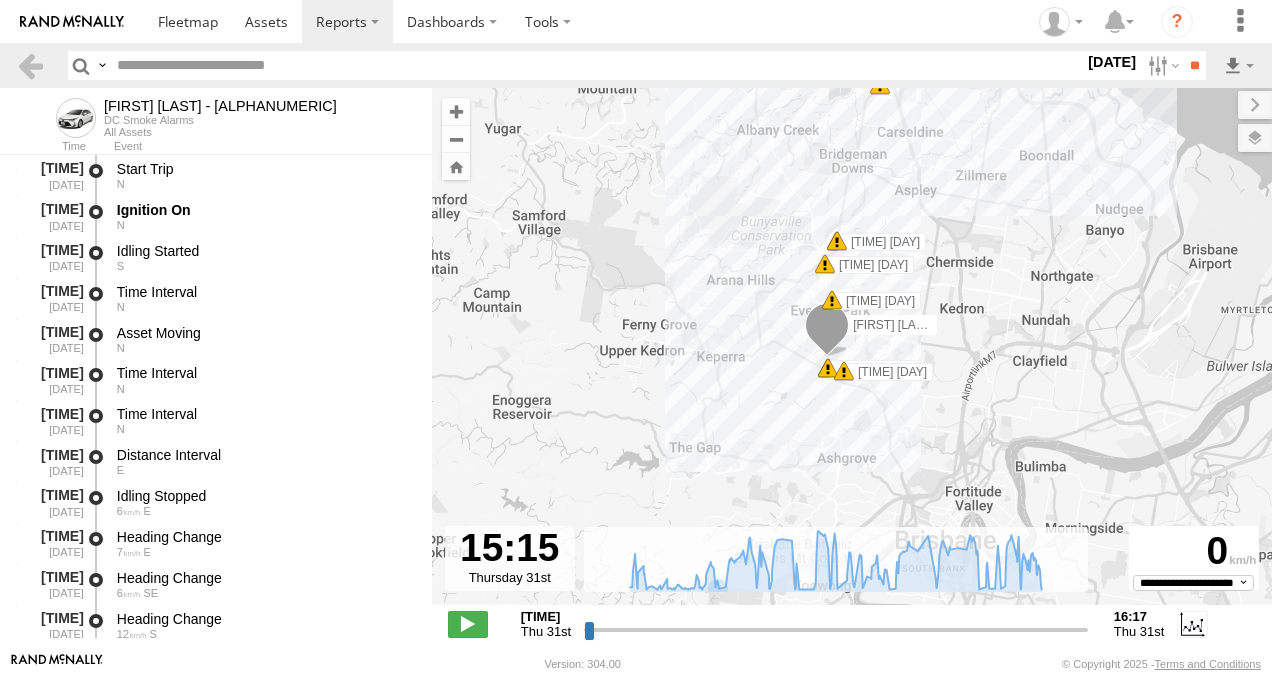 drag, startPoint x: 1000, startPoint y: 439, endPoint x: 1001, endPoint y: 267, distance: 172.00291 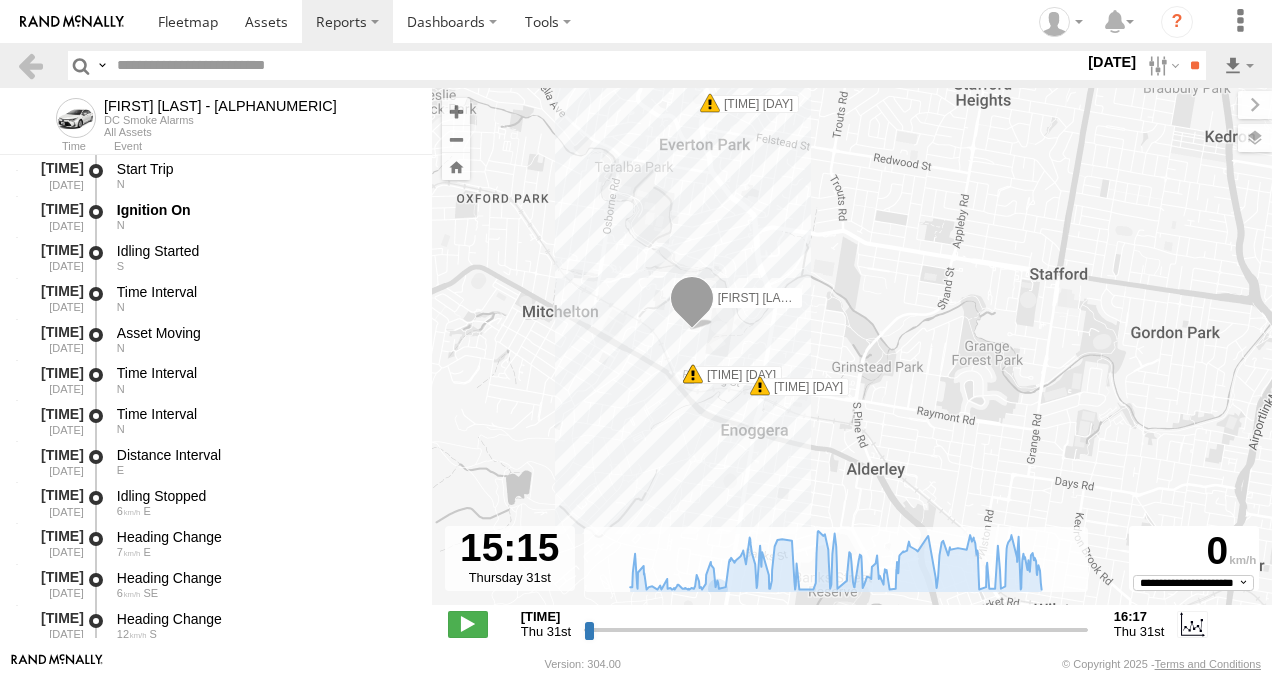 drag, startPoint x: 797, startPoint y: 341, endPoint x: 970, endPoint y: 408, distance: 185.52089 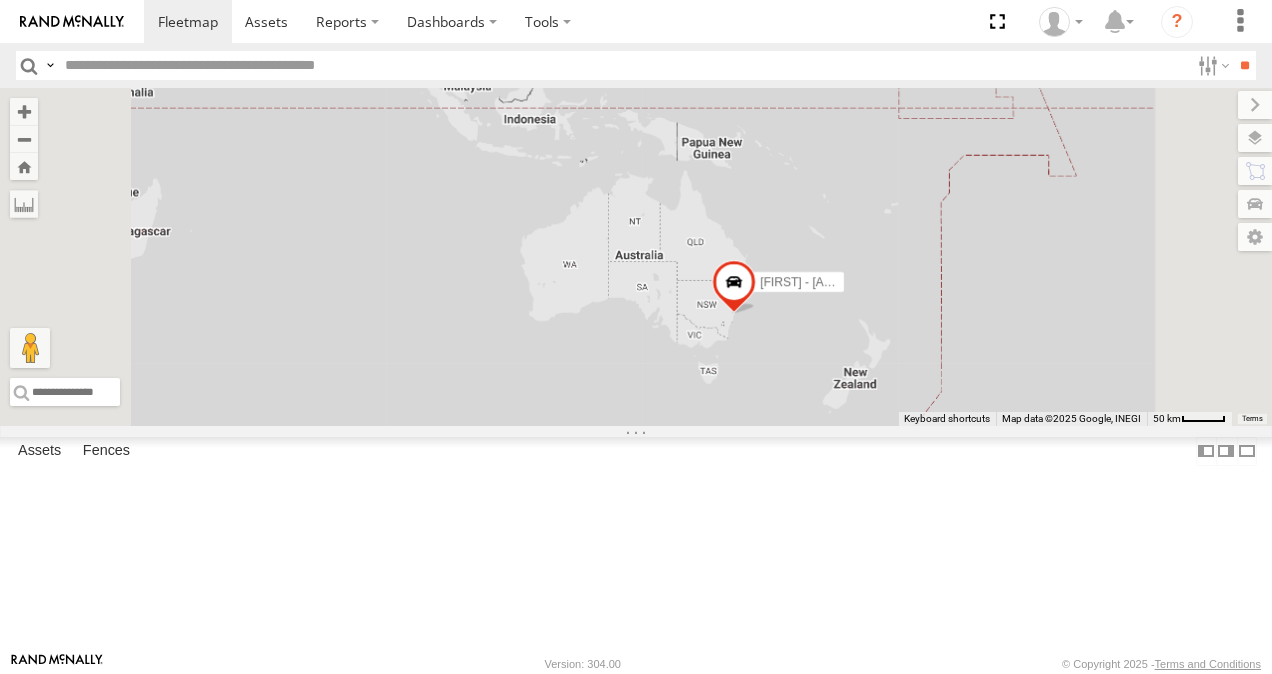 scroll, scrollTop: 0, scrollLeft: 0, axis: both 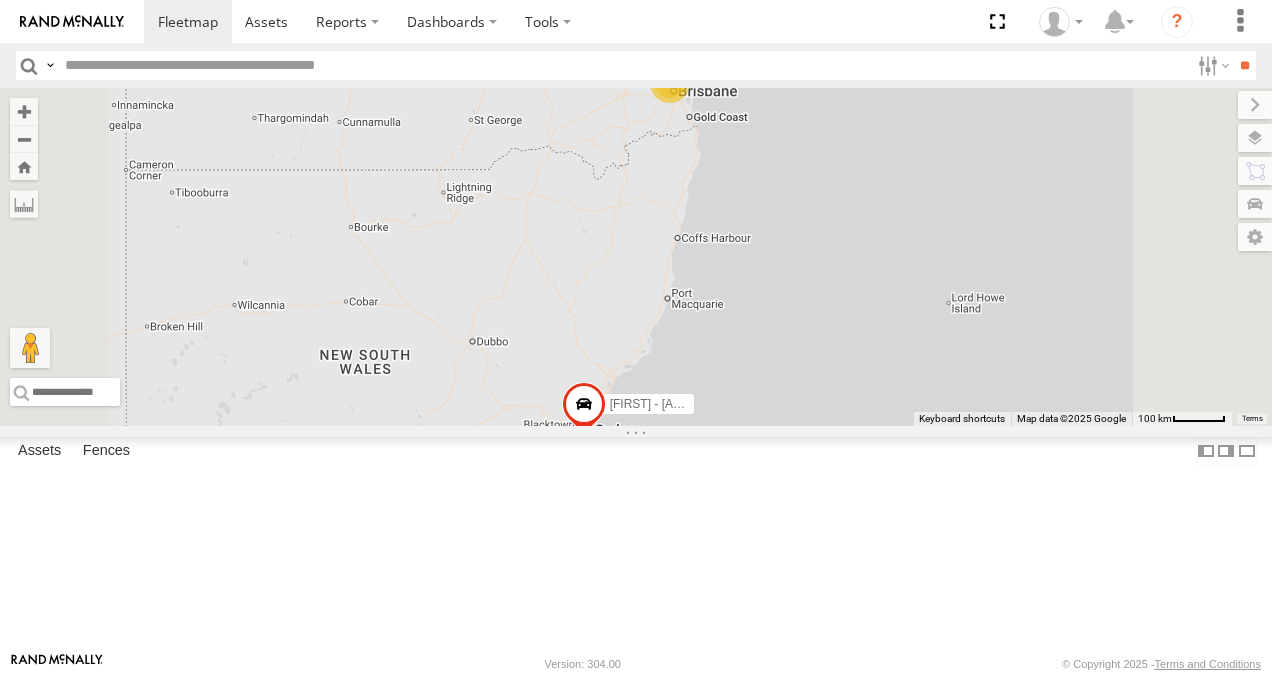 click at bounding box center [0, 0] 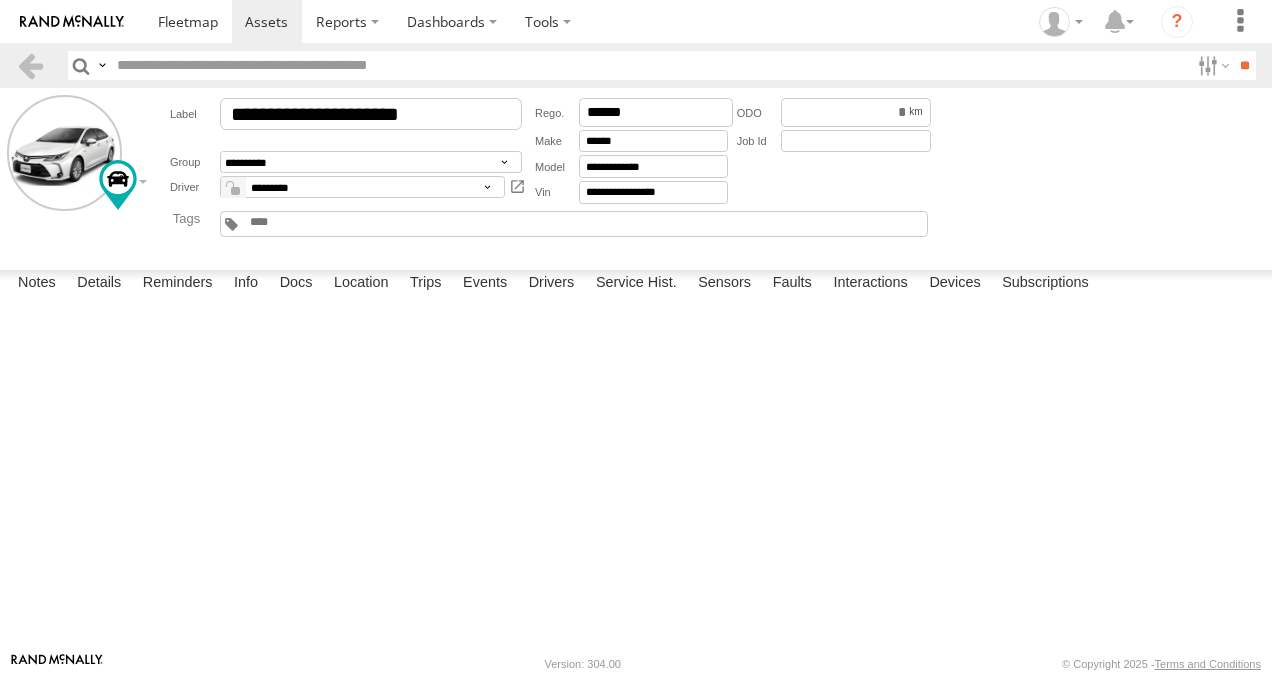 scroll, scrollTop: 0, scrollLeft: 0, axis: both 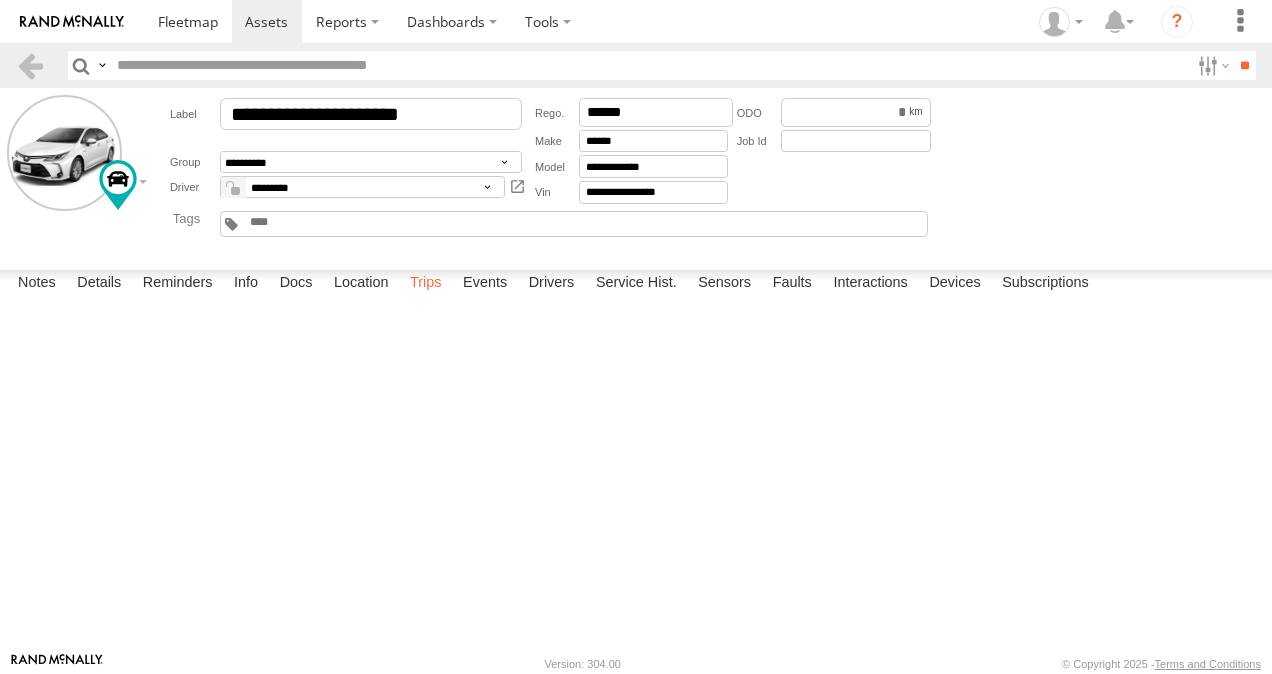 click on "Trips" at bounding box center [426, 284] 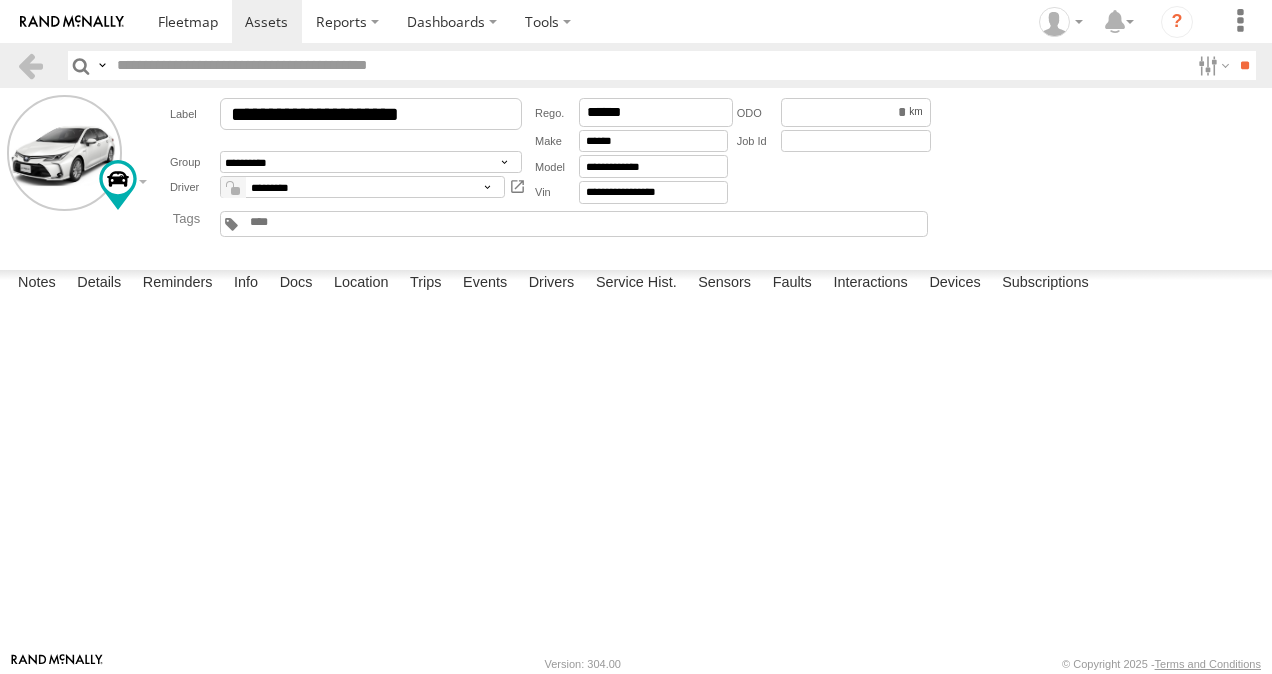 scroll, scrollTop: 800, scrollLeft: 0, axis: vertical 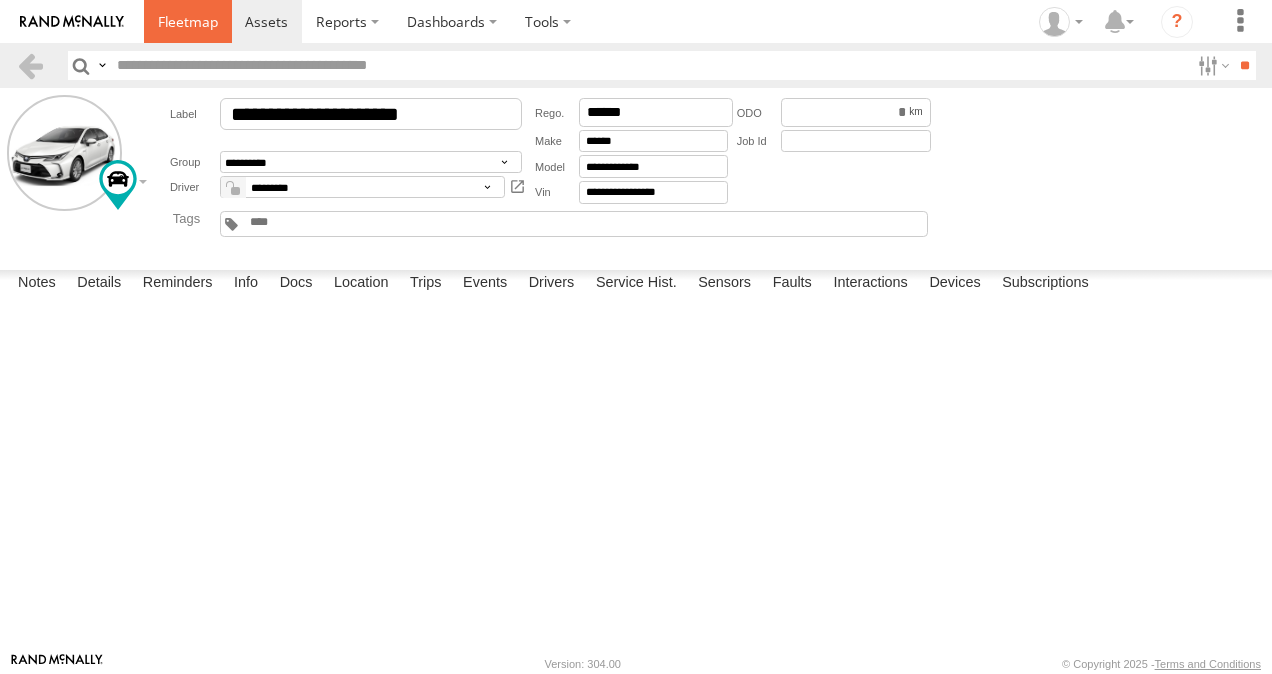 click at bounding box center [188, 21] 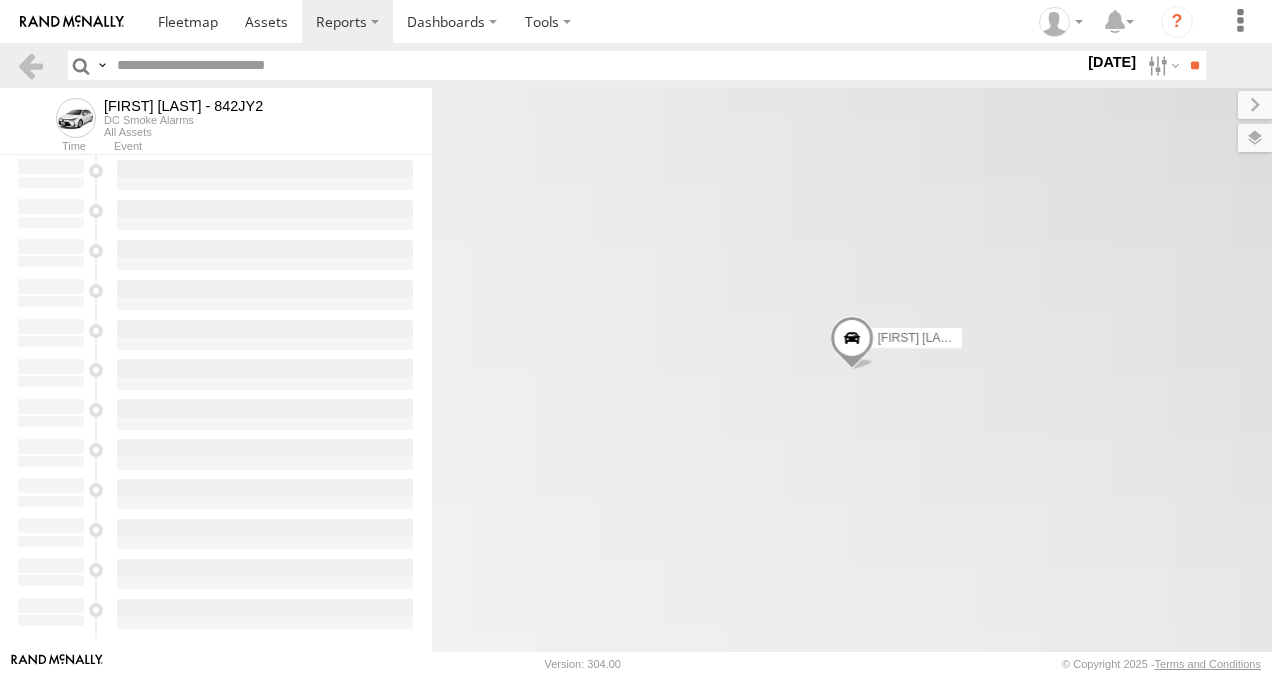 scroll, scrollTop: 0, scrollLeft: 0, axis: both 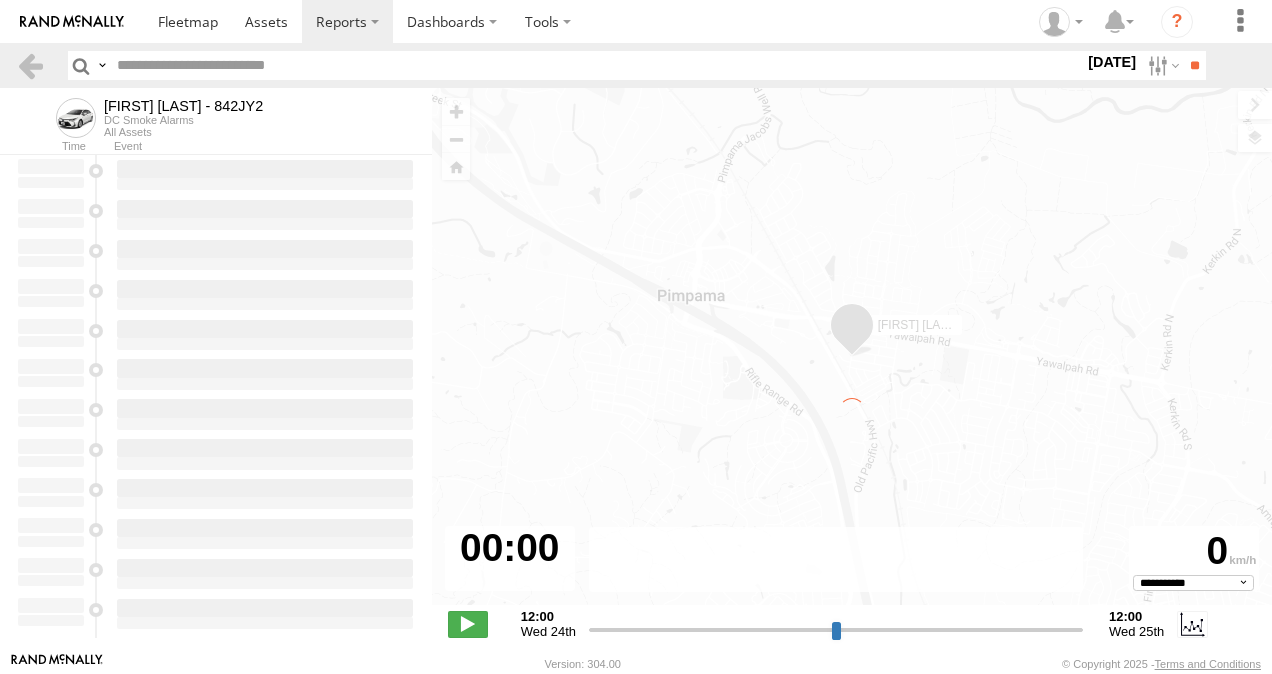 type on "**********" 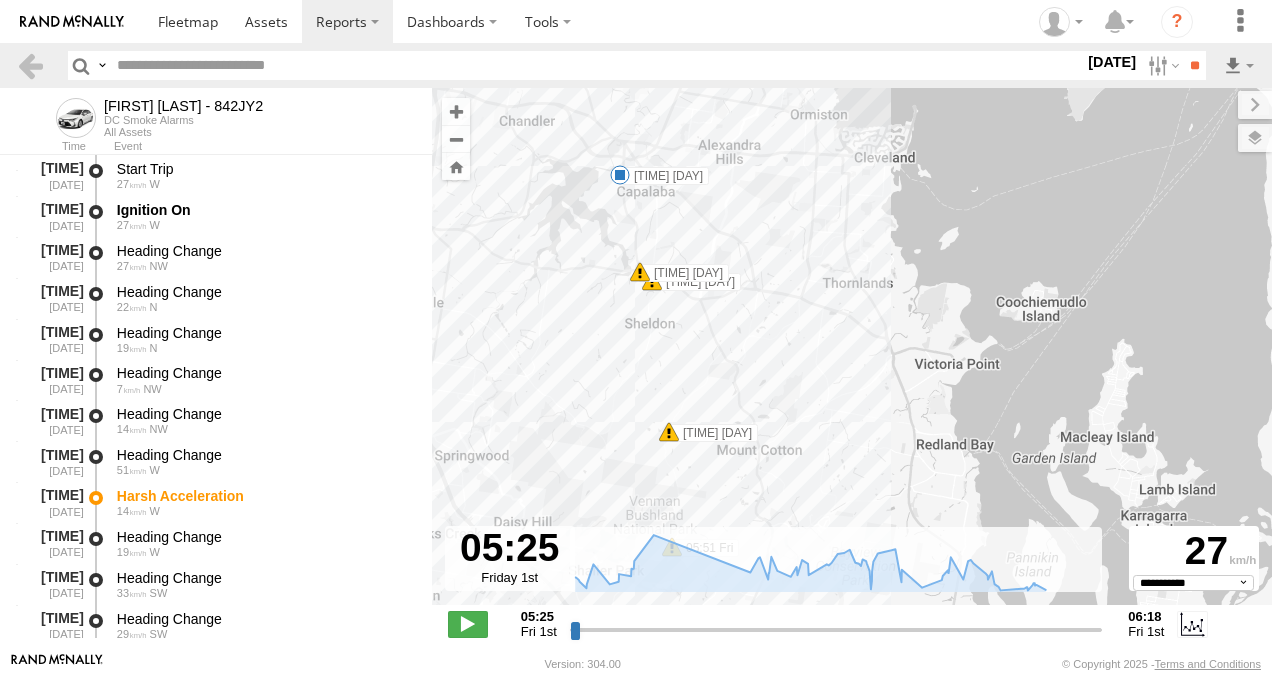 drag, startPoint x: 696, startPoint y: 257, endPoint x: 713, endPoint y: 469, distance: 212.68051 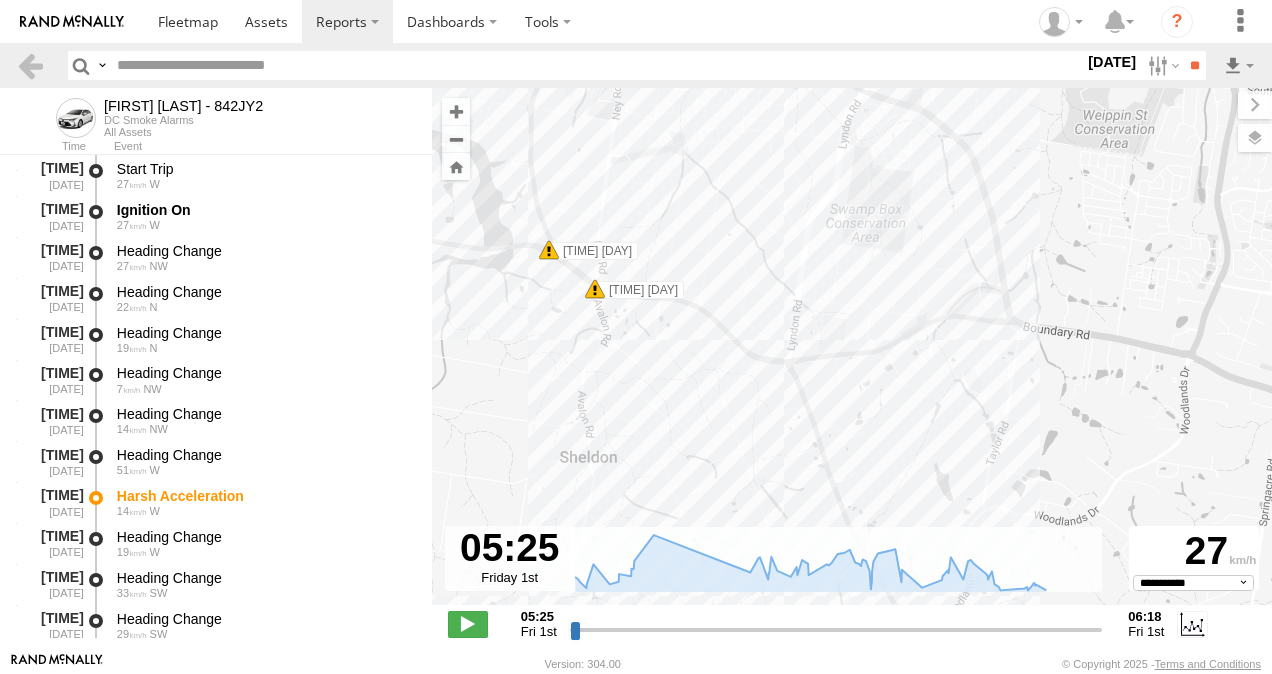 click at bounding box center [549, 250] 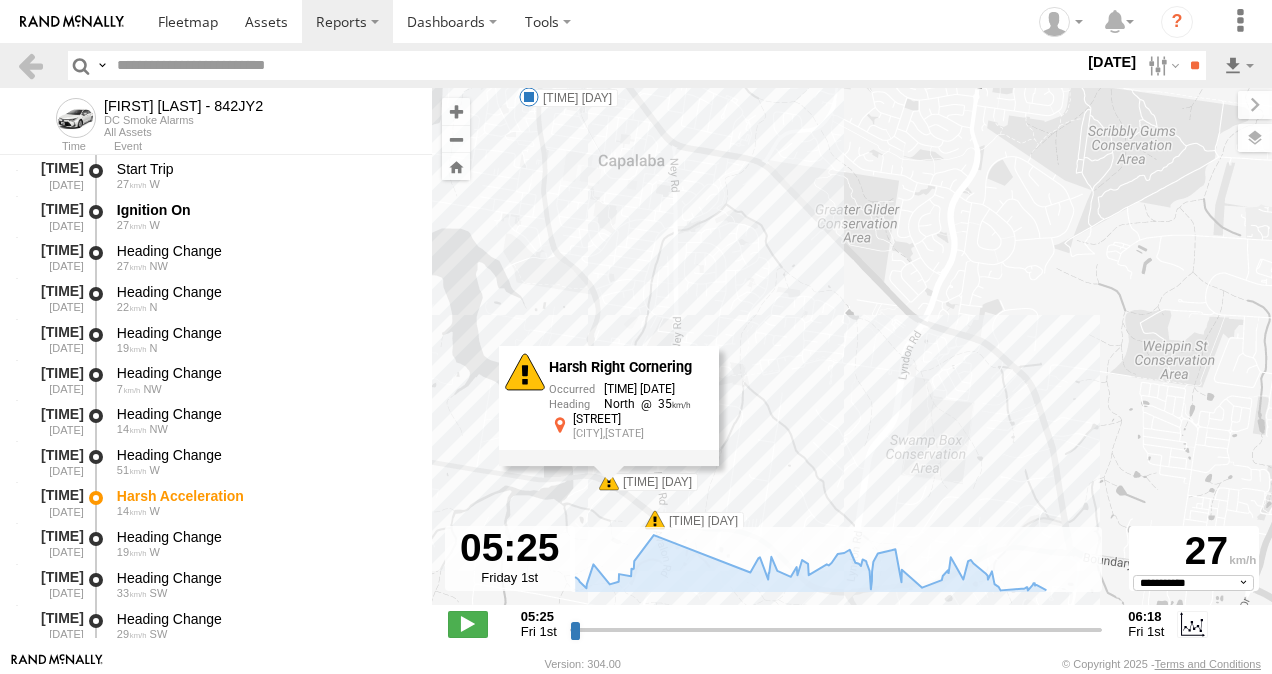drag, startPoint x: 439, startPoint y: 278, endPoint x: 511, endPoint y: 536, distance: 267.8582 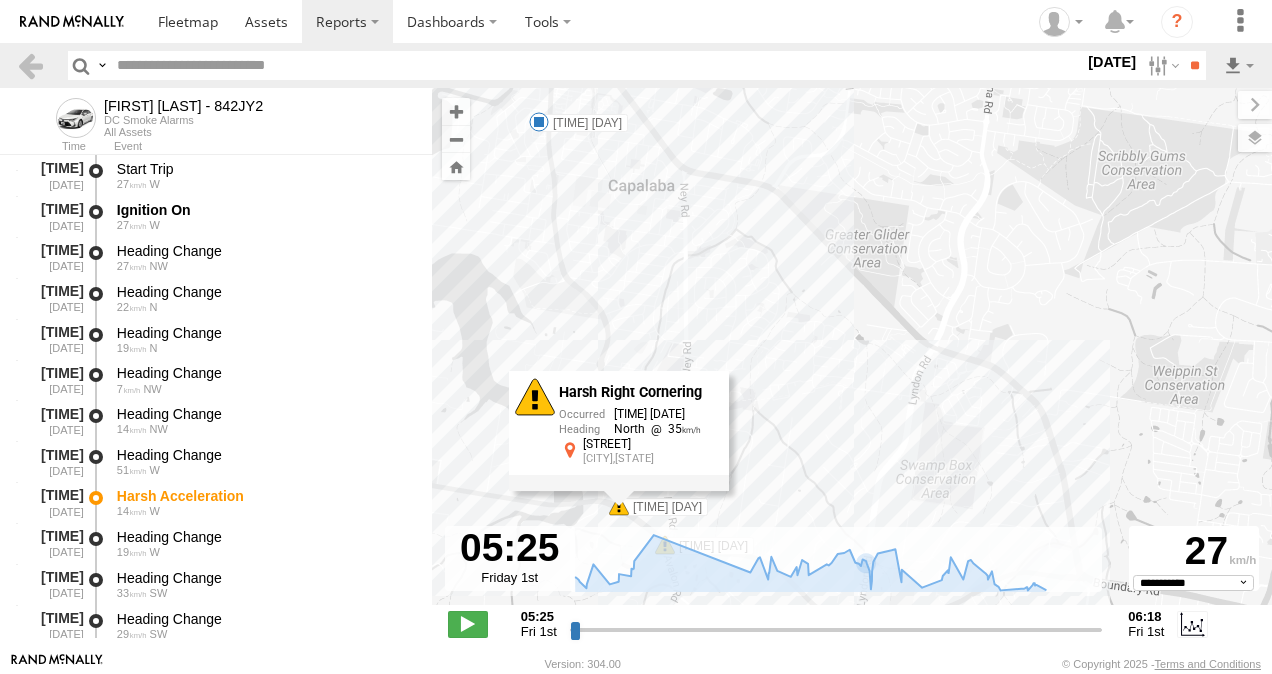 click at bounding box center [539, 122] 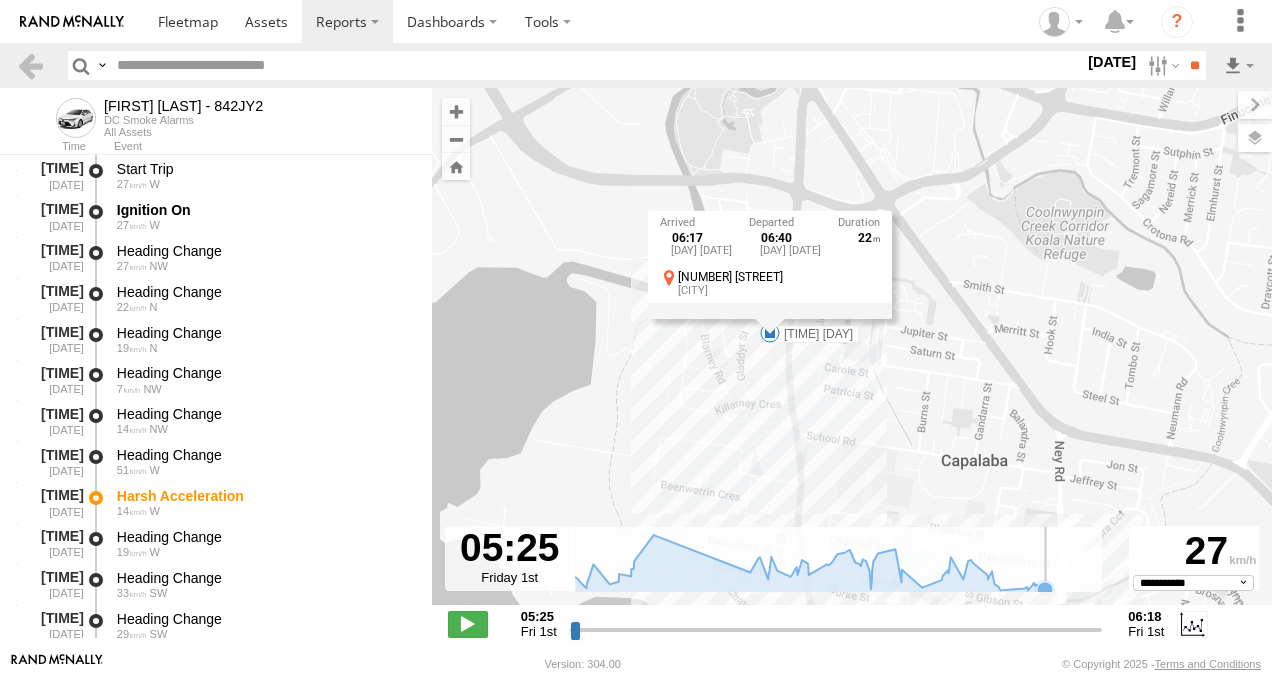 drag, startPoint x: 670, startPoint y: 206, endPoint x: 1077, endPoint y: 587, distance: 557.50336 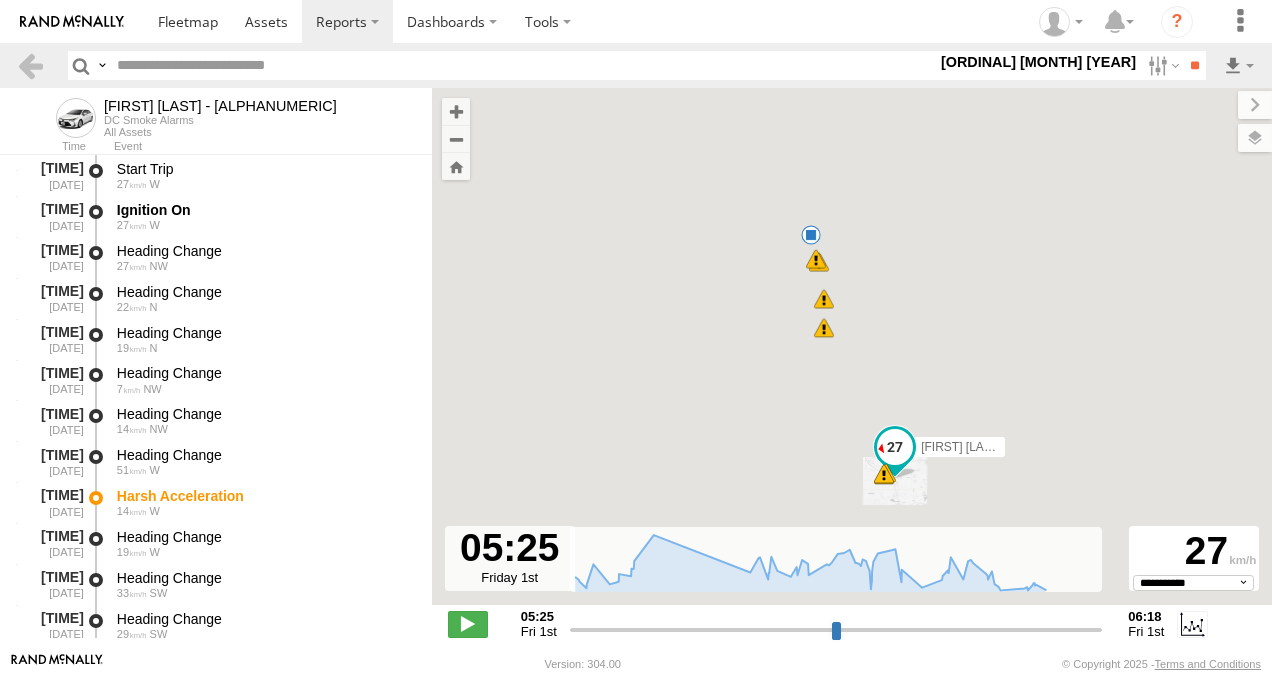 select on "**********" 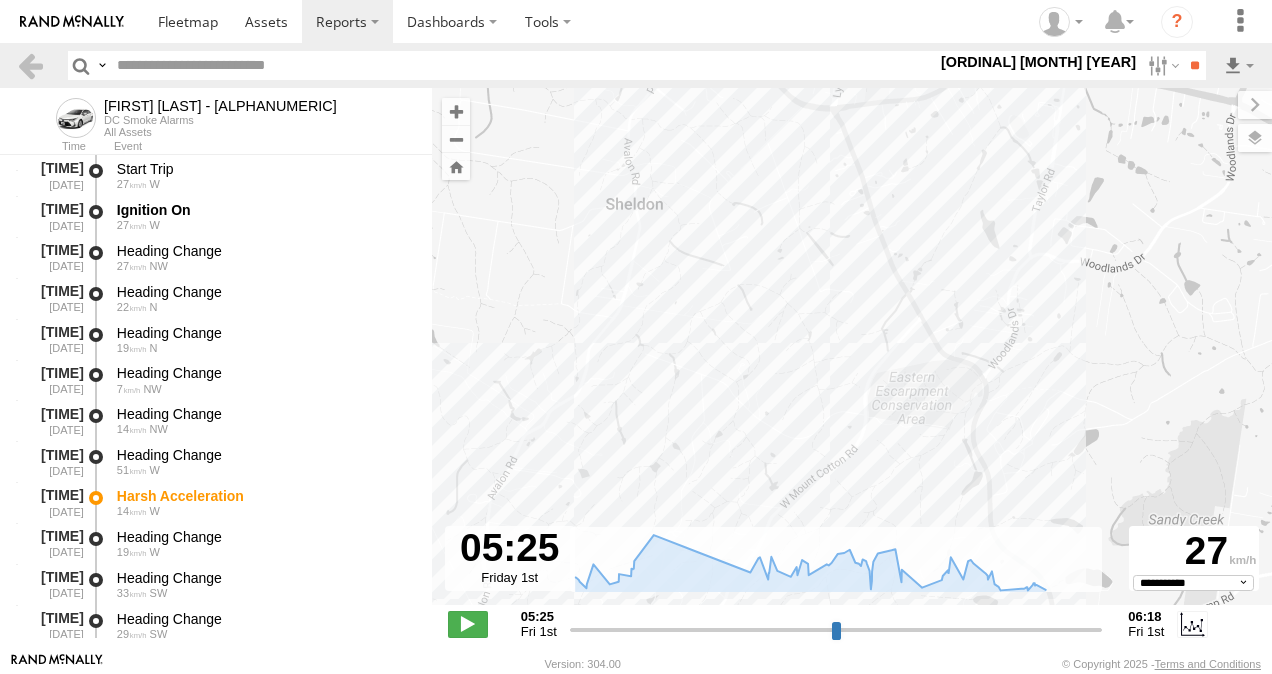 drag, startPoint x: 743, startPoint y: 284, endPoint x: 1026, endPoint y: 443, distance: 324.60745 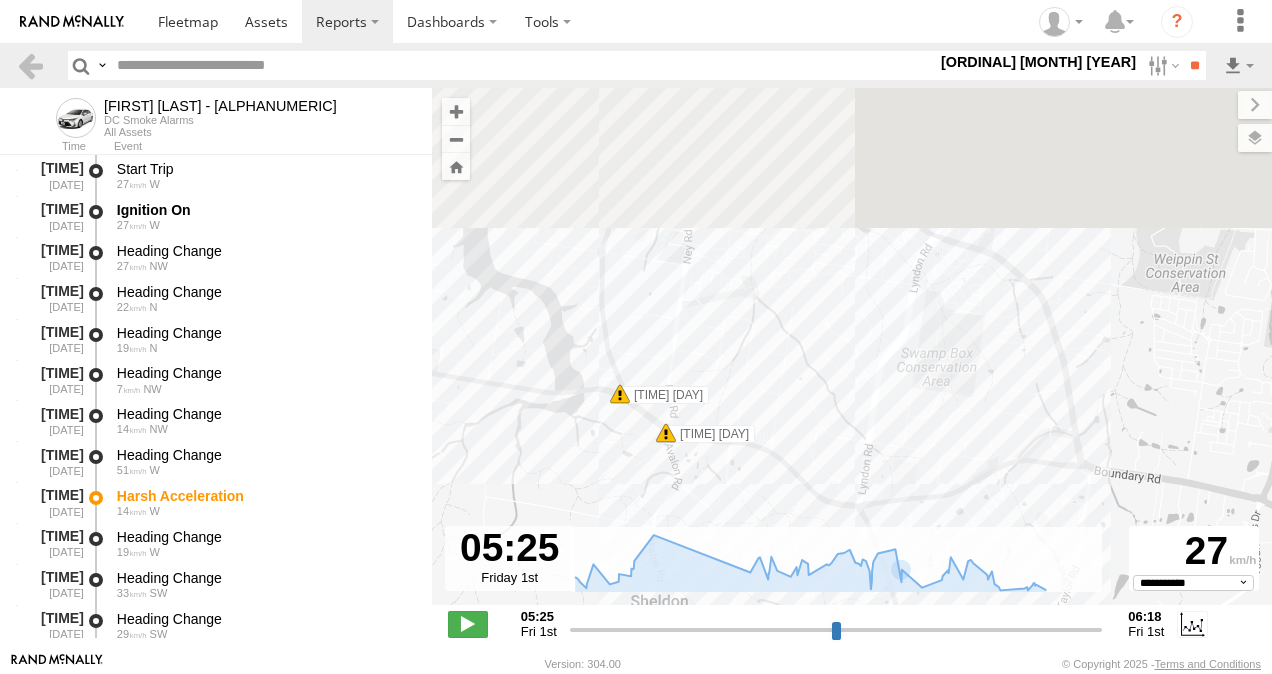 drag, startPoint x: 886, startPoint y: 212, endPoint x: 926, endPoint y: 673, distance: 462.73212 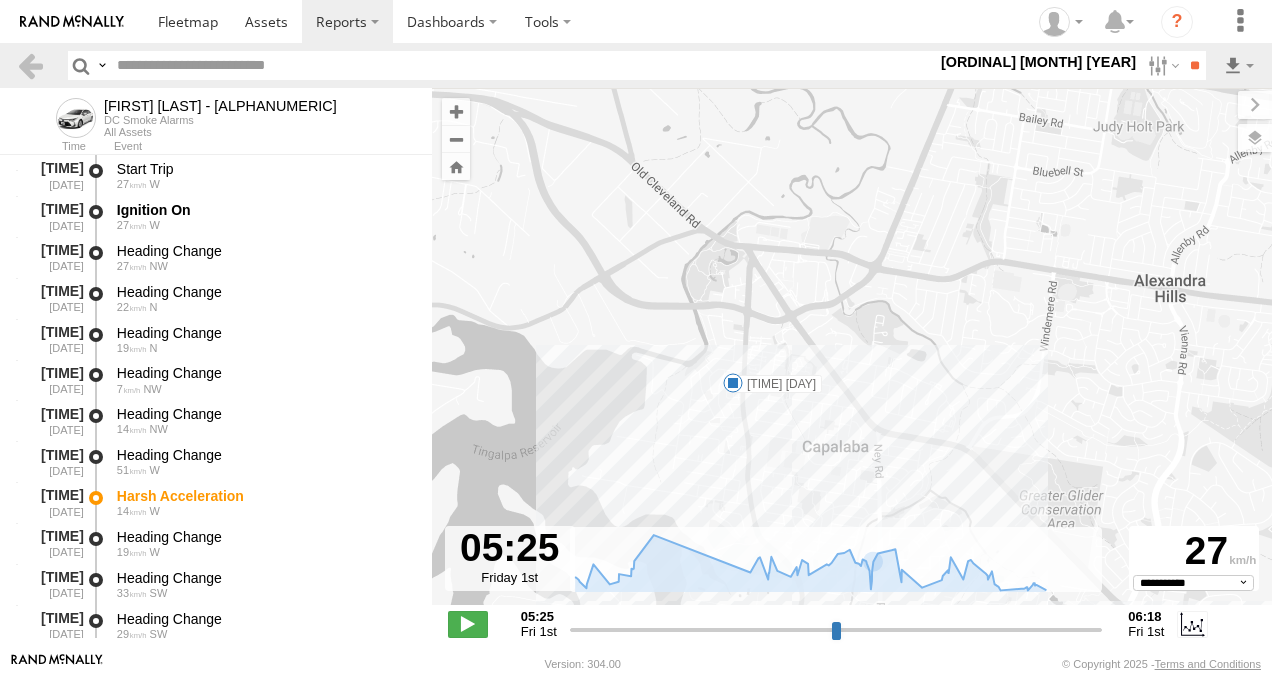 drag, startPoint x: 647, startPoint y: 144, endPoint x: 831, endPoint y: 476, distance: 379.5787 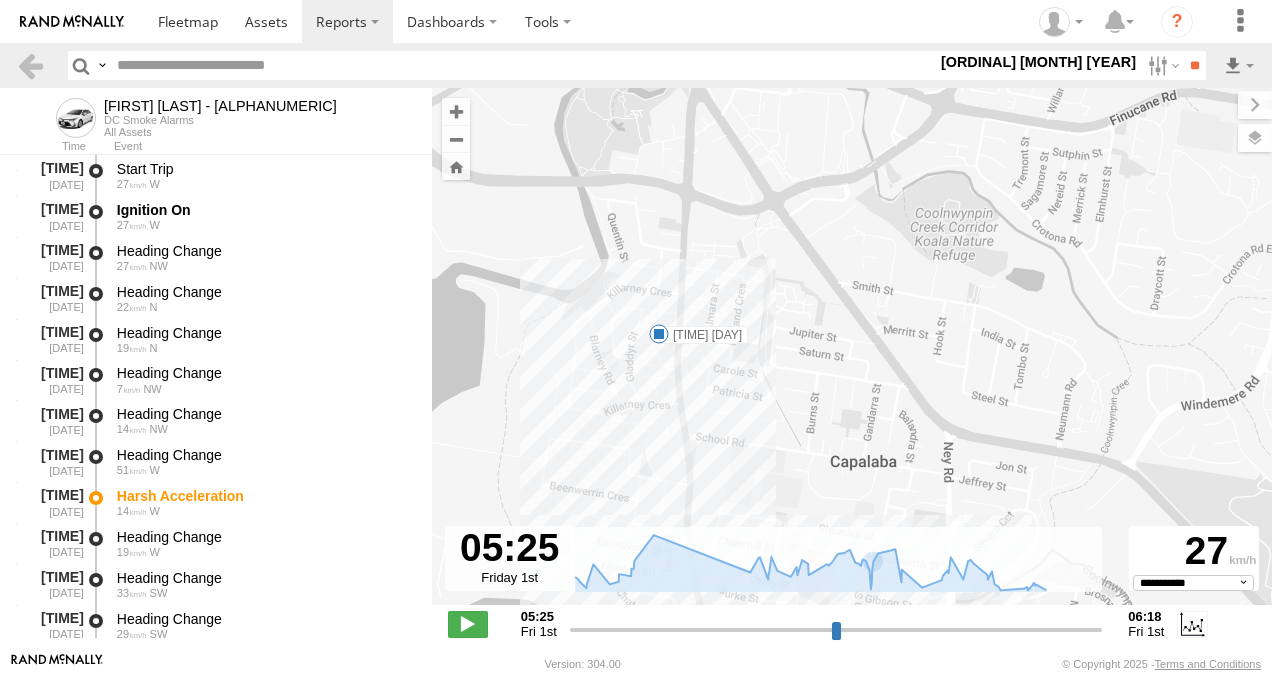 click at bounding box center (659, 334) 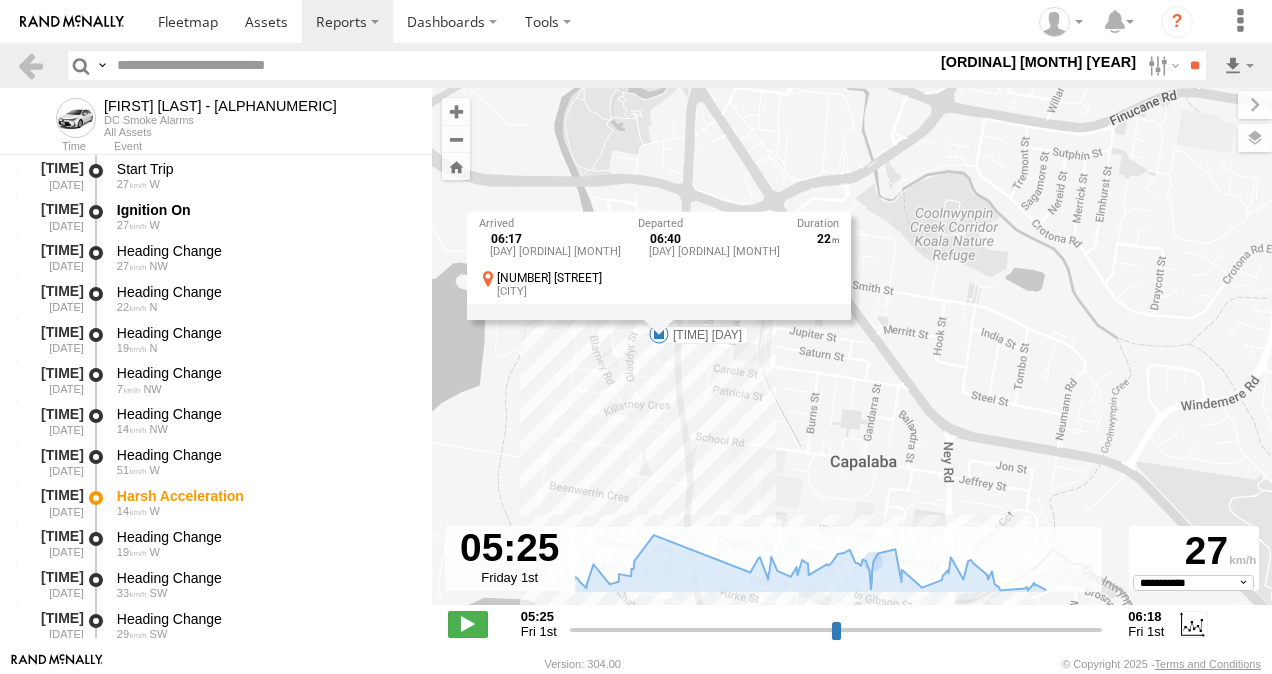 drag, startPoint x: 766, startPoint y: 400, endPoint x: 768, endPoint y: 423, distance: 23.086792 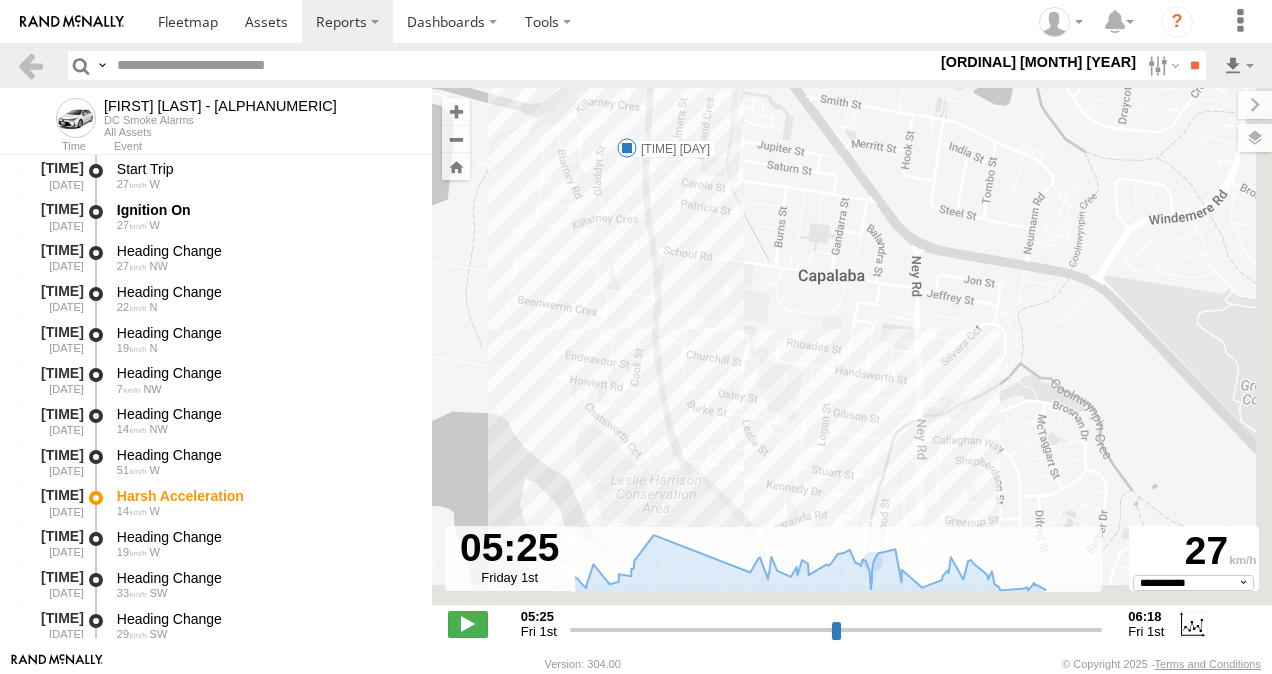 drag, startPoint x: 808, startPoint y: 505, endPoint x: 758, endPoint y: 107, distance: 401.12842 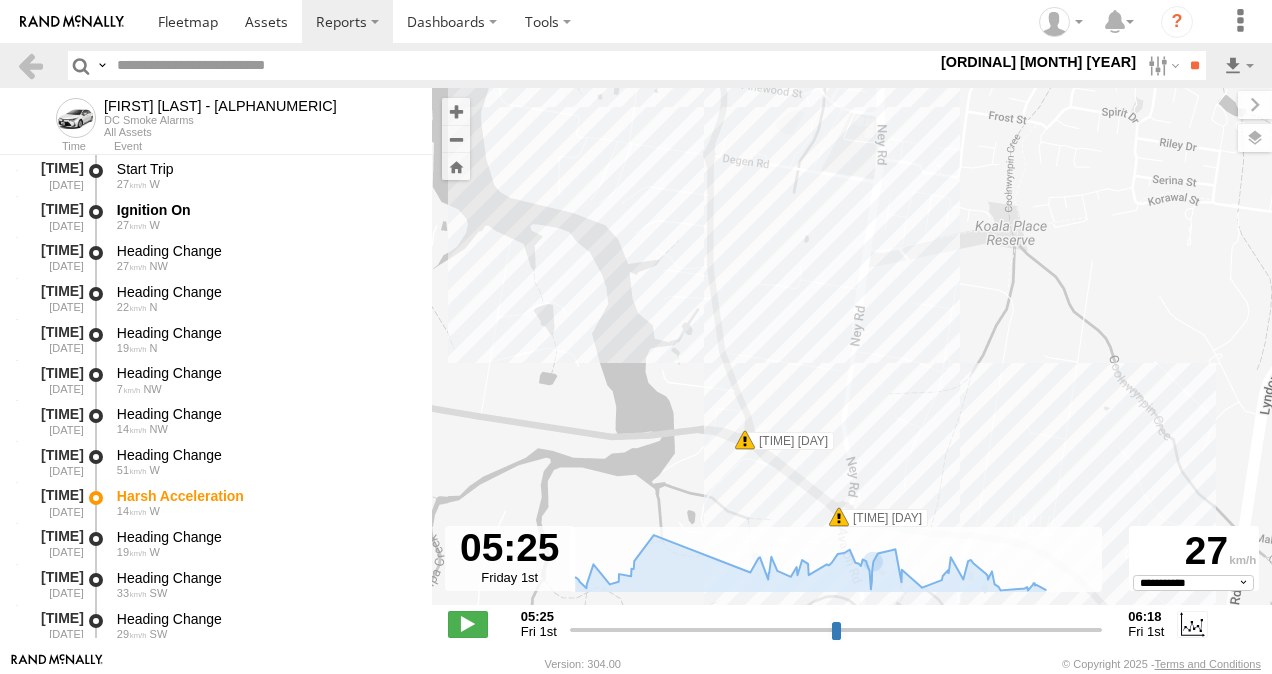 drag, startPoint x: 796, startPoint y: 245, endPoint x: 786, endPoint y: 126, distance: 119.419426 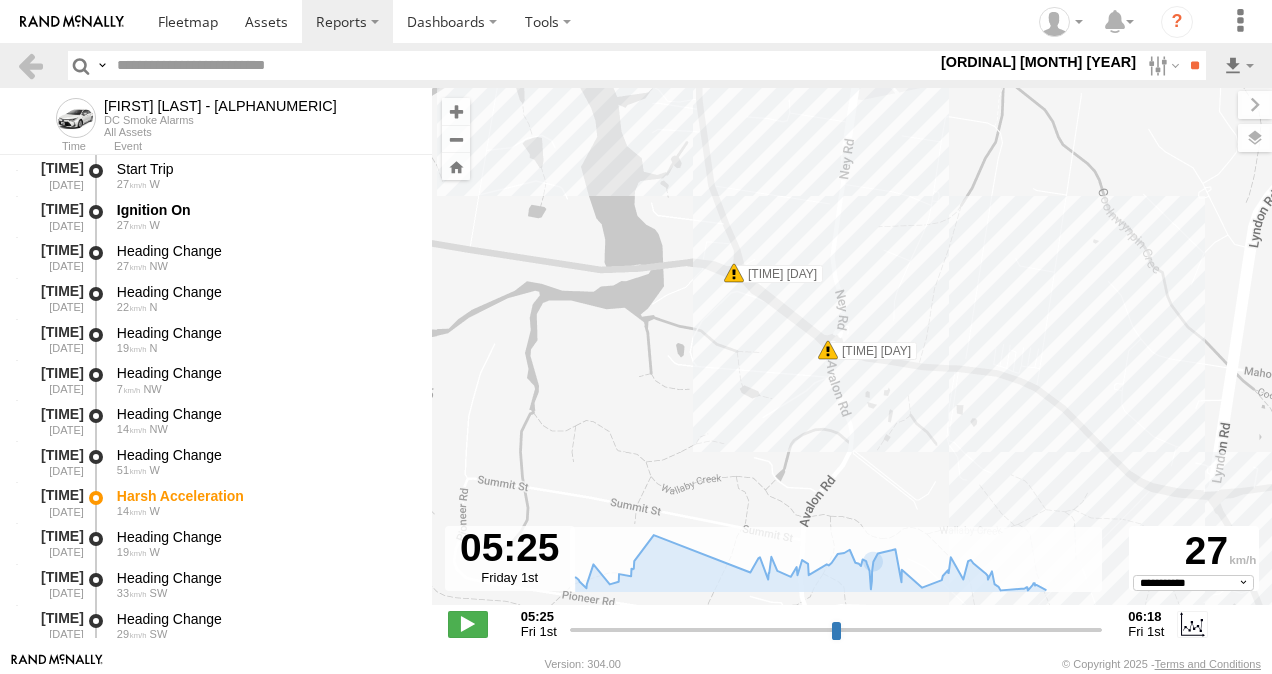 click at bounding box center [734, 273] 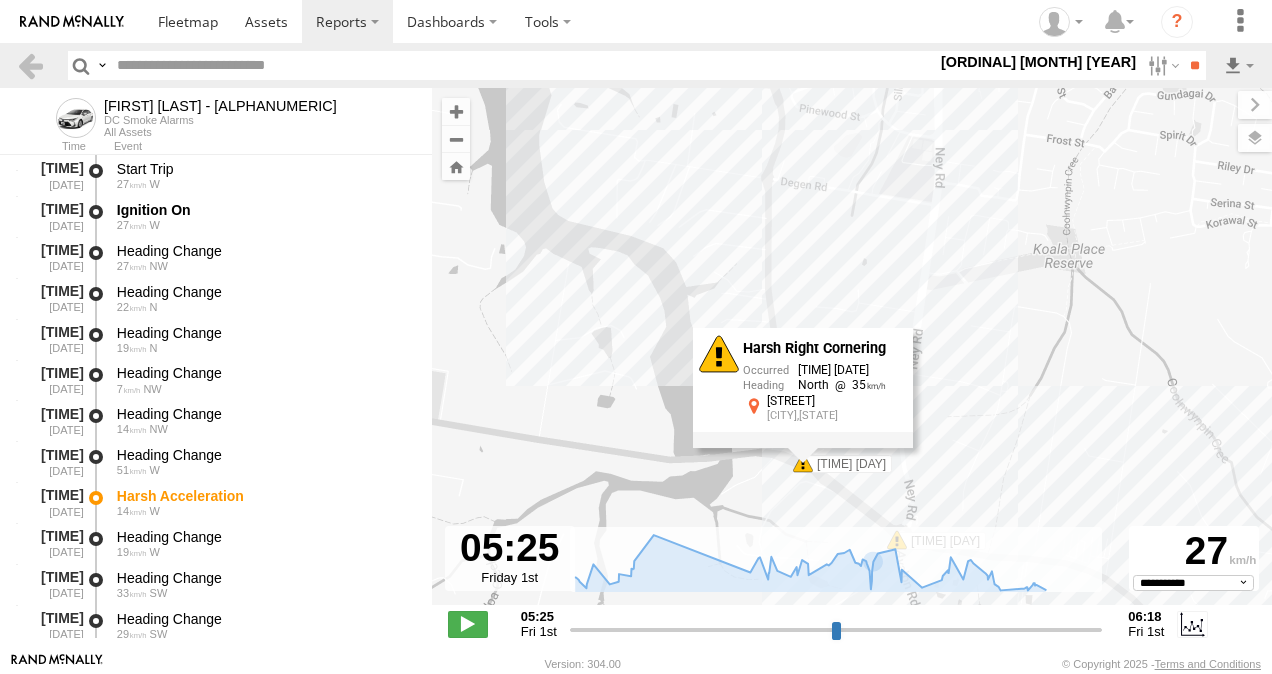 drag, startPoint x: 738, startPoint y: 318, endPoint x: 817, endPoint y: 384, distance: 102.941734 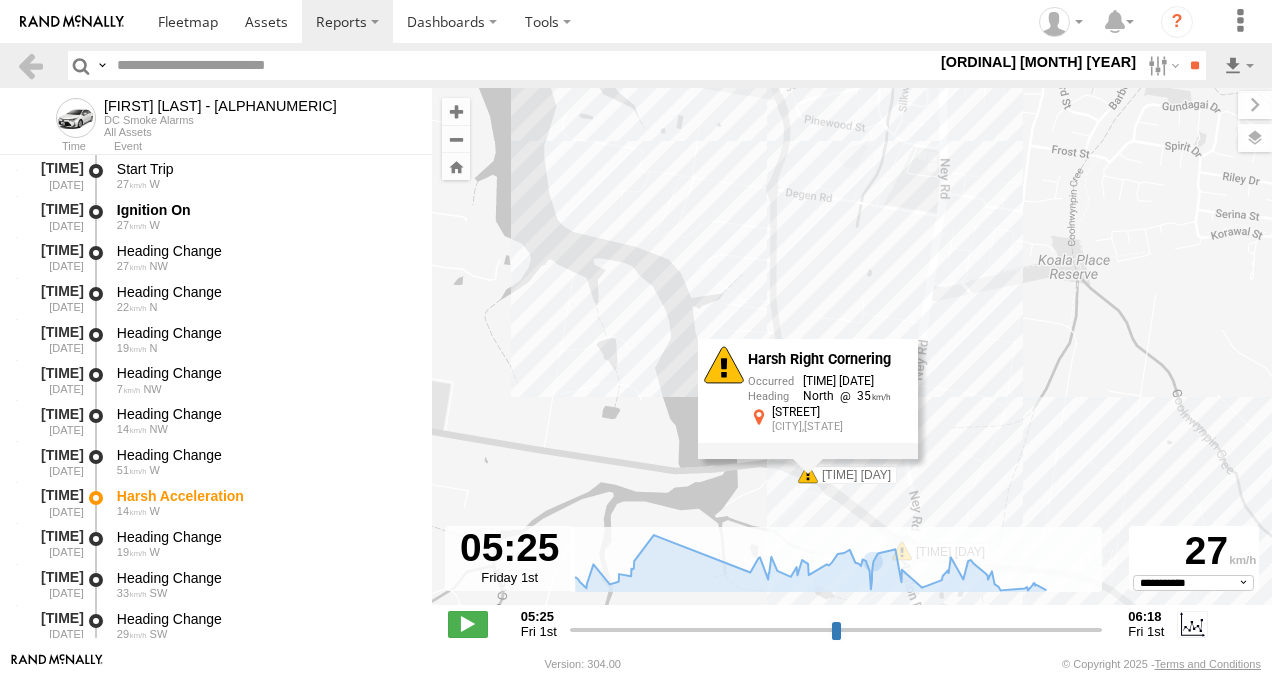 drag, startPoint x: 830, startPoint y: 282, endPoint x: 835, endPoint y: 294, distance: 13 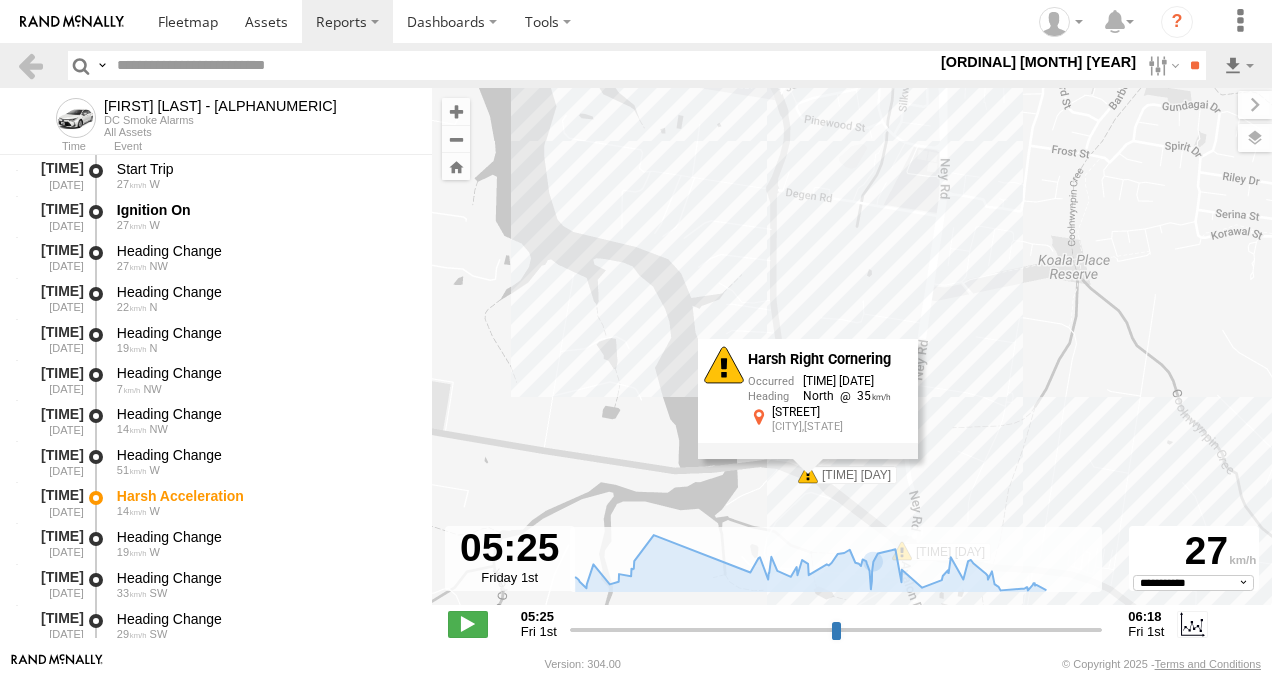 click on "Jace Seumanu - 842JY2 05:29 Fri 05:31 Fri 05:31 Fri 05:51 Fri 05:55 Fri 06:02 Fri 06:03 Fri 06:17 Fri Harsh Right Cornering 06:03 01/08/2025 North 35 Broadwater Rd Capalaba,QLD" at bounding box center [852, 357] 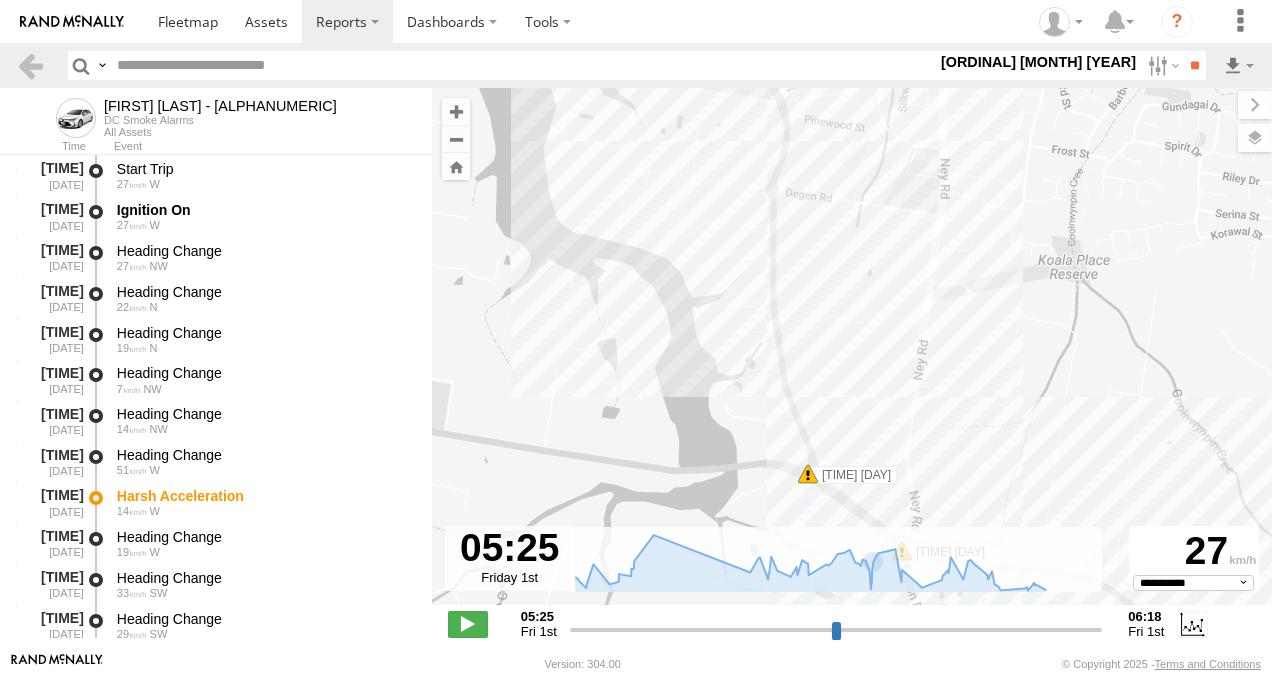 click at bounding box center (808, 474) 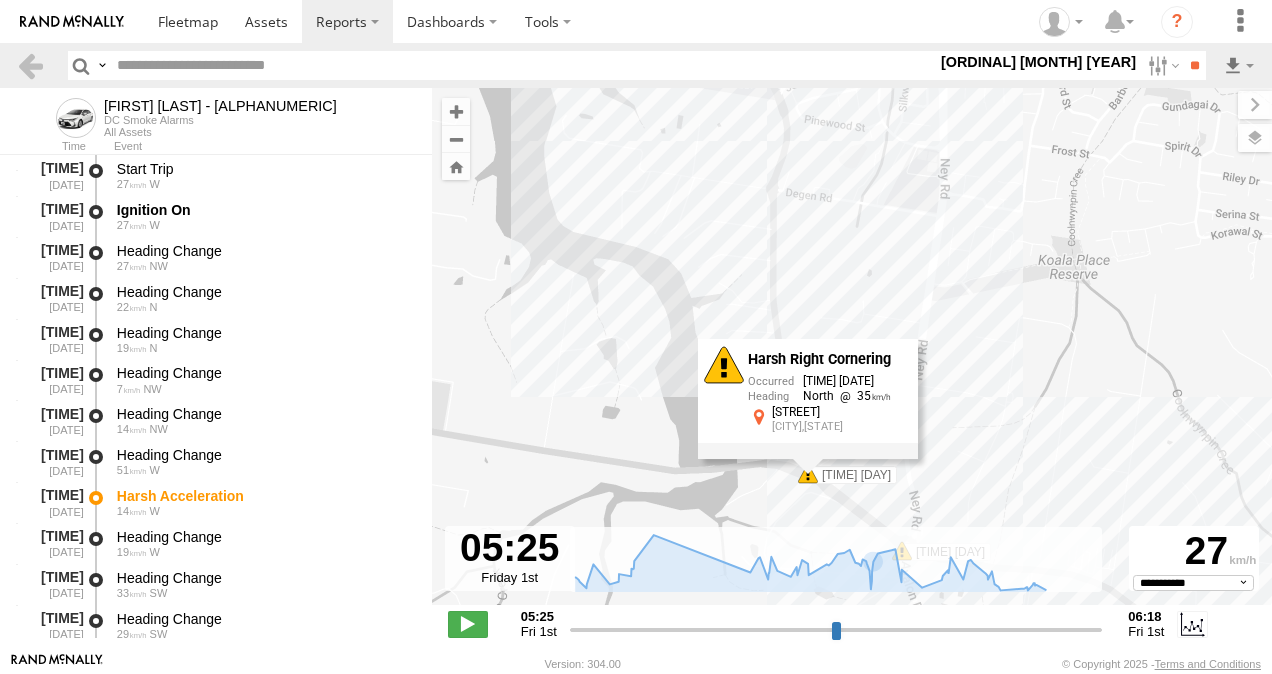 click on "Jace Seumanu - 842JY2 05:29 Fri 05:31 Fri 05:31 Fri 05:51 Fri 05:55 Fri 06:02 Fri 06:03 Fri 06:17 Fri Harsh Right Cornering 06:03 01/08/2025 North 35 Broadwater Rd Capalaba,QLD" at bounding box center [852, 357] 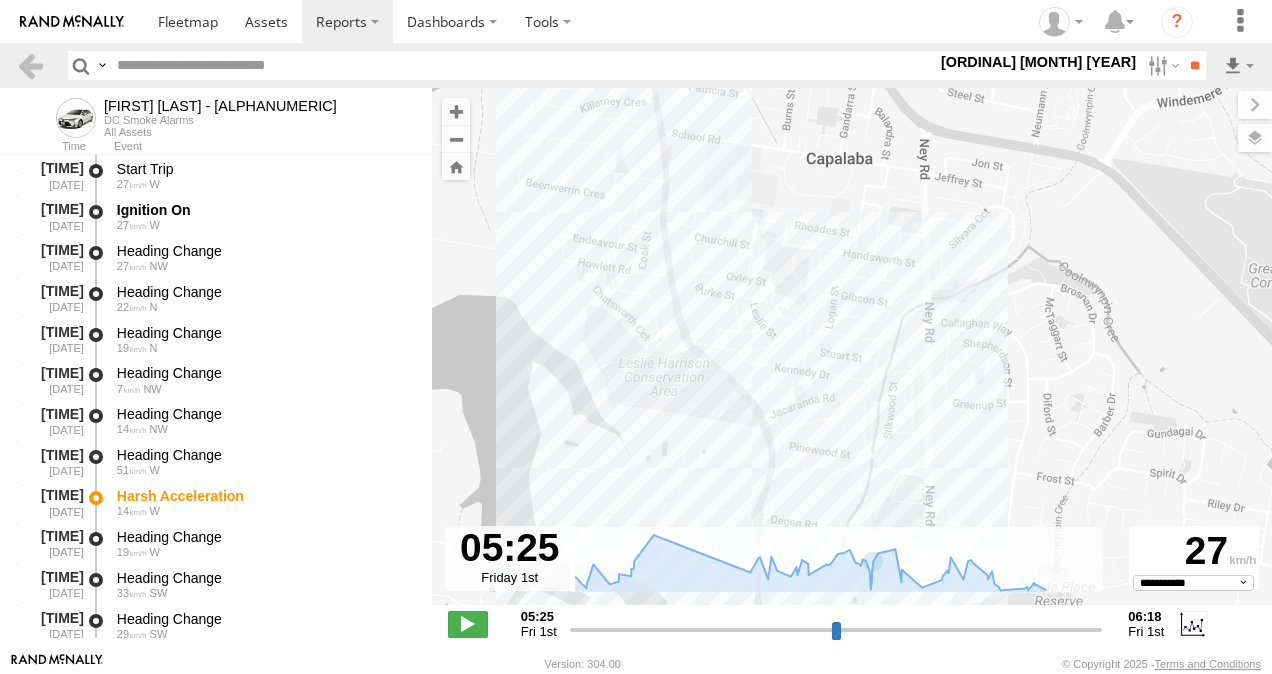 drag, startPoint x: 875, startPoint y: 170, endPoint x: 786, endPoint y: 342, distance: 193.66208 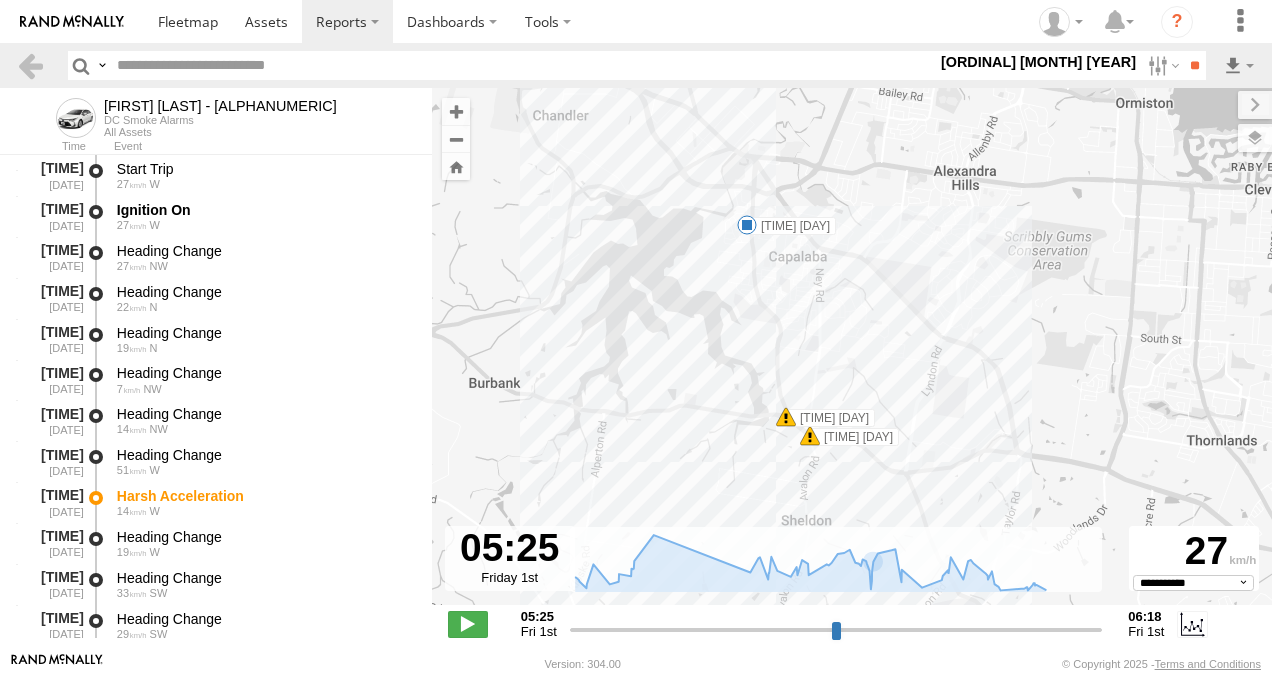 click at bounding box center [747, 225] 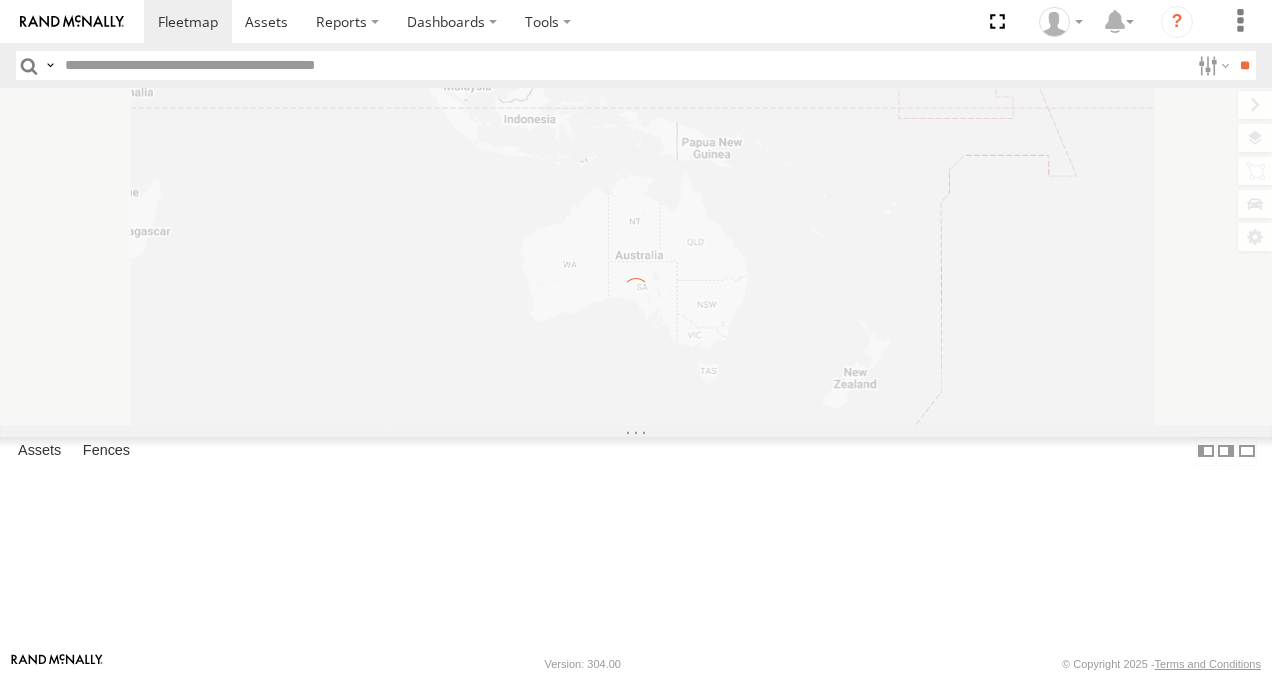 scroll, scrollTop: 0, scrollLeft: 0, axis: both 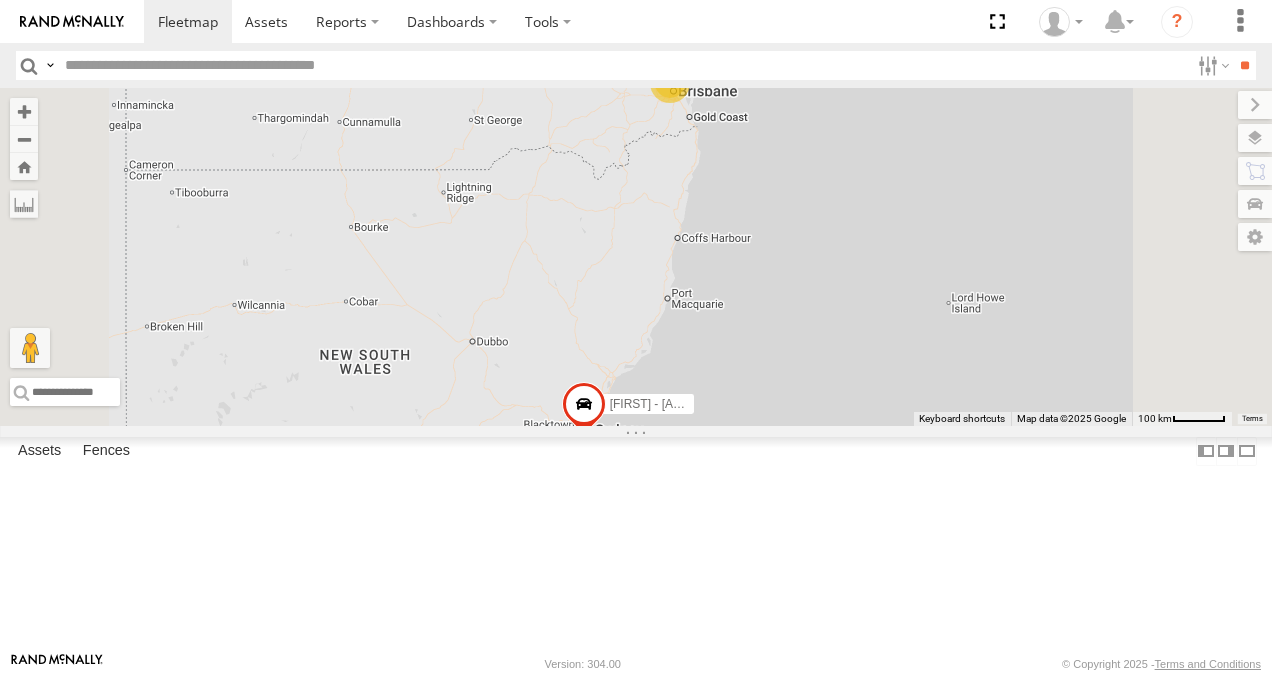 click at bounding box center (0, 0) 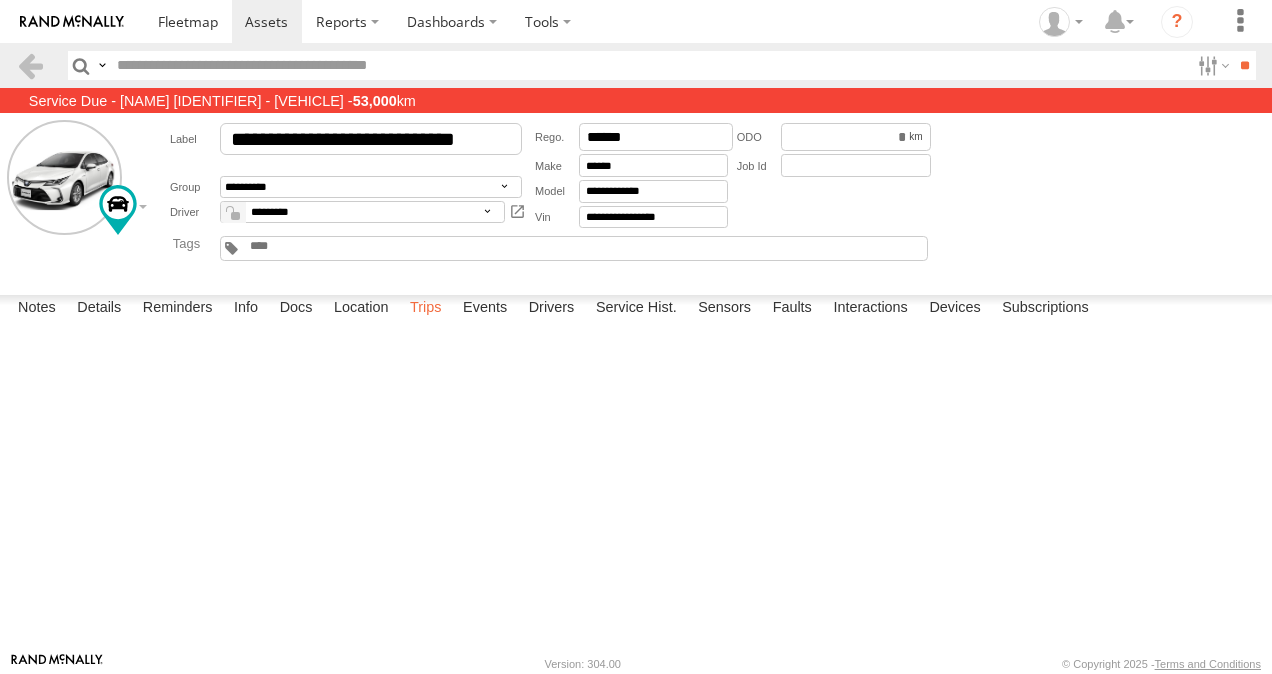 scroll, scrollTop: 0, scrollLeft: 0, axis: both 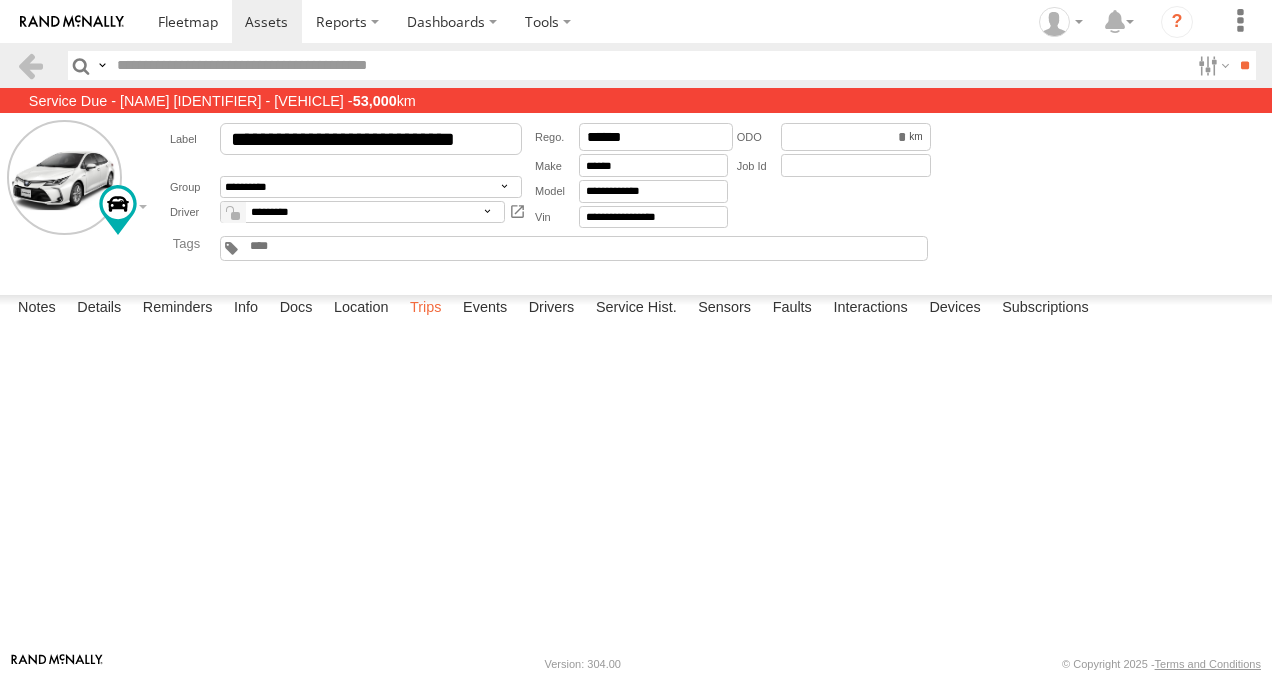 click on "Trips" at bounding box center [426, 309] 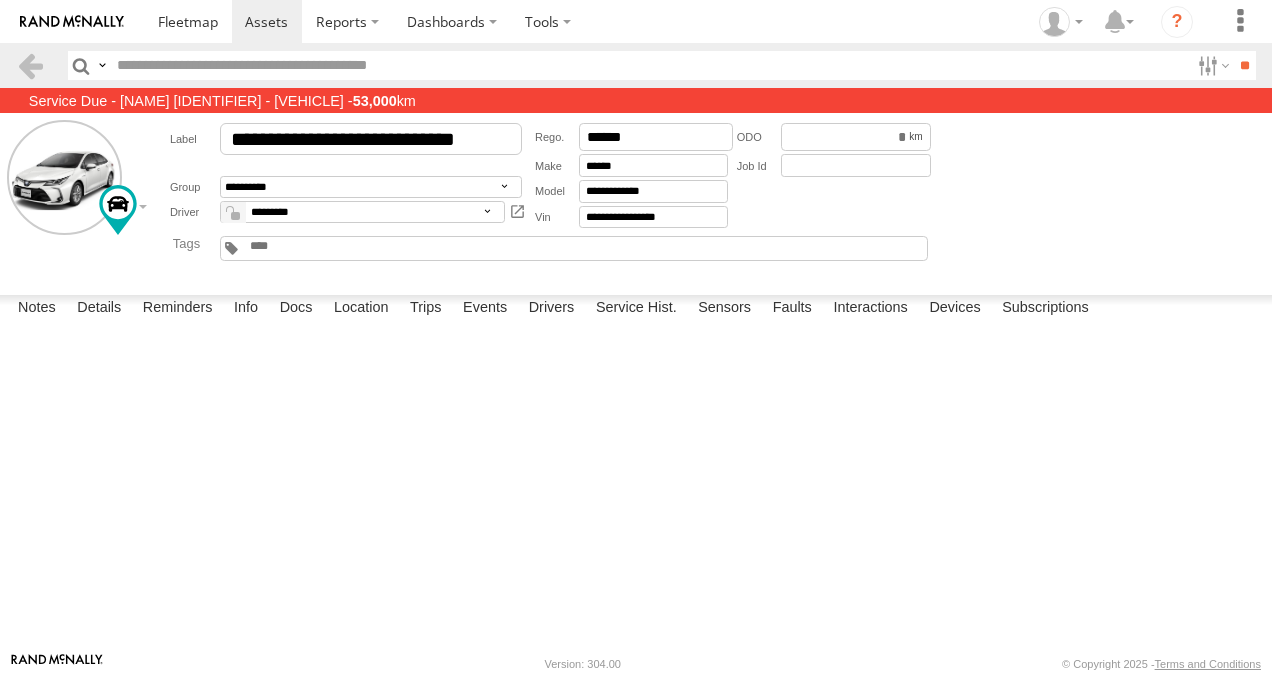 scroll, scrollTop: 3000, scrollLeft: 0, axis: vertical 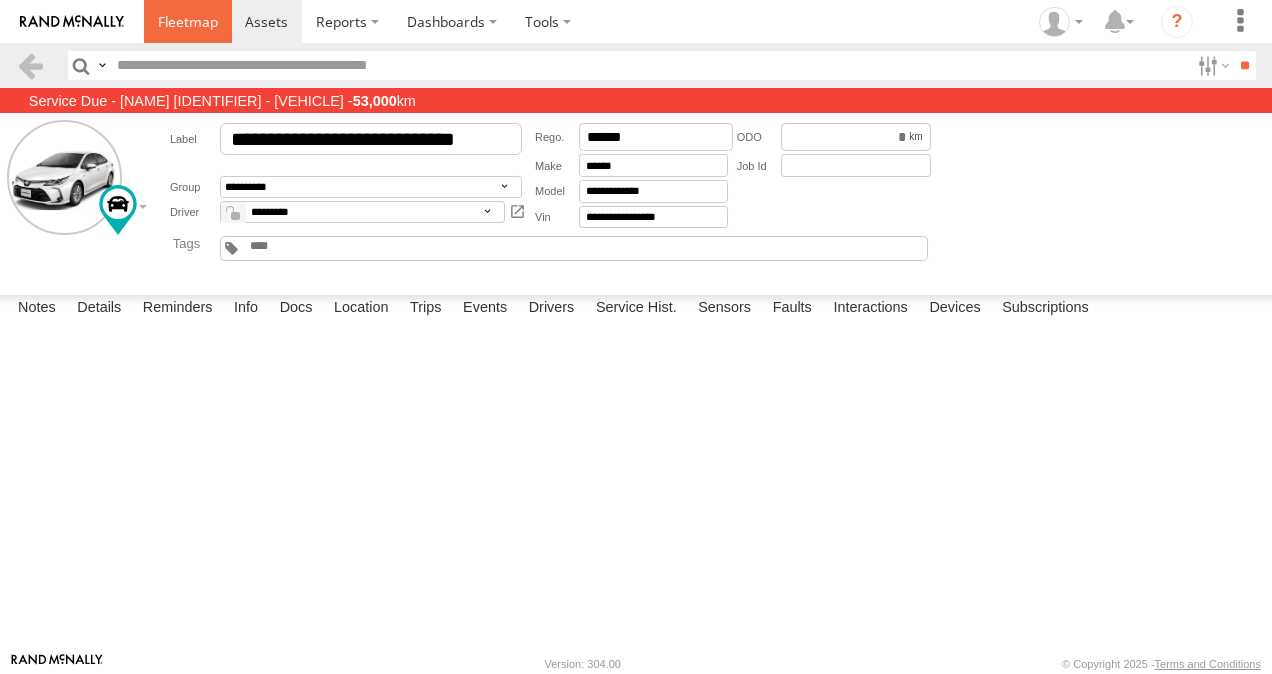 click at bounding box center [188, 21] 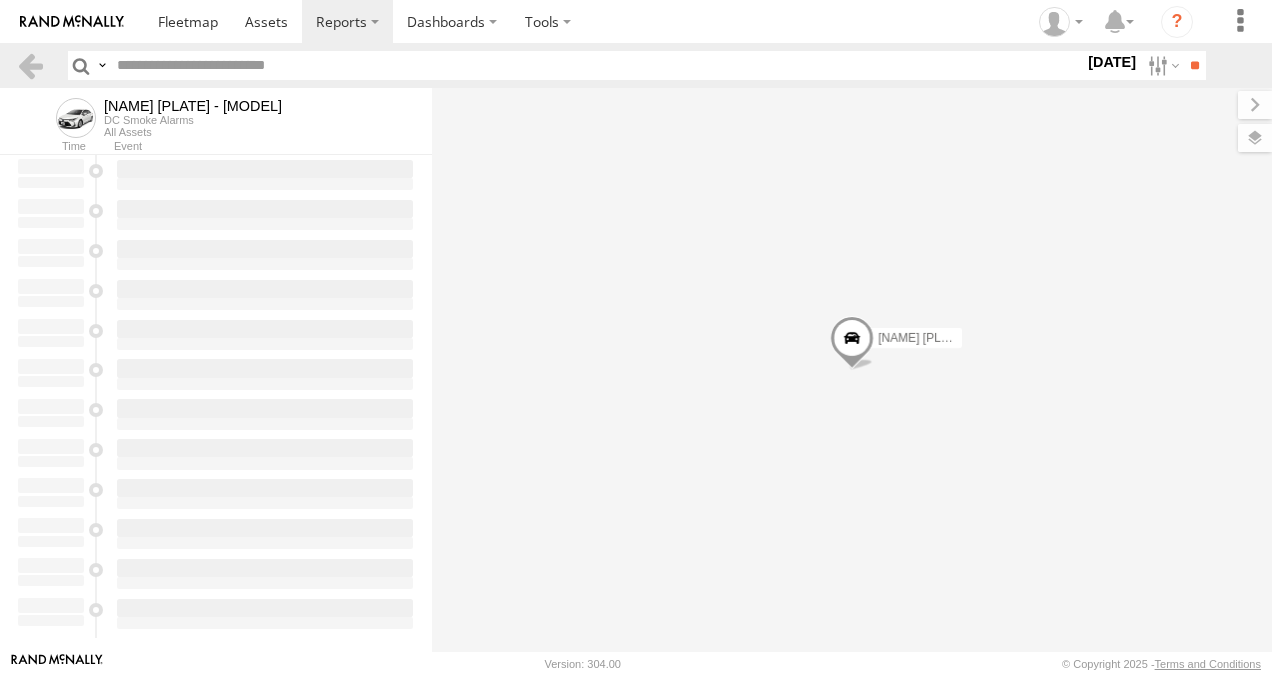 scroll, scrollTop: 0, scrollLeft: 0, axis: both 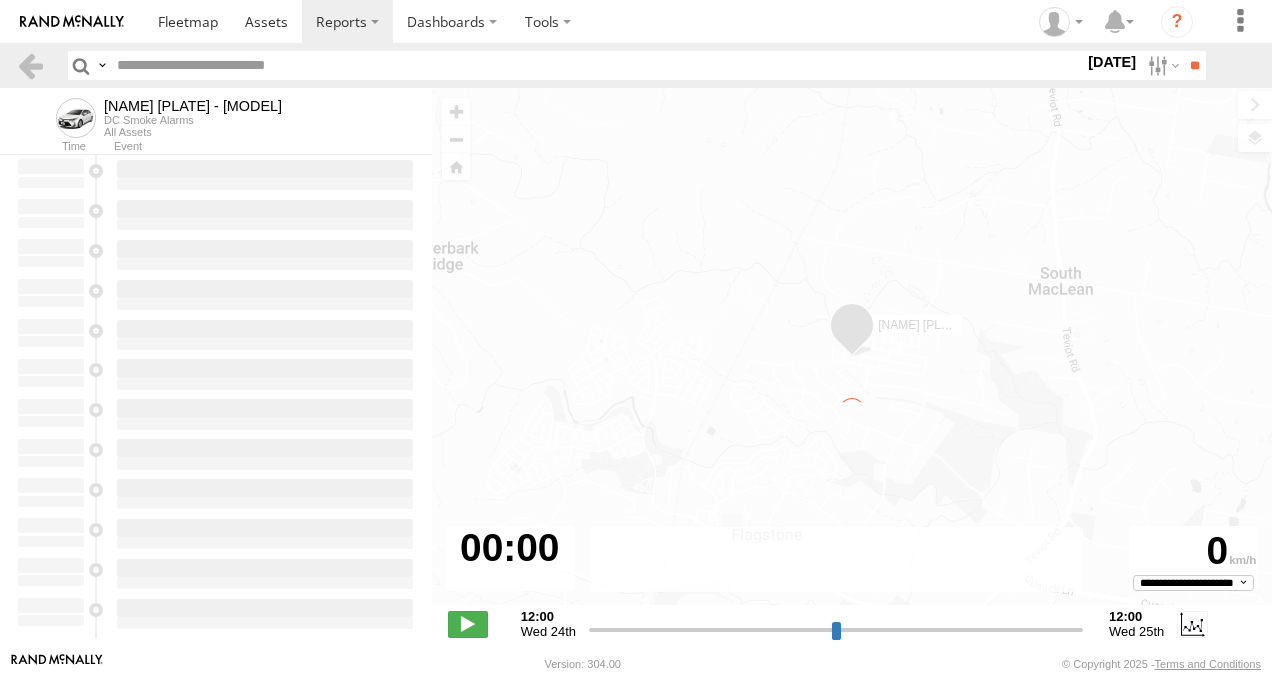 type on "**********" 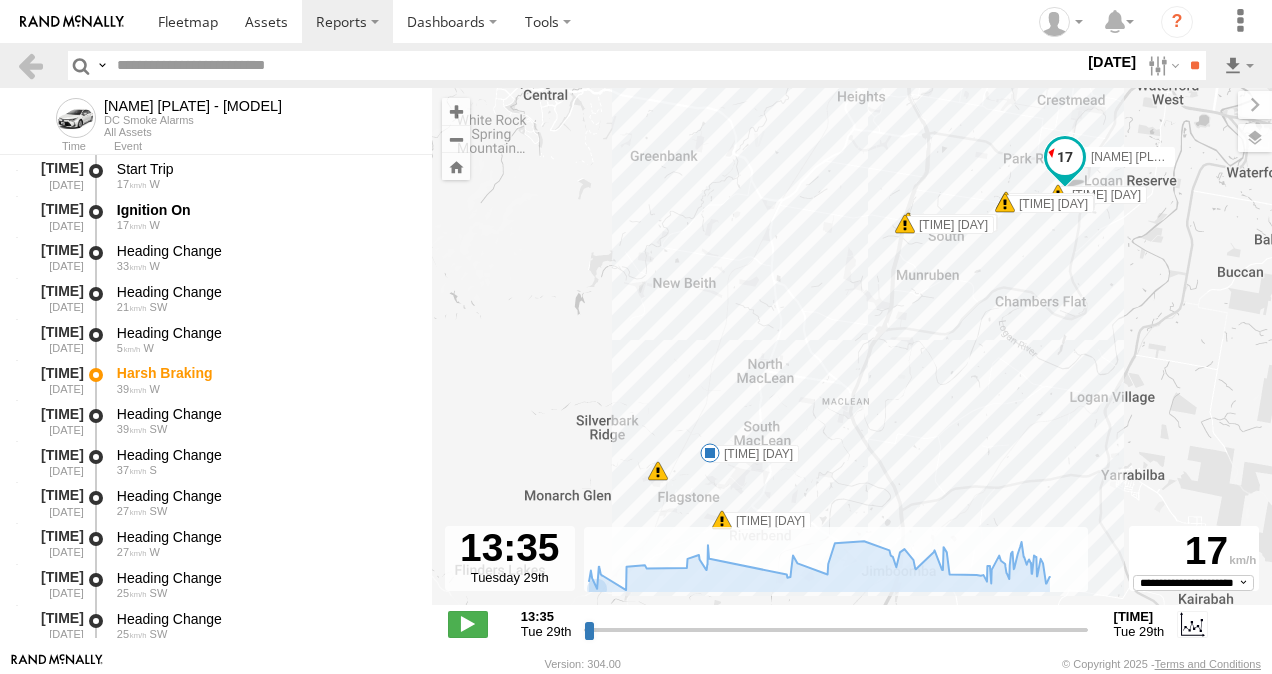 click at bounding box center [710, 453] 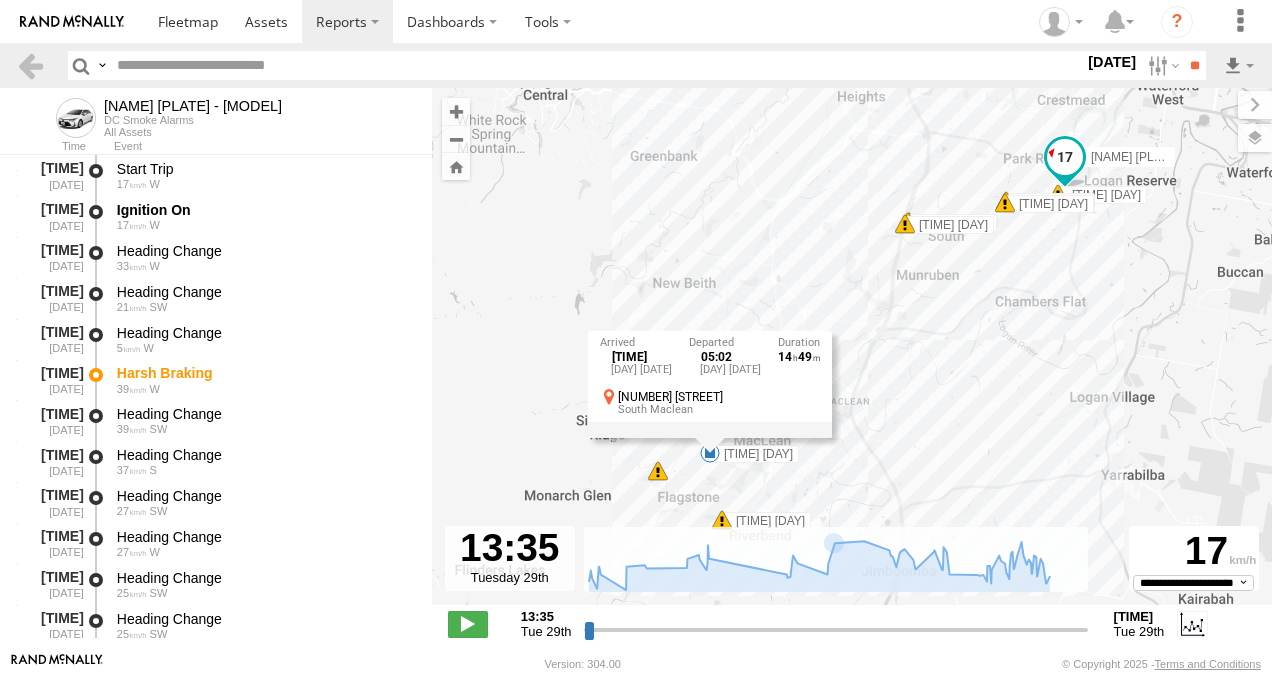 click at bounding box center (722, 520) 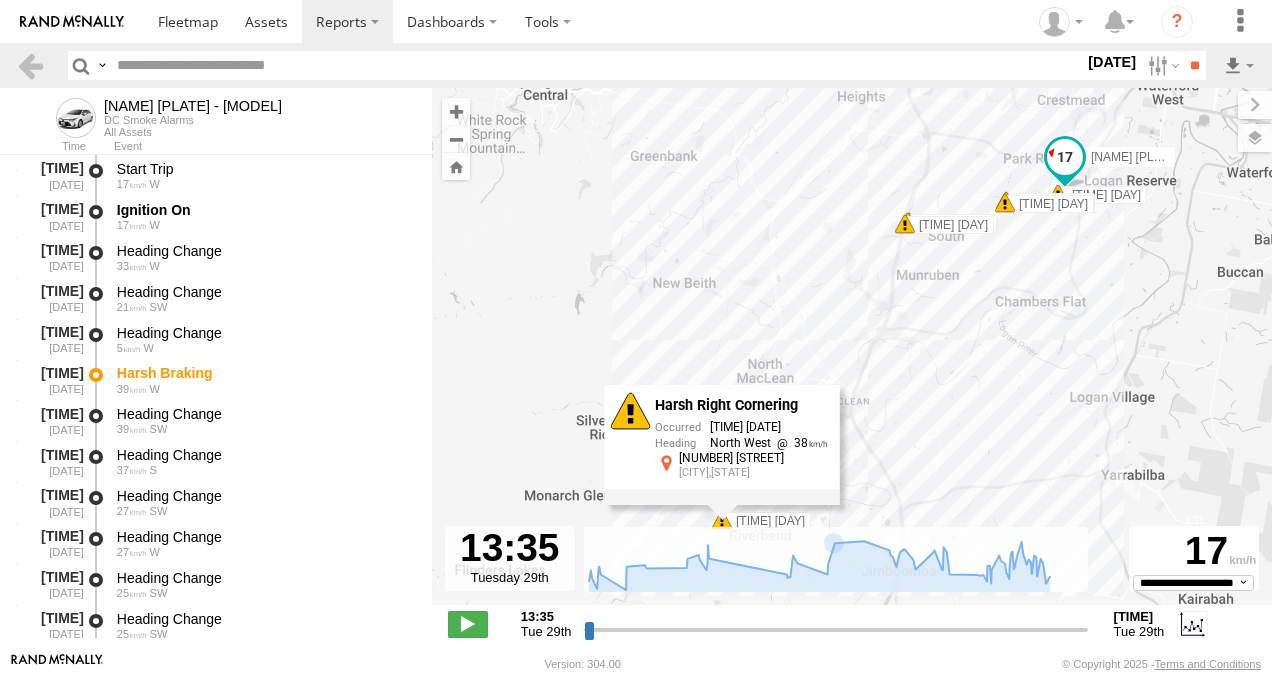 click on "Jesse 366JK9 - Corolla Hatch 13:36 Tue 13:39 Tue 13:39 Tue 13:44 Tue 13:44 Tue 13:44 Tue 13:59 Tue 14:13 Tue 11 Harsh Right Cornering 13:59 29/07/2025 North West 38 39 Homestead Dr Flagstone,QLD" at bounding box center (852, 357) 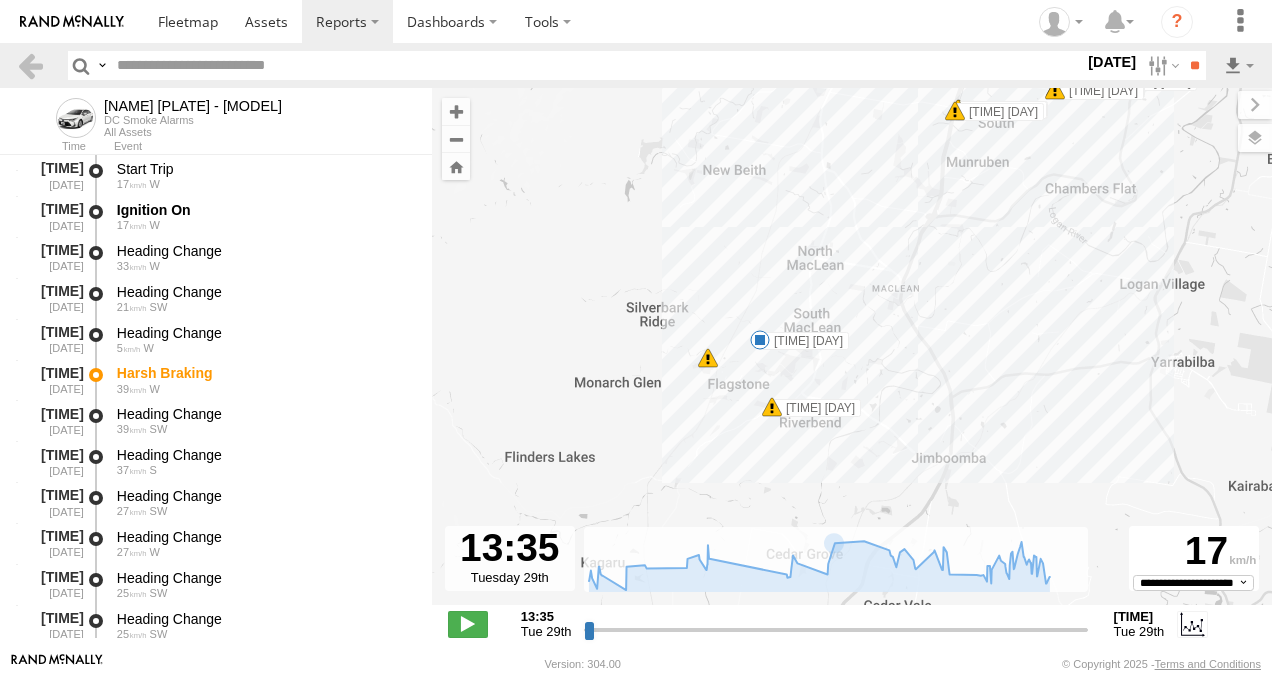 drag, startPoint x: 836, startPoint y: 479, endPoint x: 890, endPoint y: 360, distance: 130.679 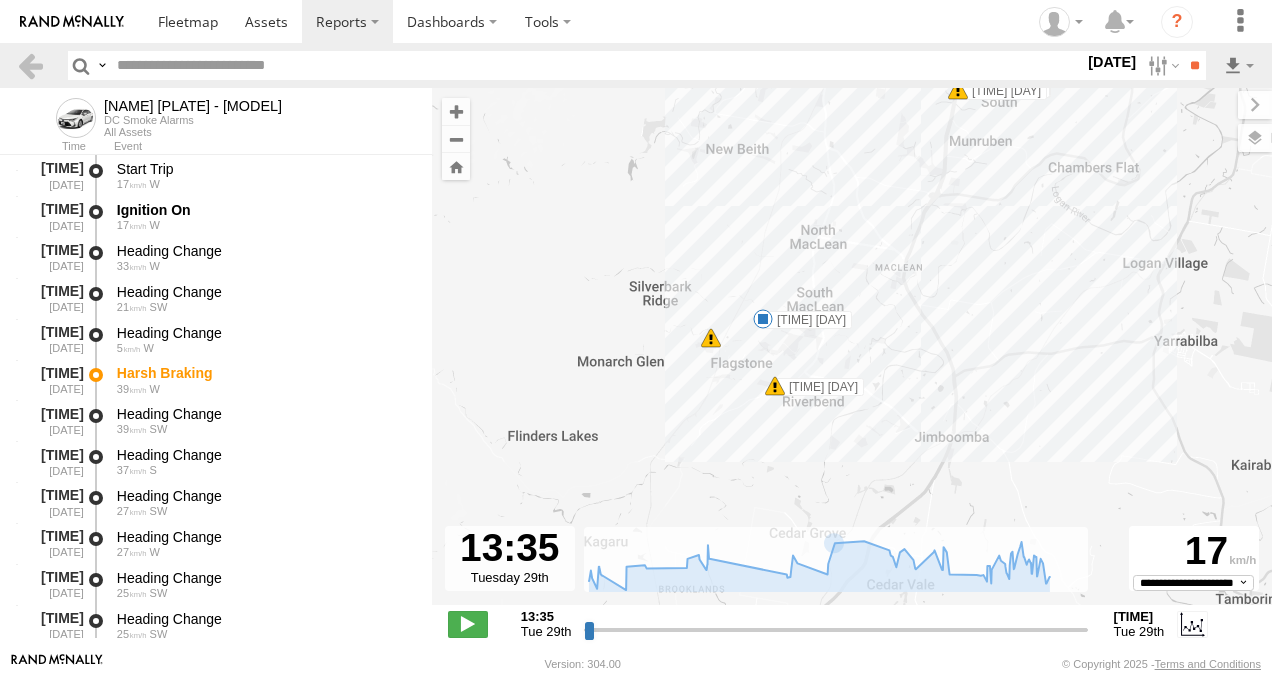 click on "Jesse 366JK9 - Corolla Hatch 13:36 Tue 13:39 Tue 13:39 Tue 13:44 Tue 13:44 Tue 13:44 Tue 13:59 Tue 14:13 Tue 11" at bounding box center [852, 357] 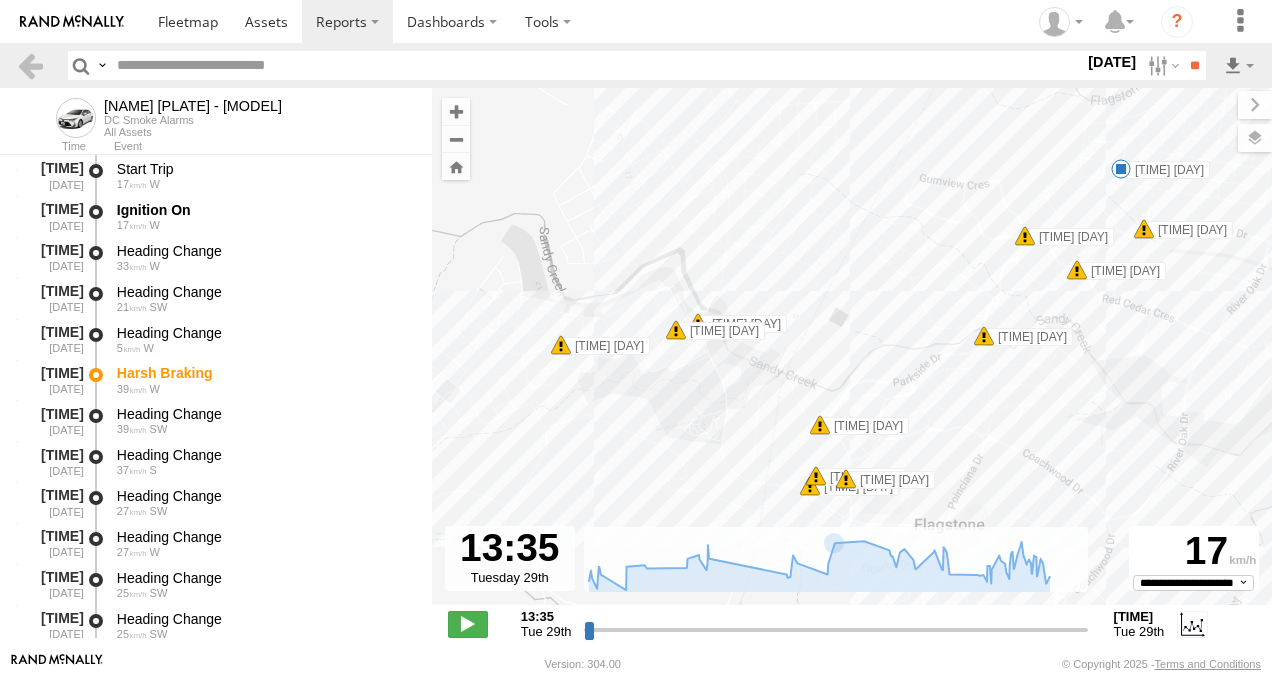 click on "Jesse 366JK9 - Corolla Hatch 13:36 Tue 13:39 Tue 13:39 Tue 13:44 Tue 13:44 Tue 13:44 Tue 13:59 Tue 14:13 Tue 14:02 Tue 14:02 Tue 14:03 Tue 14:07 Tue 14:07 Tue 14:07 Tue 14:08 Tue 14:09 Tue 14:09 Tue 14:10 Tue 14:10 Tue" at bounding box center [852, 357] 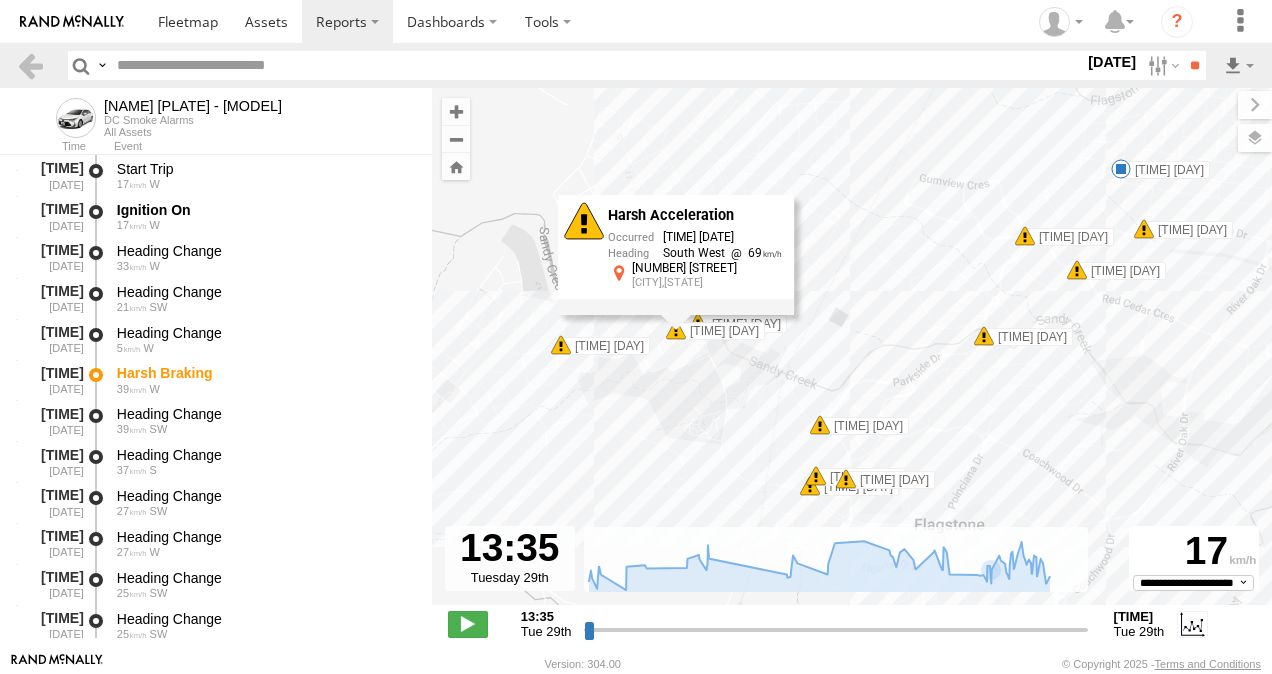 click at bounding box center (561, 345) 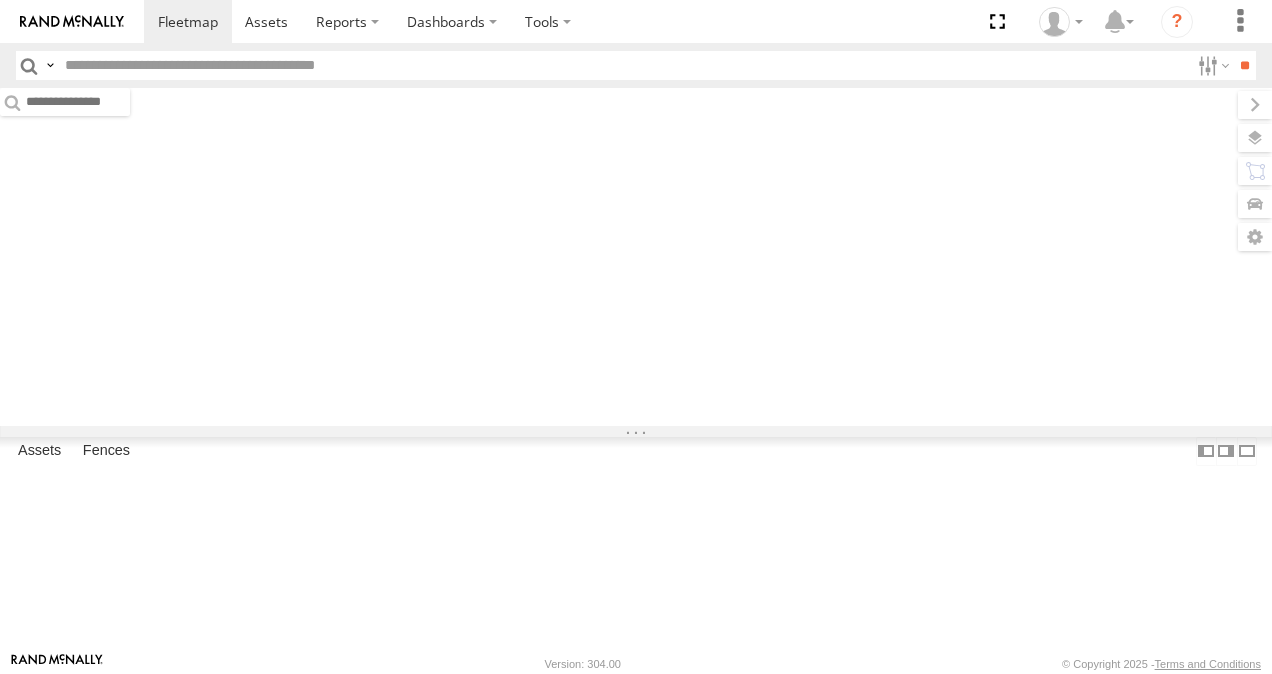 scroll, scrollTop: 0, scrollLeft: 0, axis: both 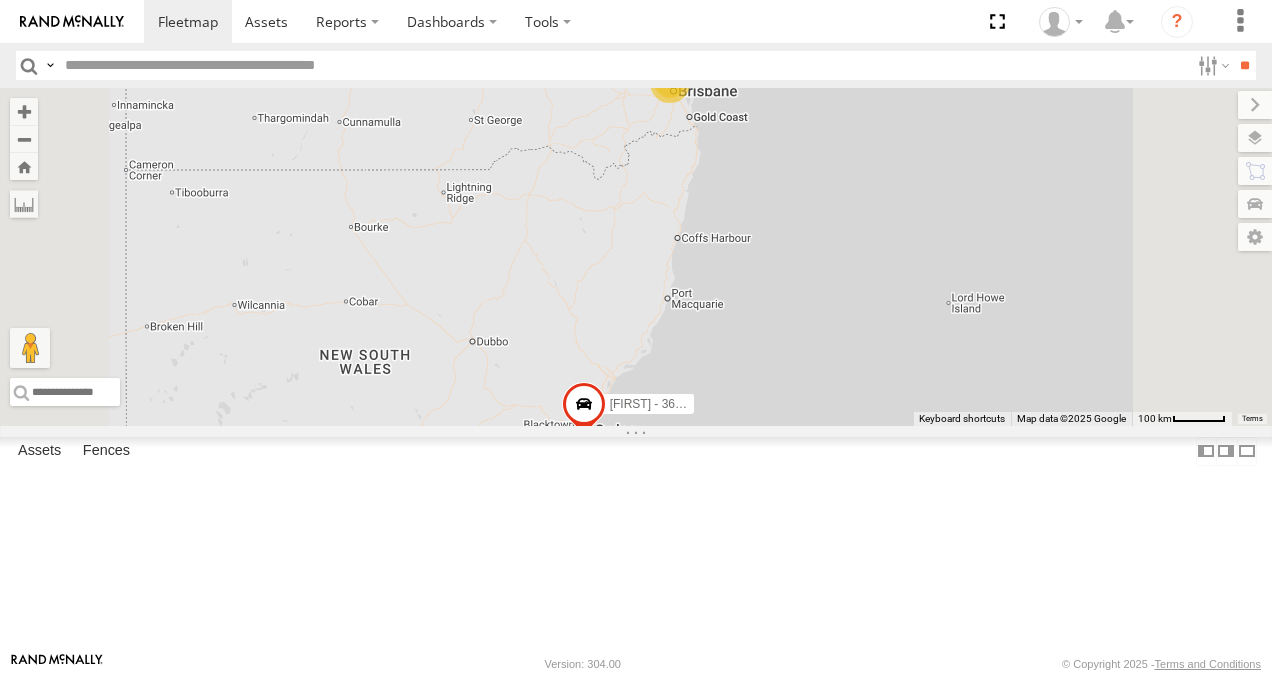 click at bounding box center (0, 0) 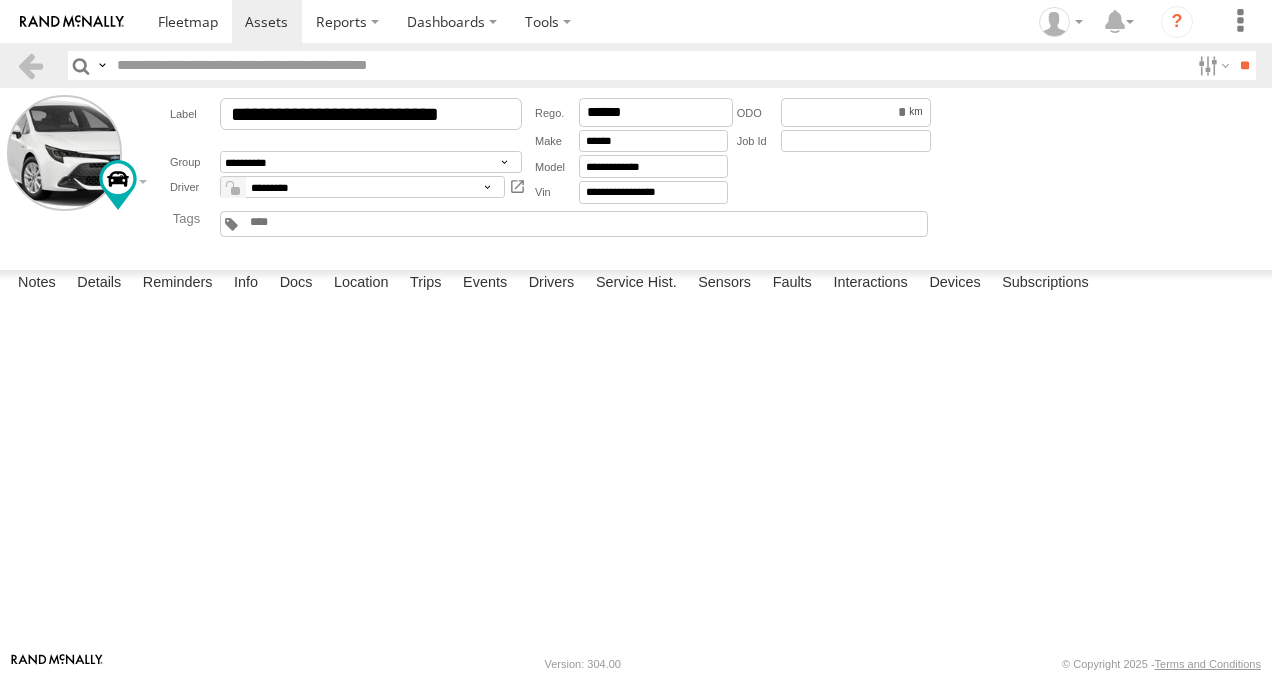 scroll, scrollTop: 0, scrollLeft: 0, axis: both 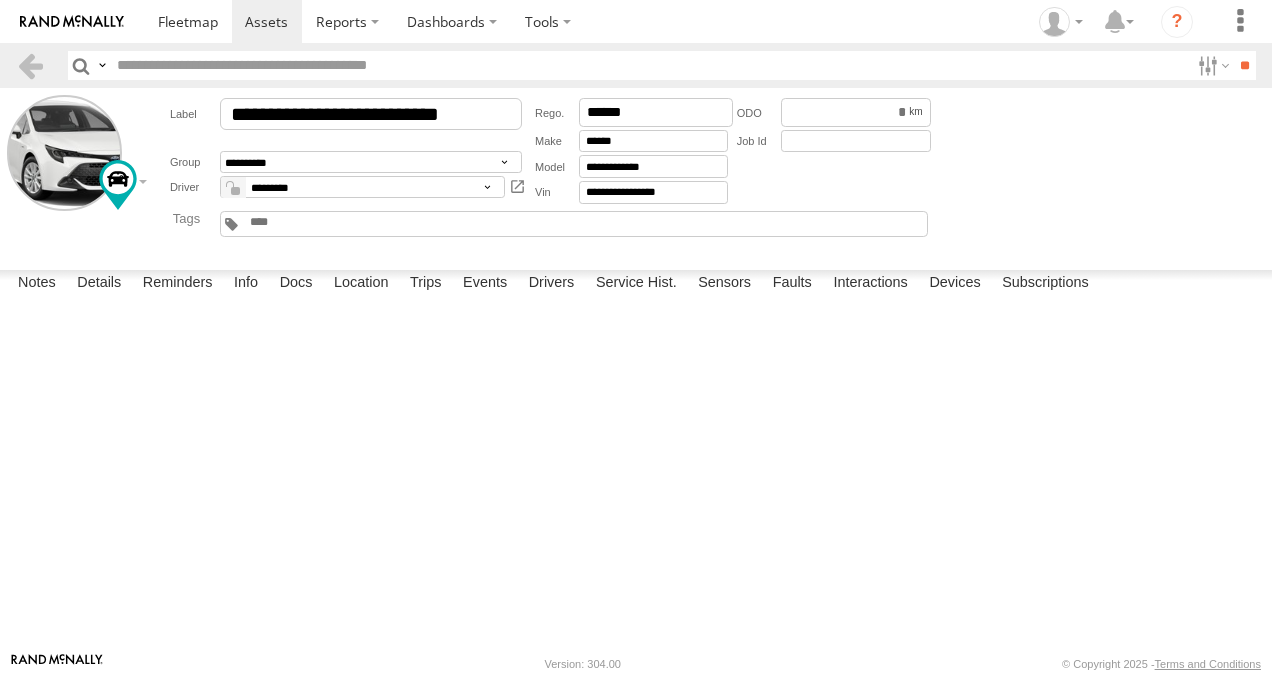 drag, startPoint x: 422, startPoint y: 626, endPoint x: 419, endPoint y: 610, distance: 16.27882 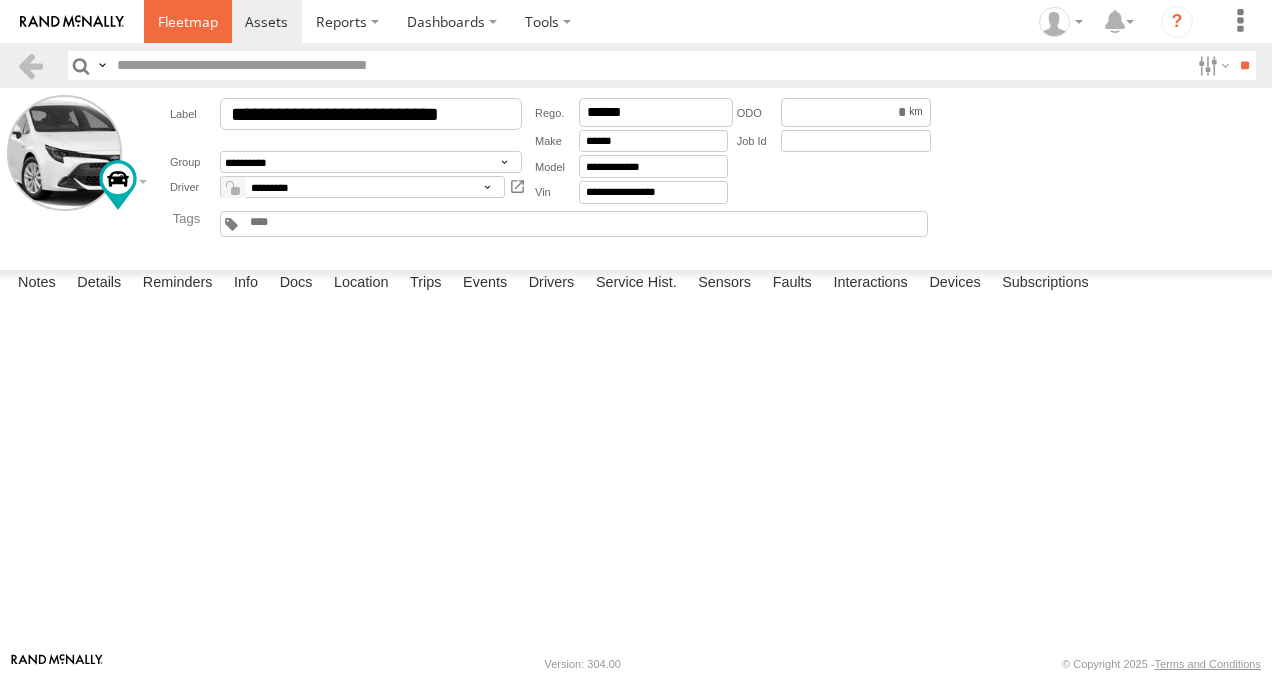click at bounding box center (188, 21) 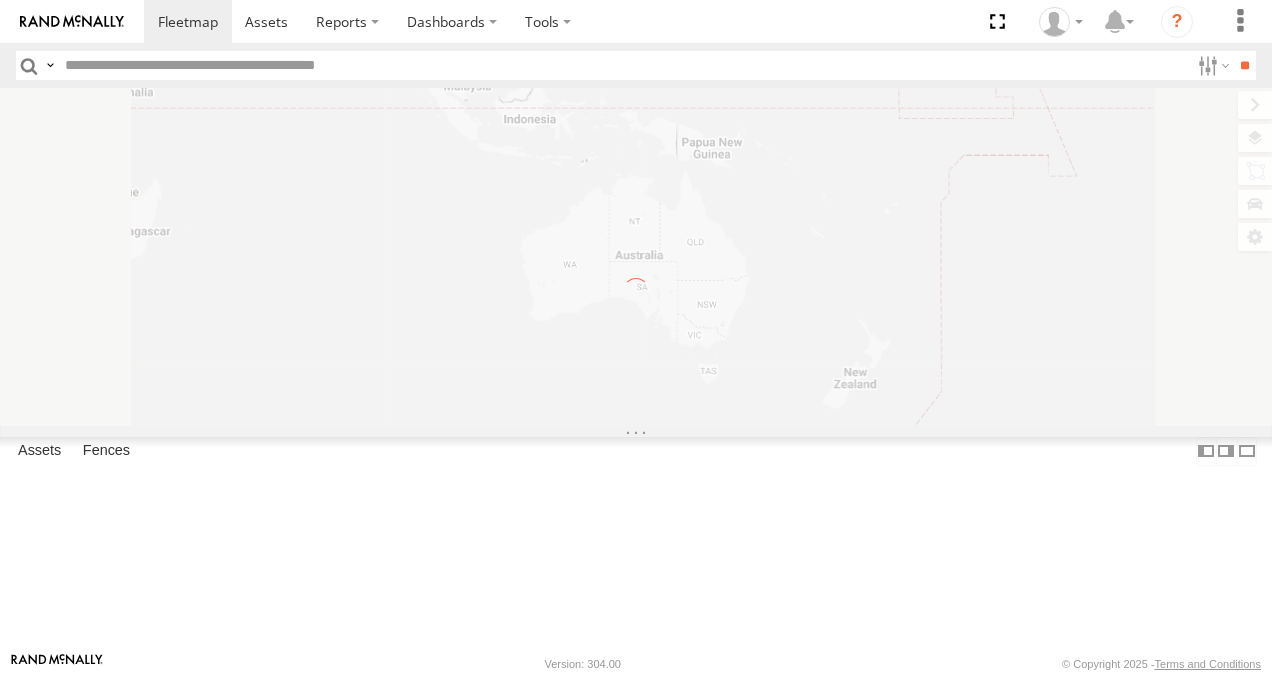 scroll, scrollTop: 0, scrollLeft: 0, axis: both 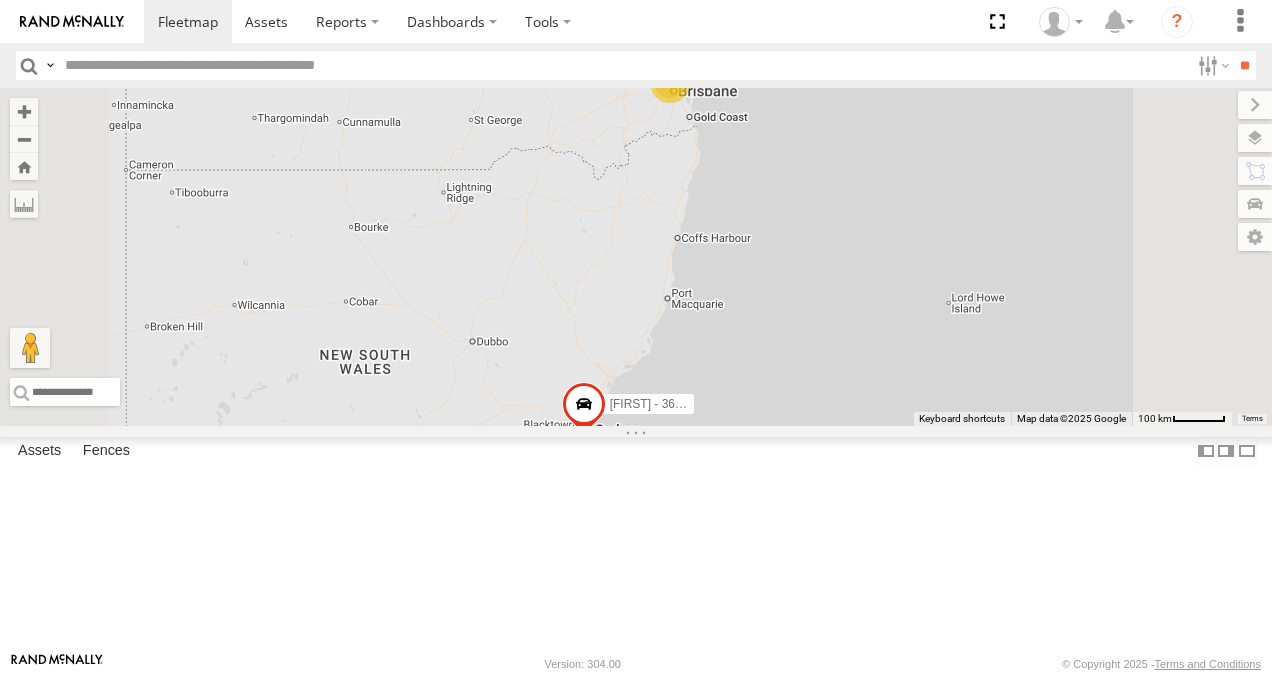 drag, startPoint x: 286, startPoint y: 454, endPoint x: 309, endPoint y: 467, distance: 26.41969 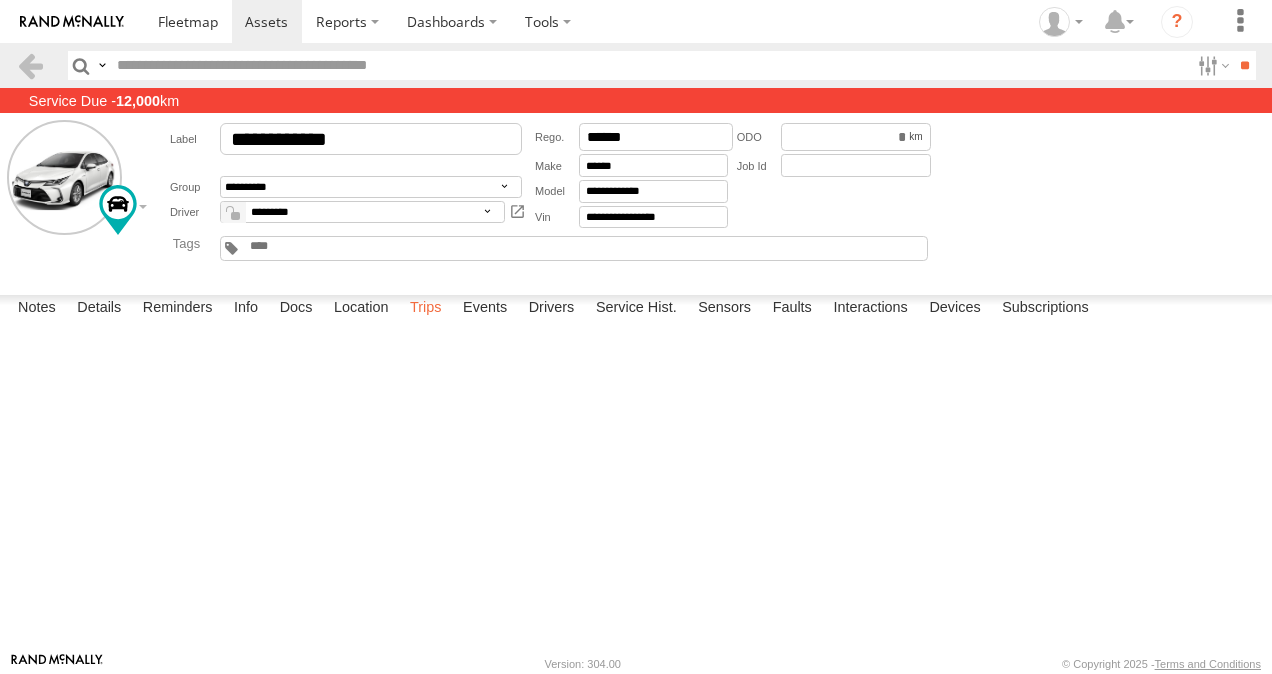 scroll, scrollTop: 0, scrollLeft: 0, axis: both 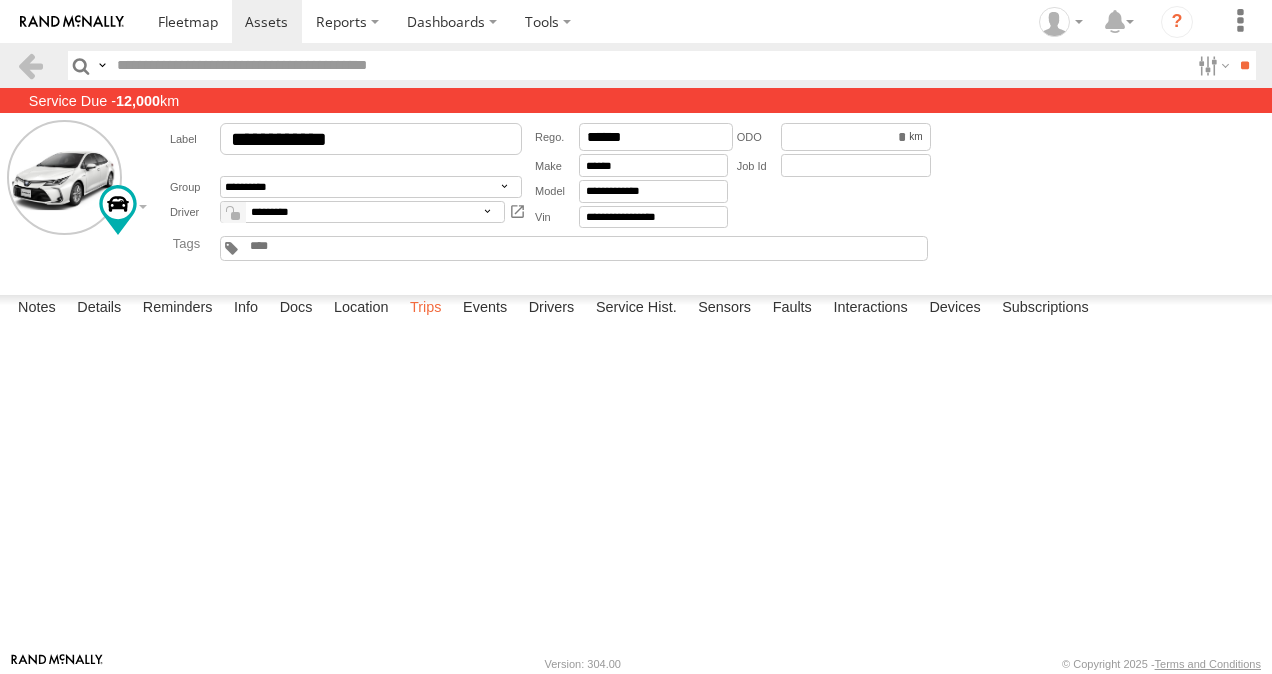 click on "Trips" at bounding box center (426, 309) 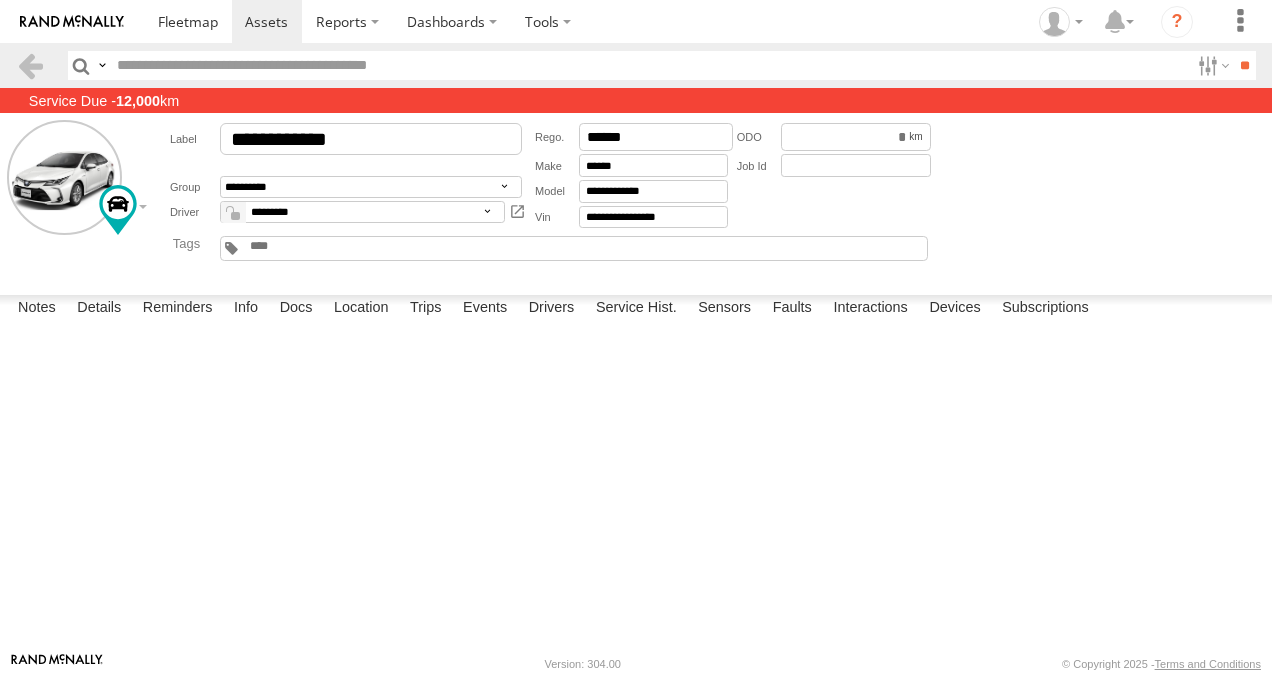scroll, scrollTop: 0, scrollLeft: 0, axis: both 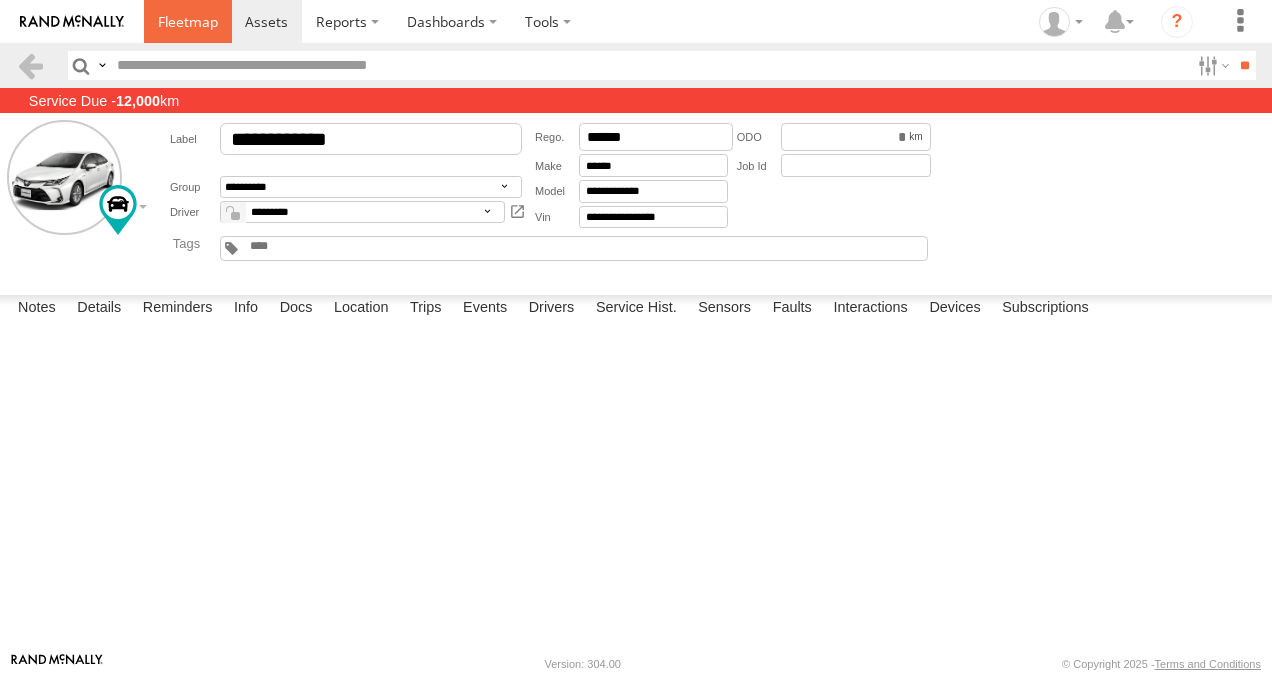 click at bounding box center (188, 21) 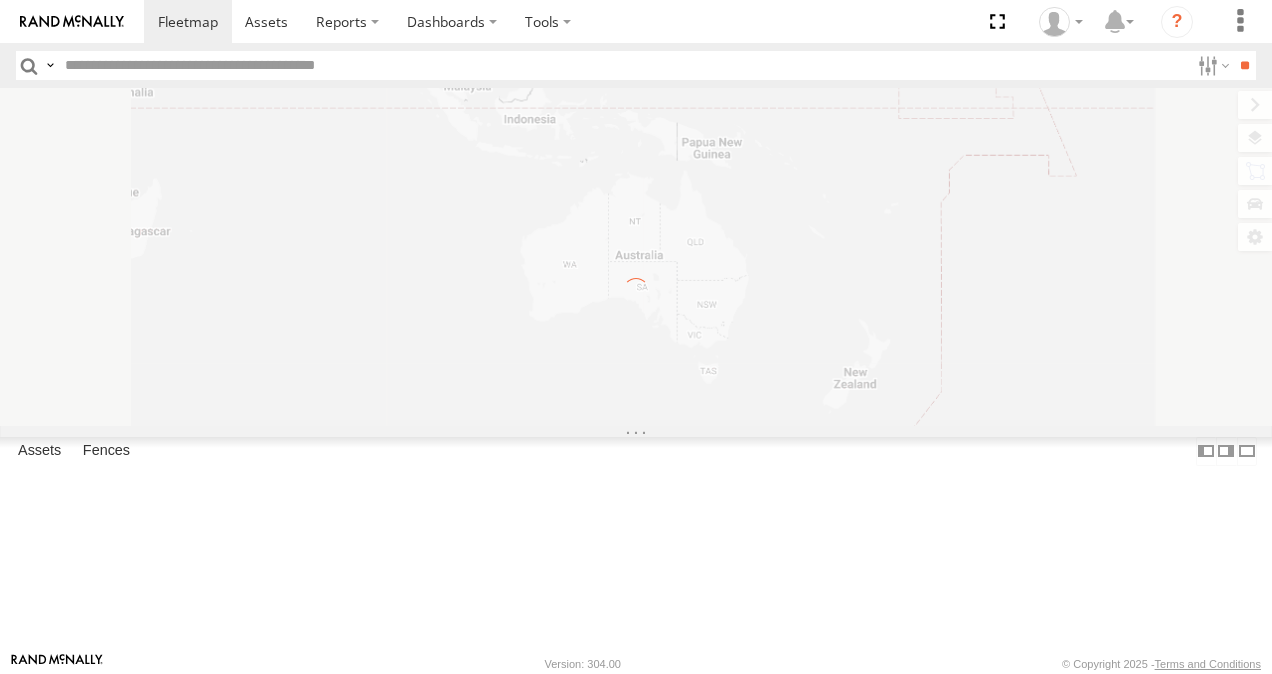 scroll, scrollTop: 0, scrollLeft: 0, axis: both 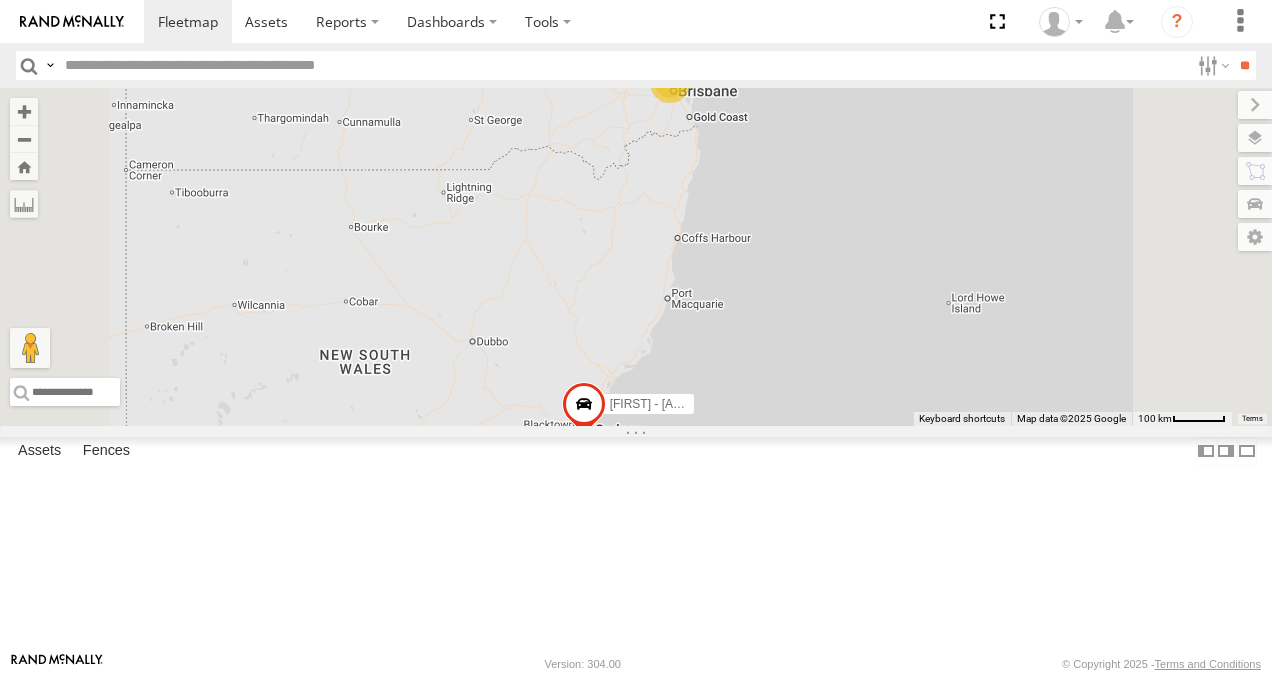 click at bounding box center [0, 0] 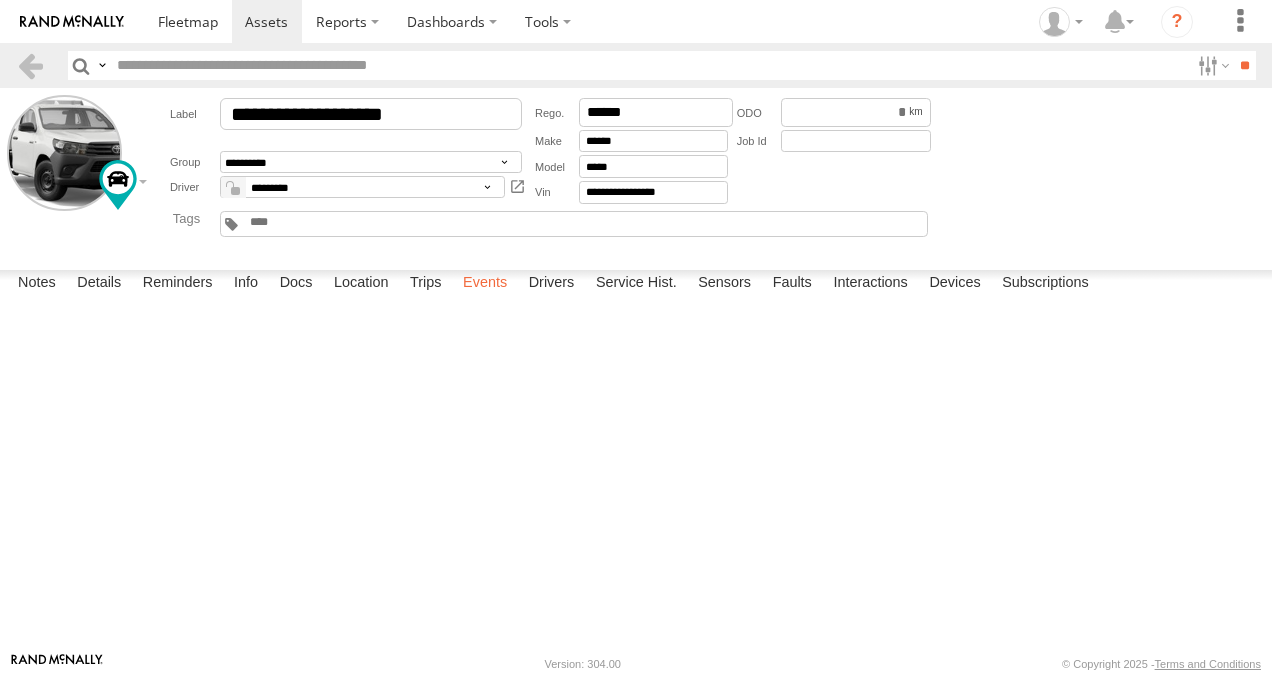 scroll, scrollTop: 0, scrollLeft: 0, axis: both 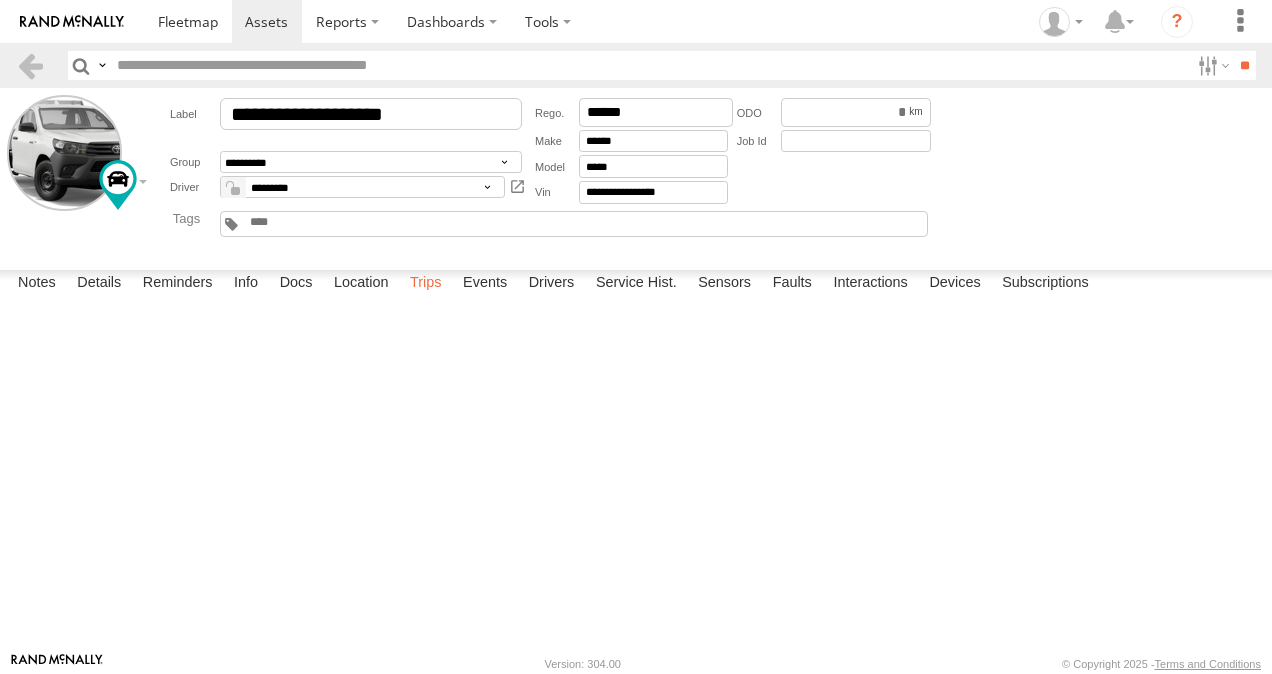 click on "Trips" at bounding box center [426, 284] 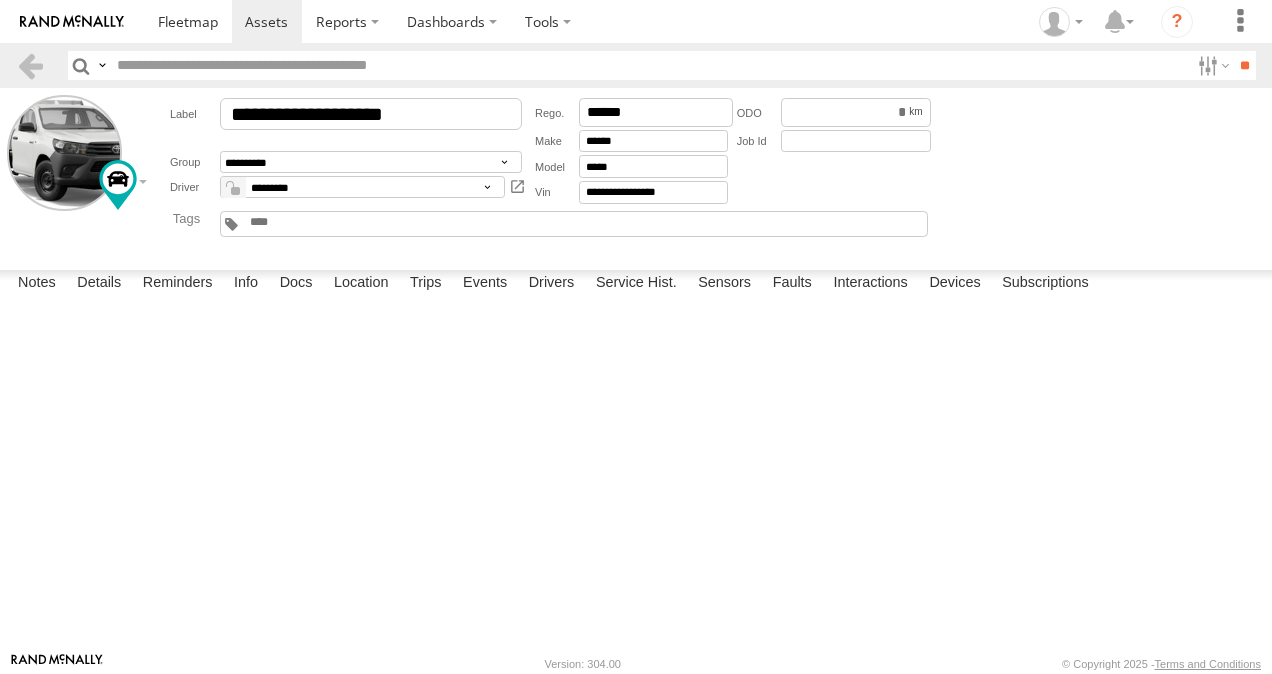 scroll, scrollTop: 100, scrollLeft: 0, axis: vertical 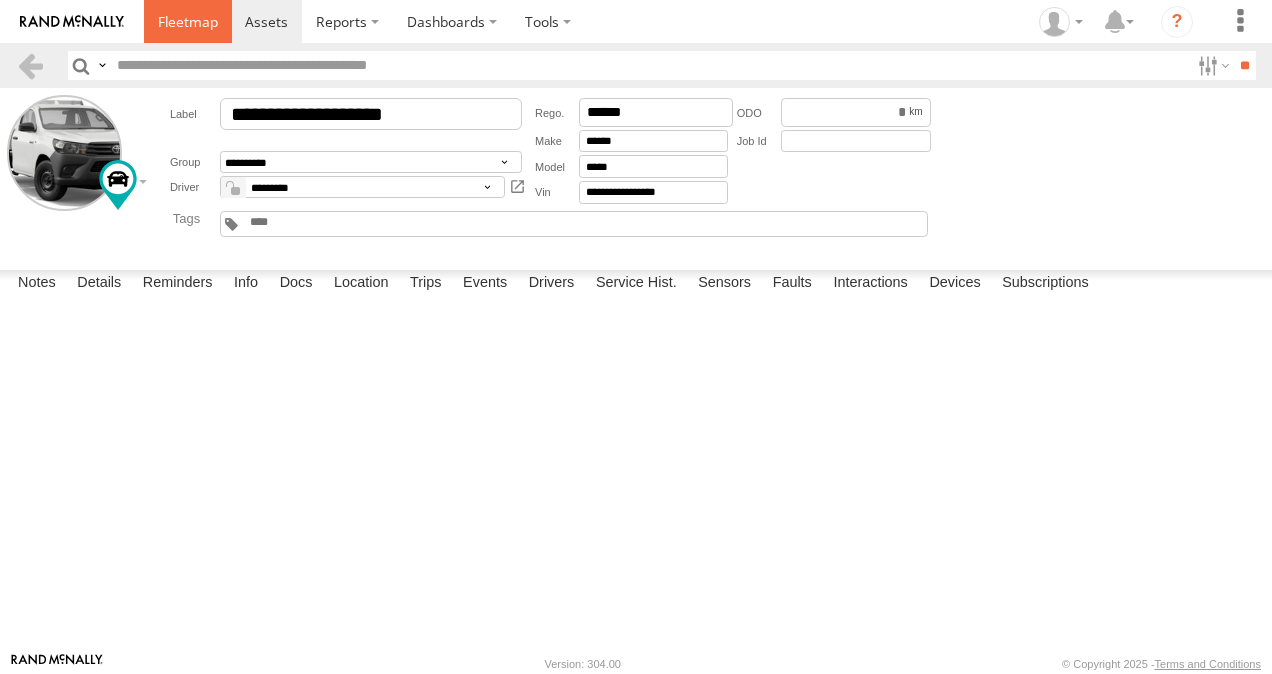 click at bounding box center (188, 21) 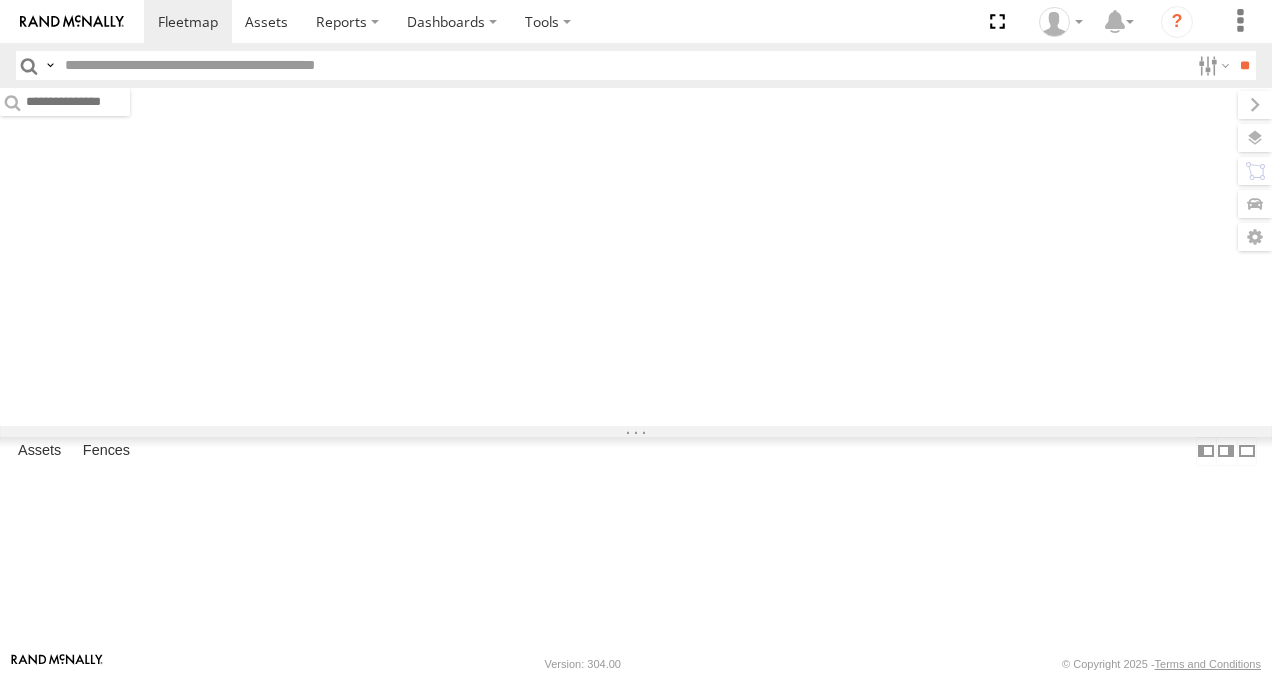 scroll, scrollTop: 0, scrollLeft: 0, axis: both 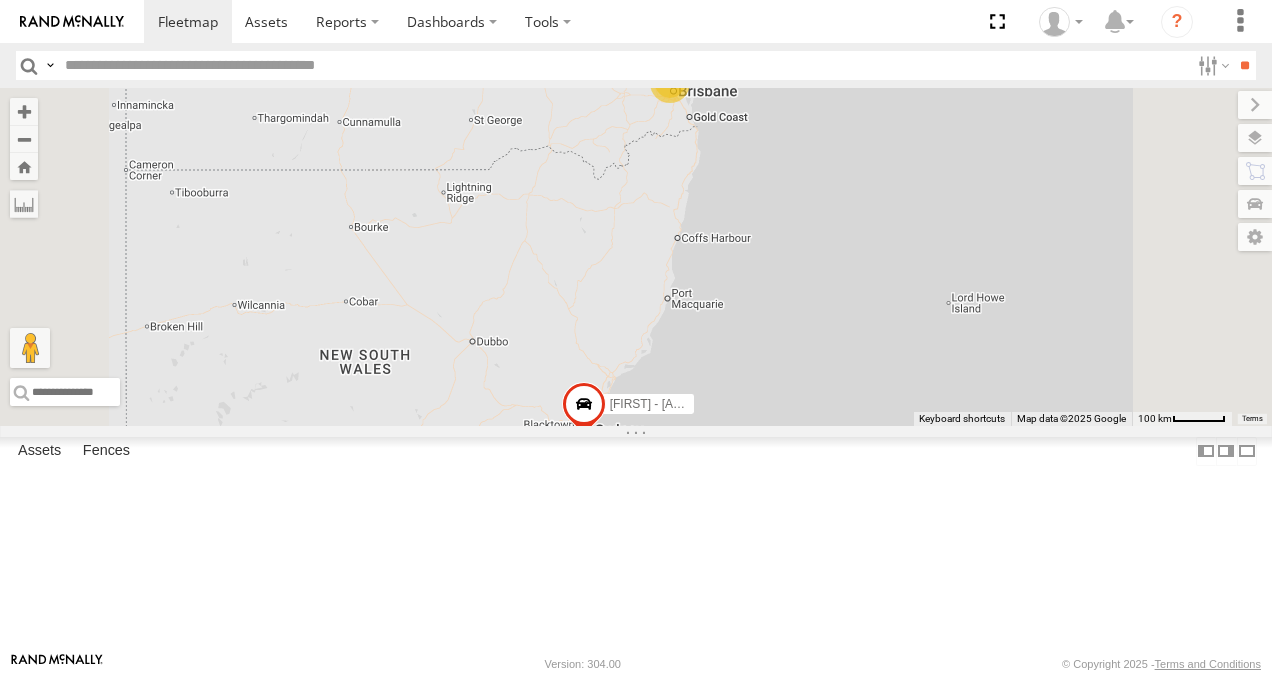 drag, startPoint x: 288, startPoint y: 238, endPoint x: 325, endPoint y: 367, distance: 134.20134 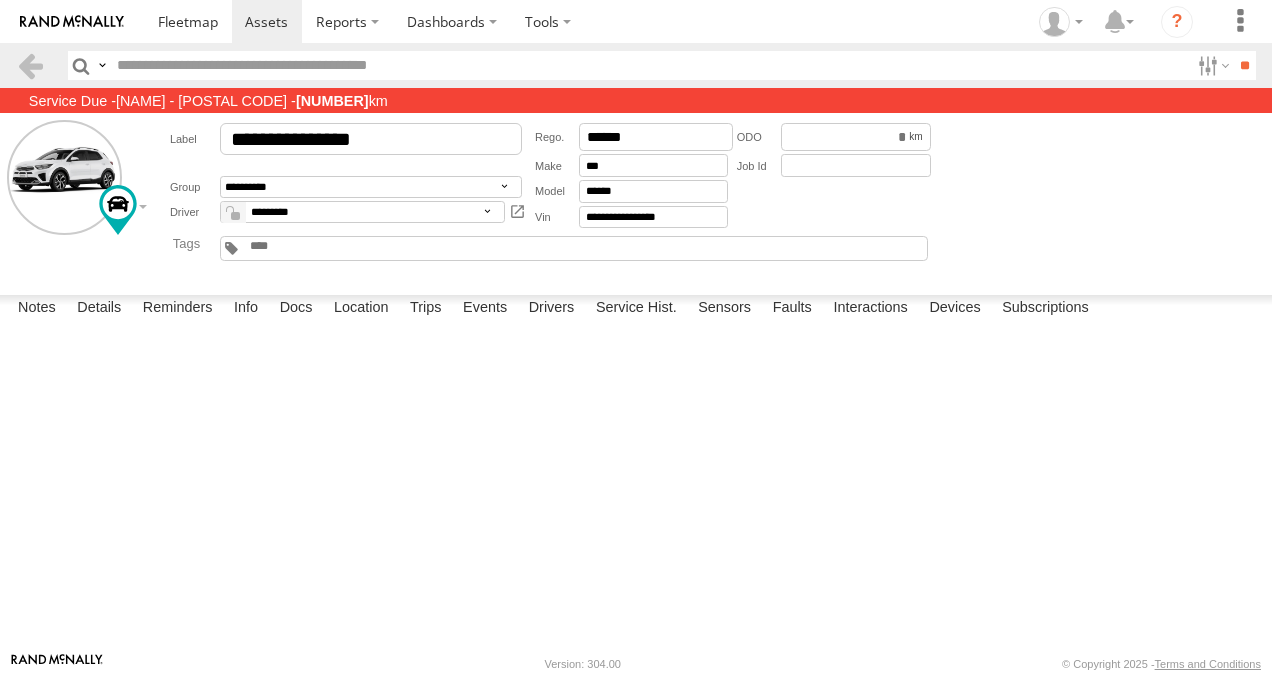 scroll, scrollTop: 0, scrollLeft: 0, axis: both 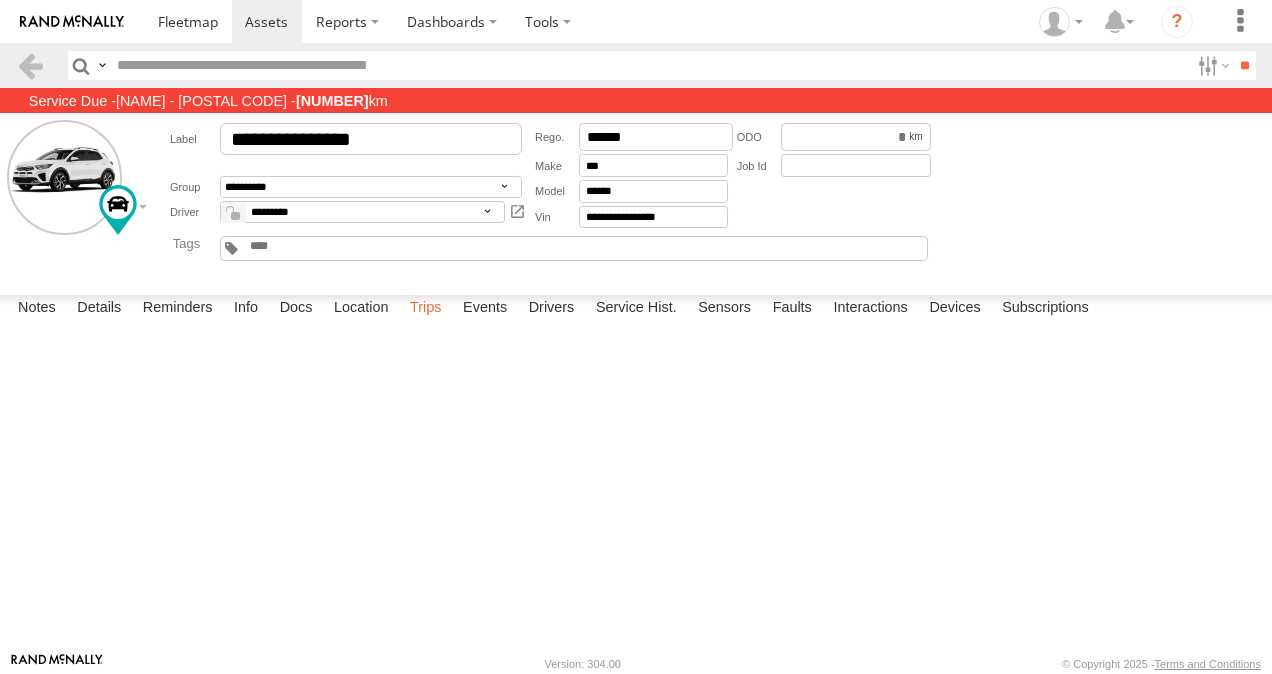 click on "Trips" at bounding box center [426, 309] 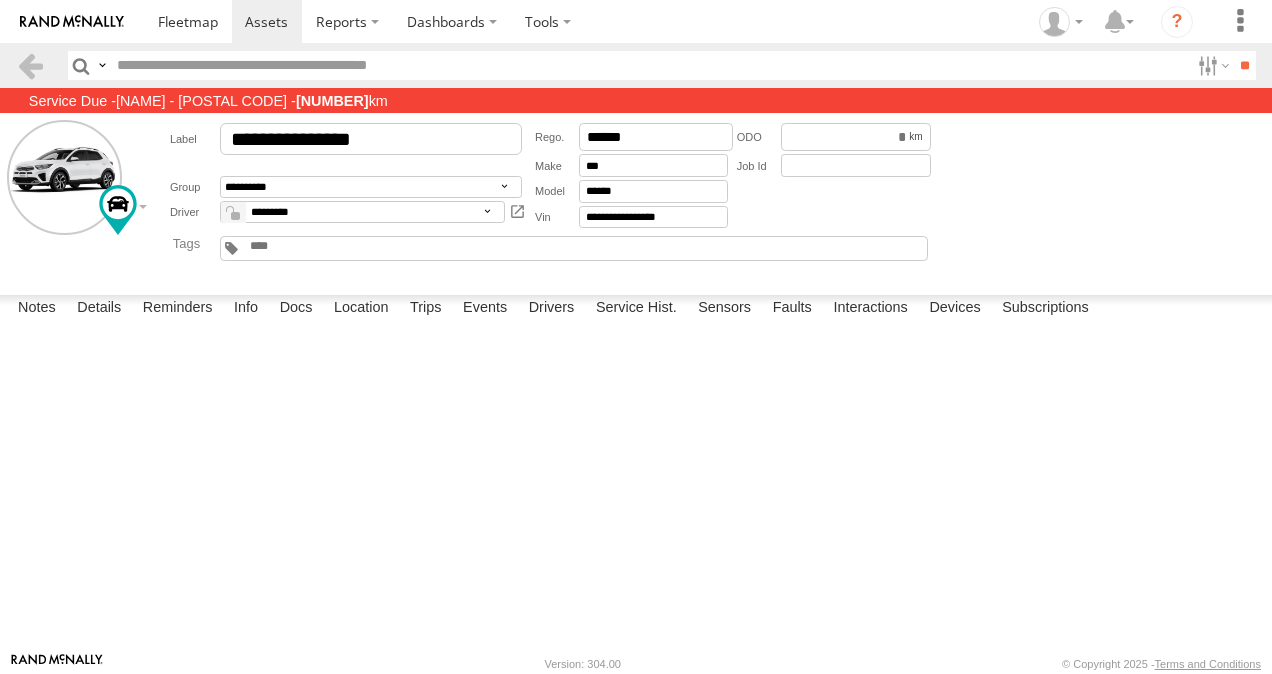 scroll, scrollTop: 3196, scrollLeft: 0, axis: vertical 